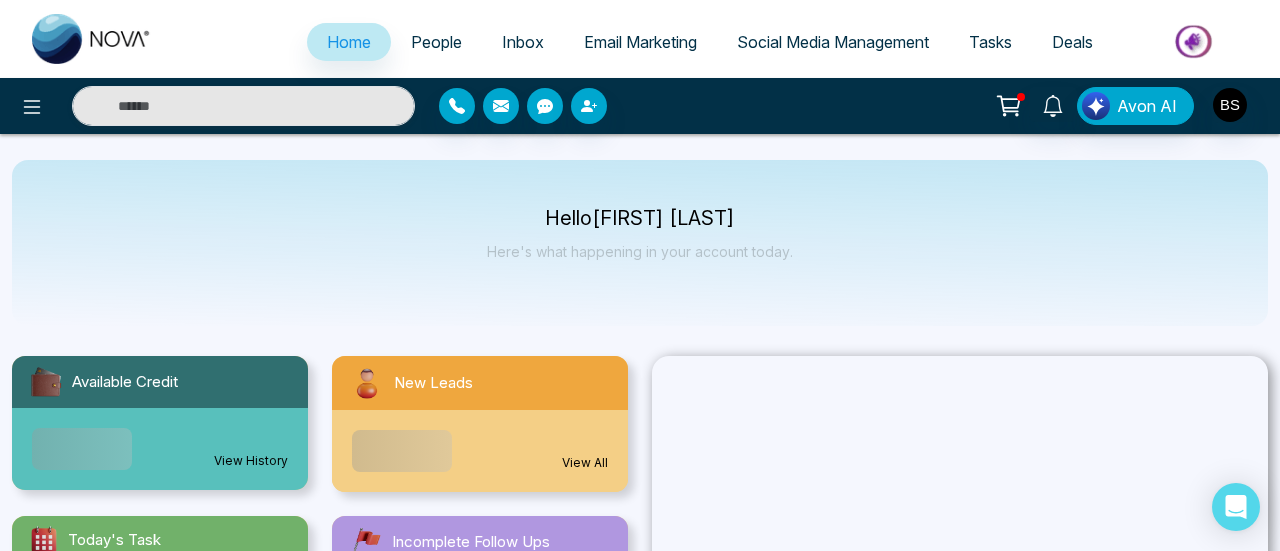 select on "*" 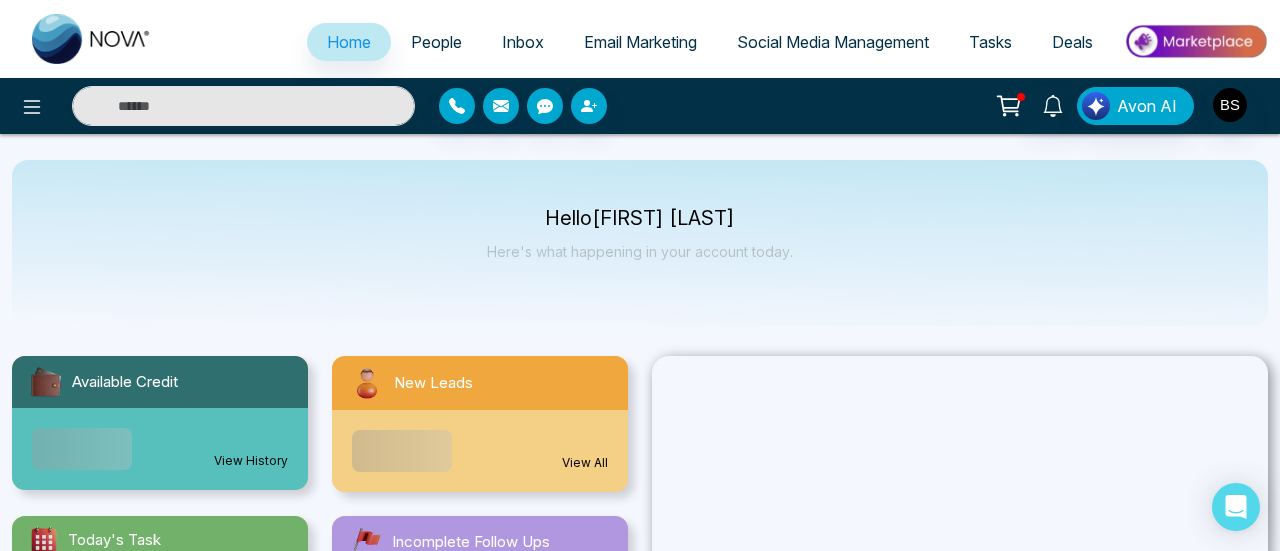 select on "*" 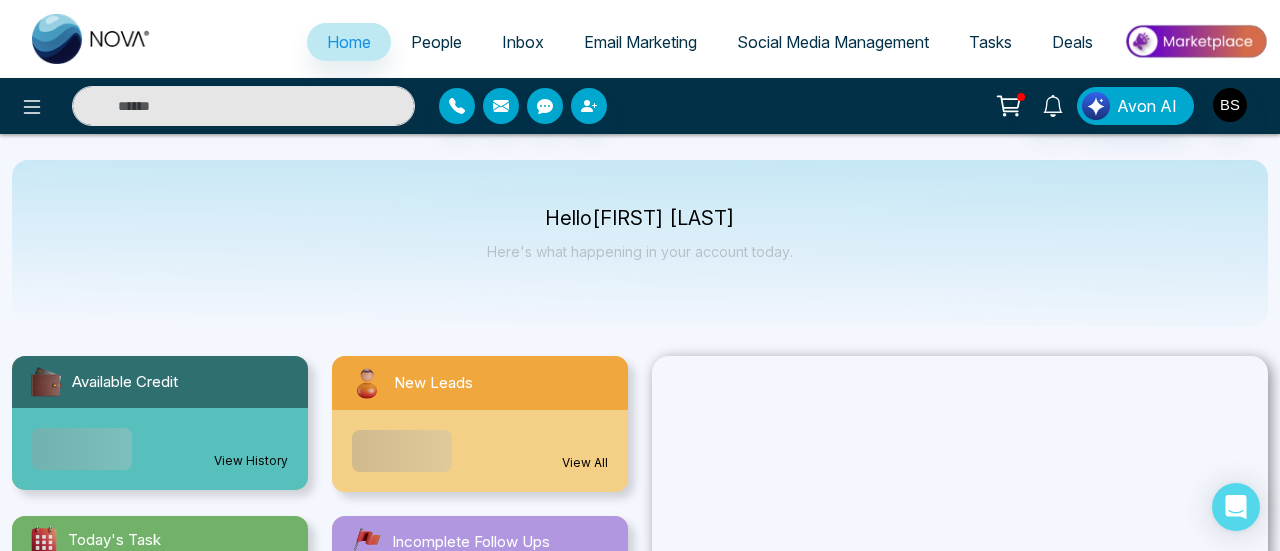 scroll, scrollTop: 0, scrollLeft: 0, axis: both 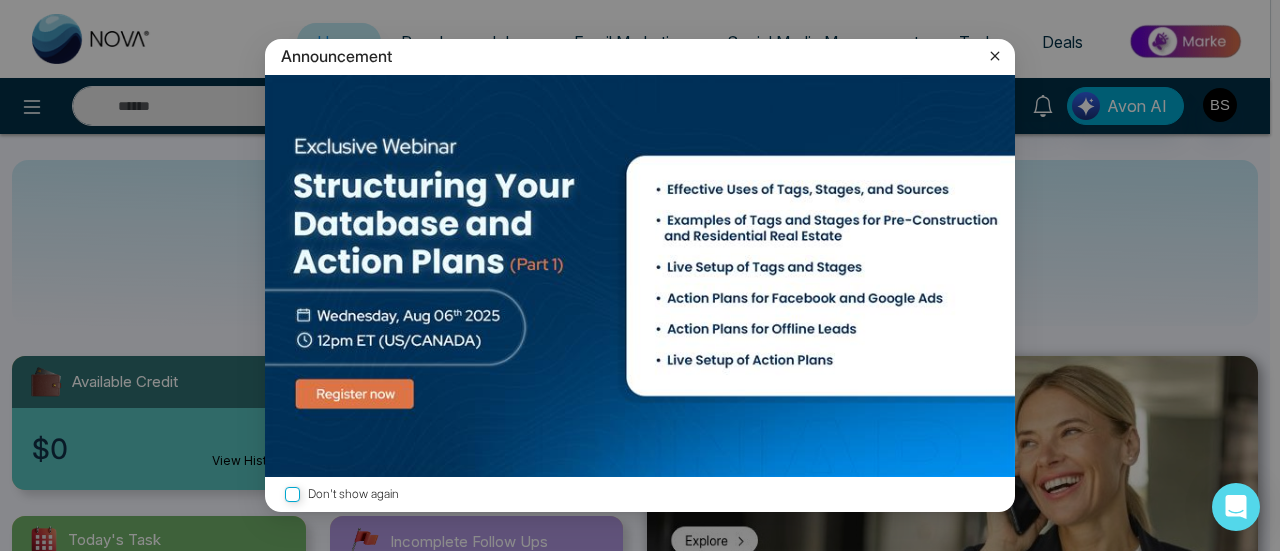 click 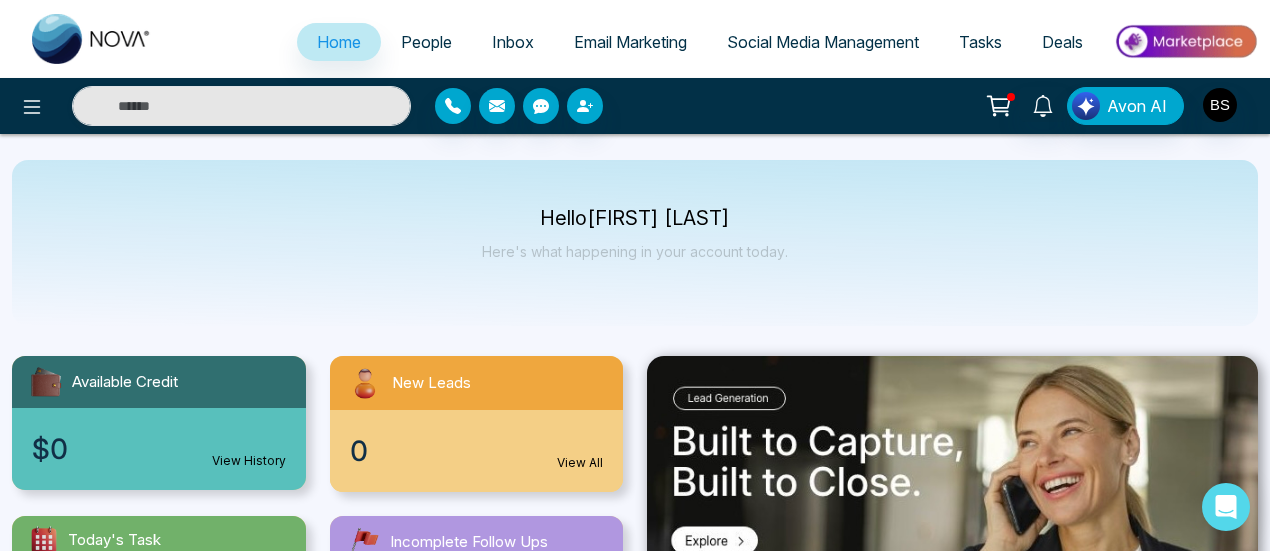 click on "People" at bounding box center [426, 42] 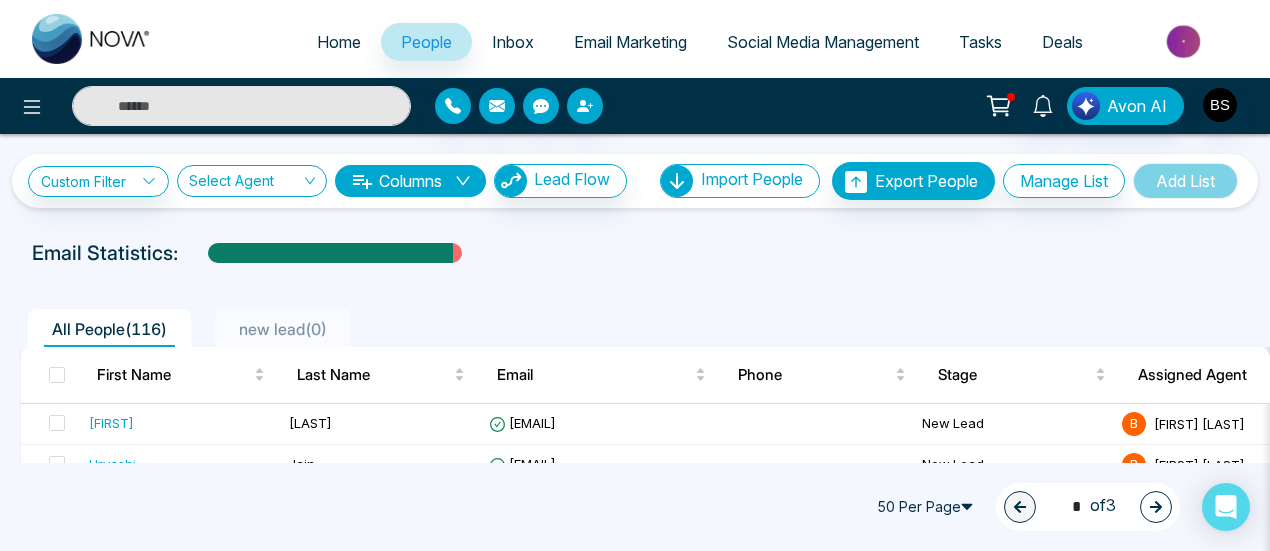 click on "Home" at bounding box center [339, 42] 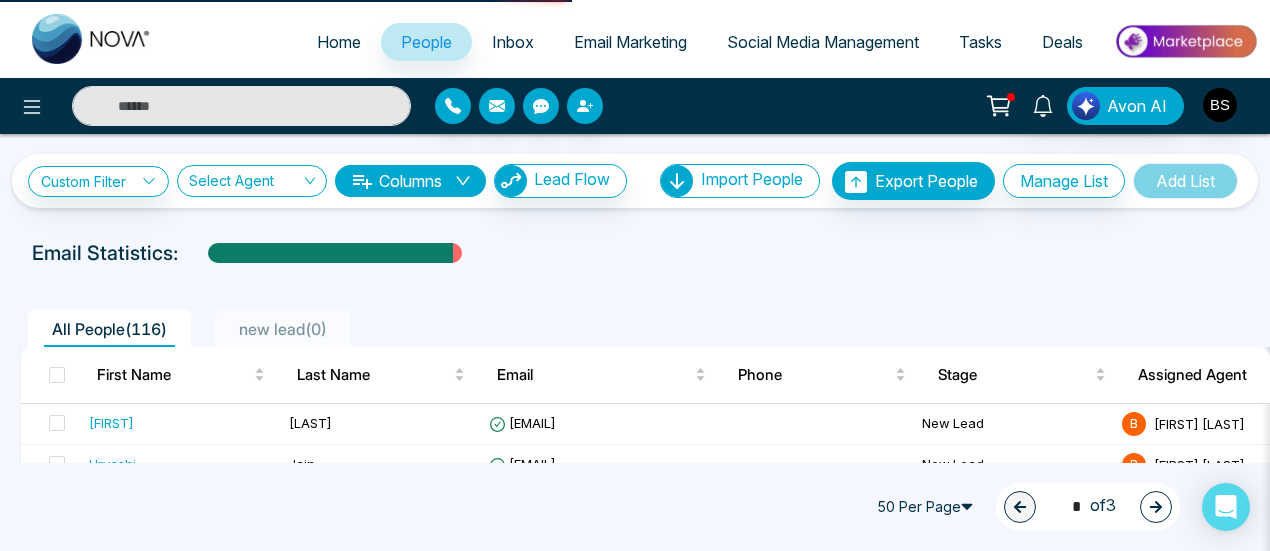 select on "*" 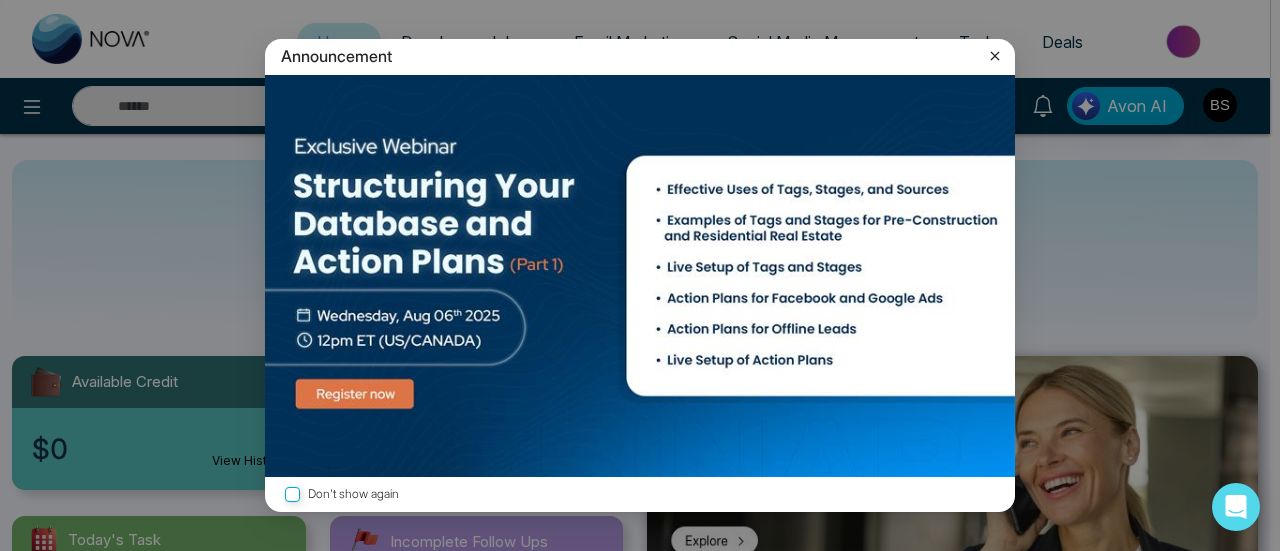 click 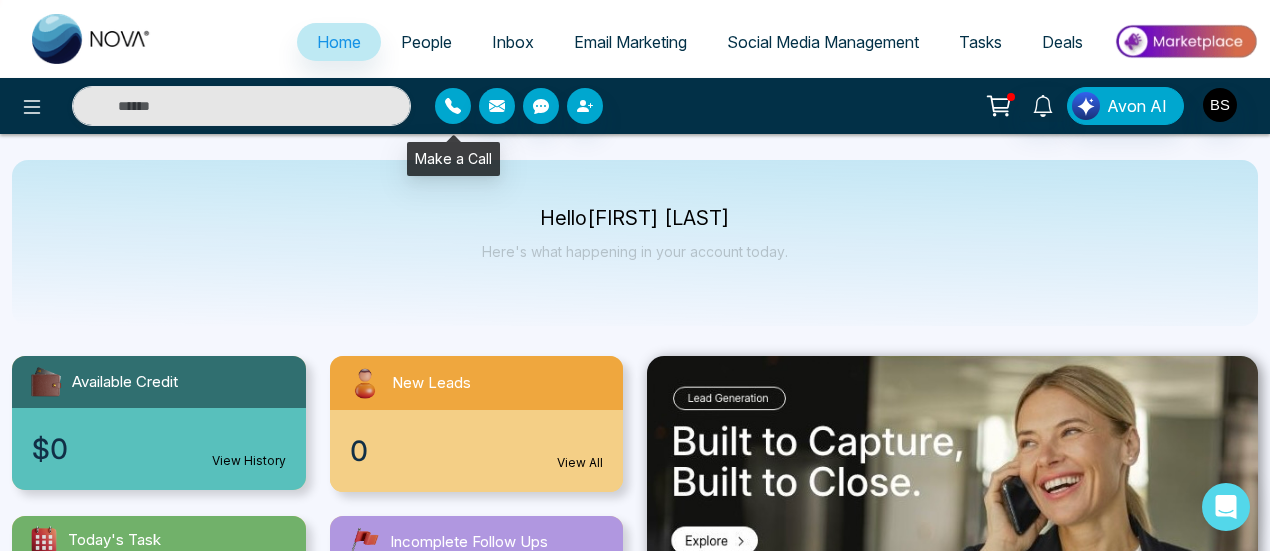 click at bounding box center [453, 106] 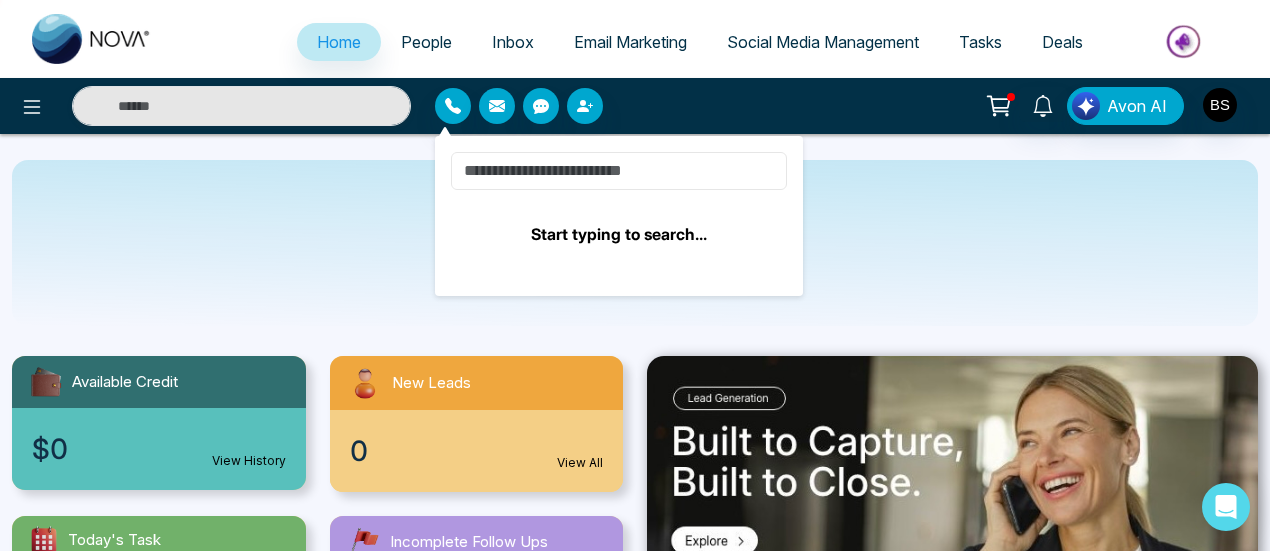 click at bounding box center (619, 171) 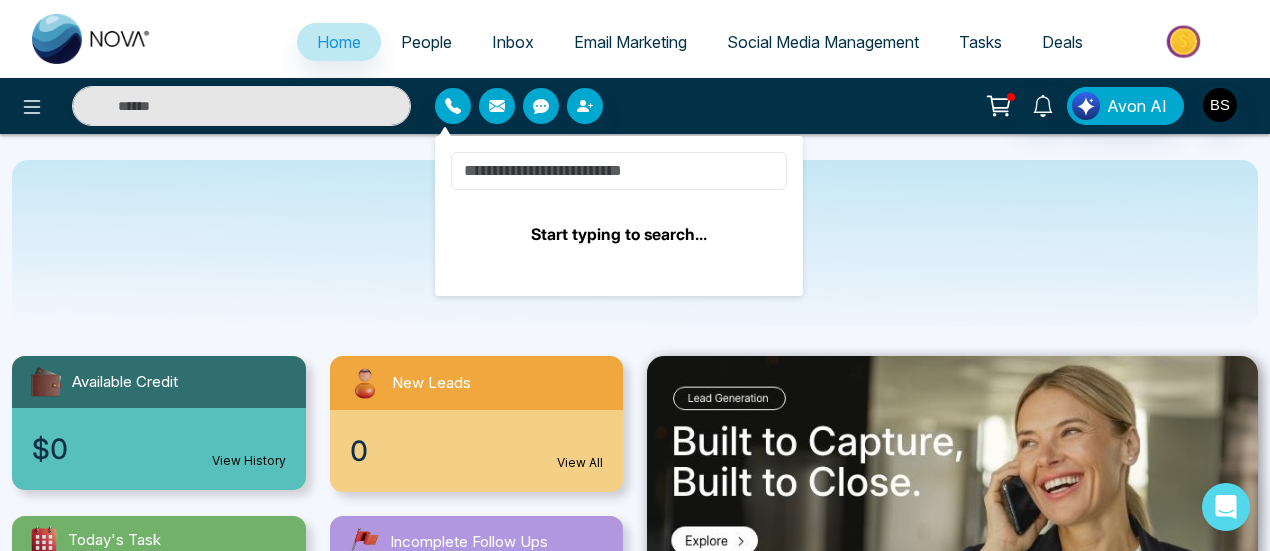 click at bounding box center (619, 171) 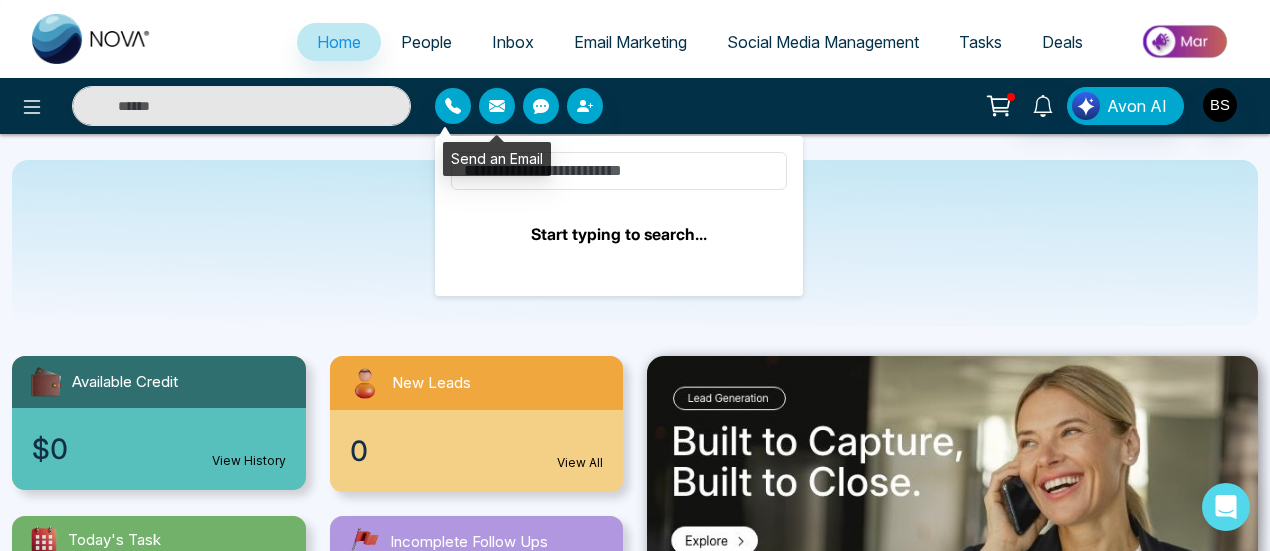 click at bounding box center [497, 106] 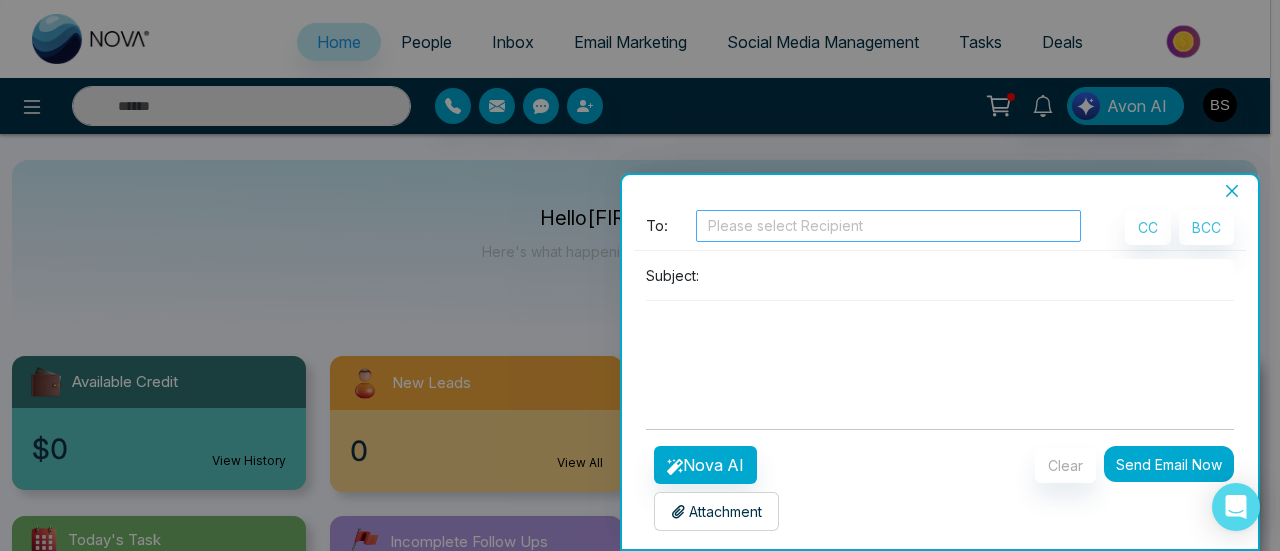 click at bounding box center [888, 226] 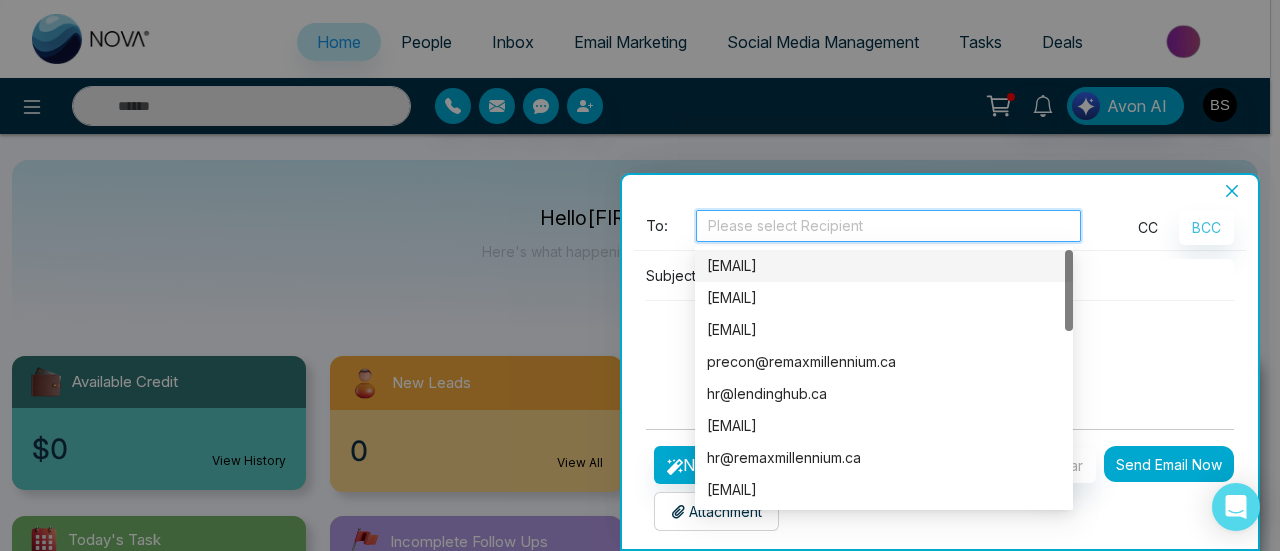 click on "CC" at bounding box center [1148, 227] 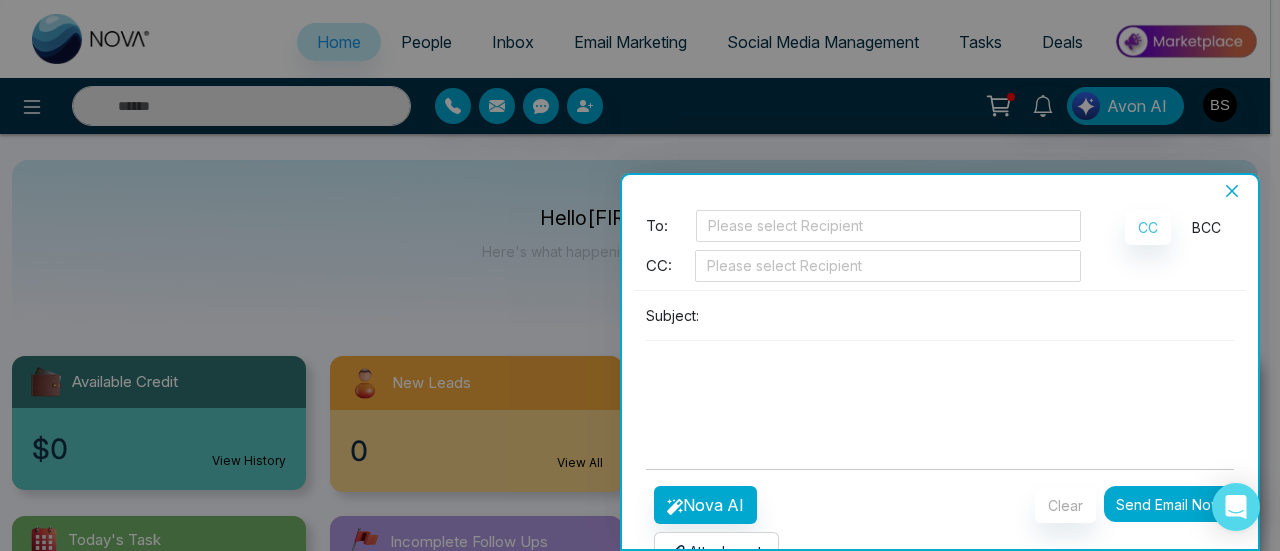 click on "BCC" at bounding box center [1206, 227] 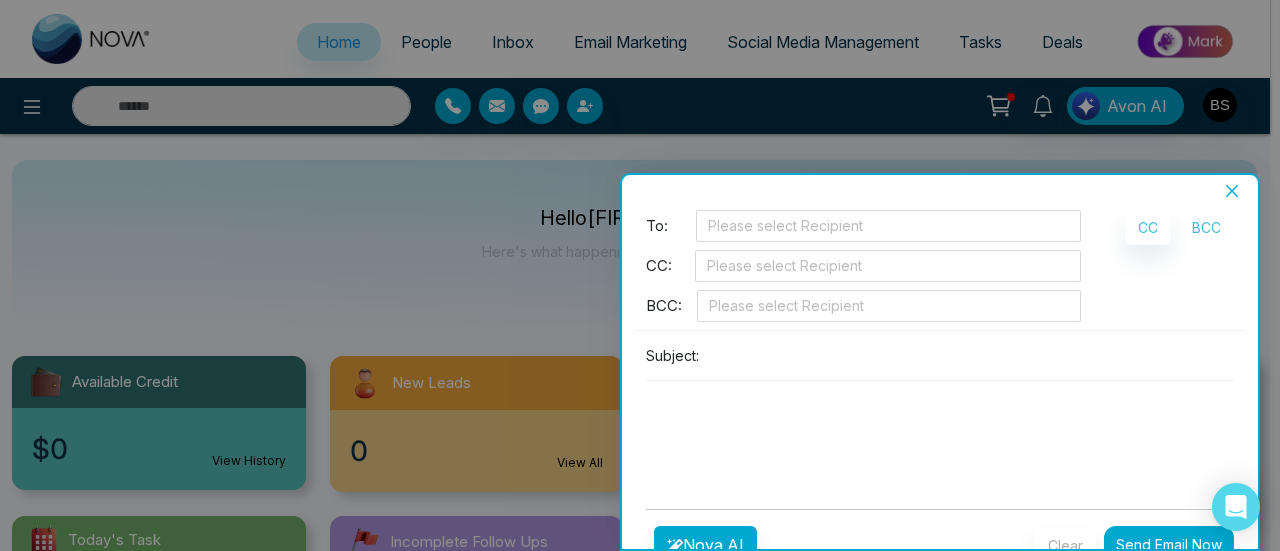 scroll, scrollTop: 82, scrollLeft: 0, axis: vertical 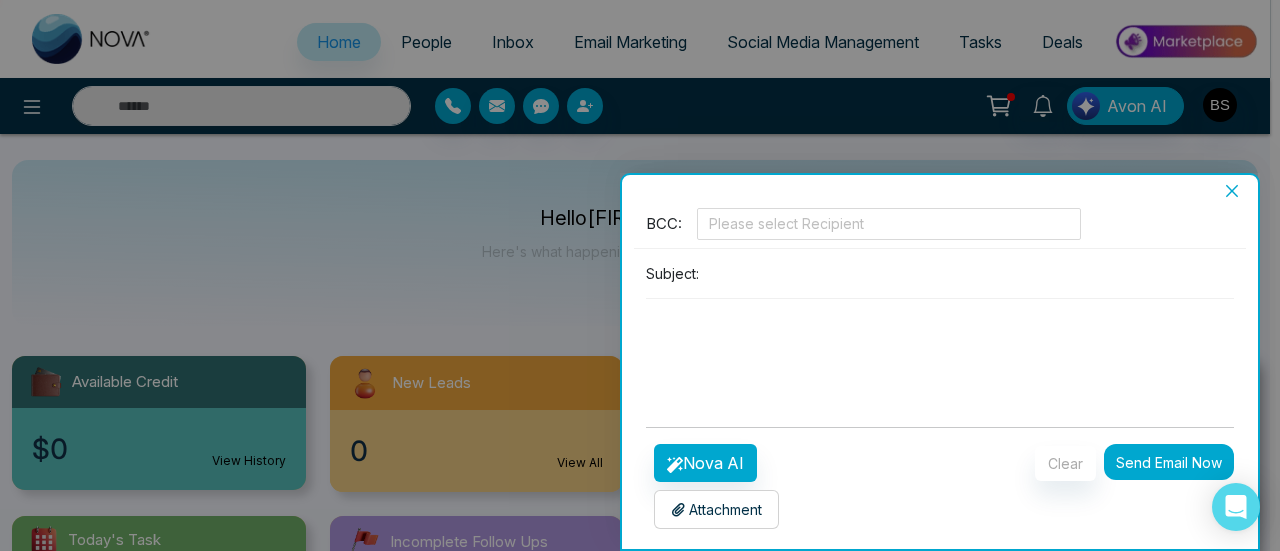click at bounding box center (940, 347) 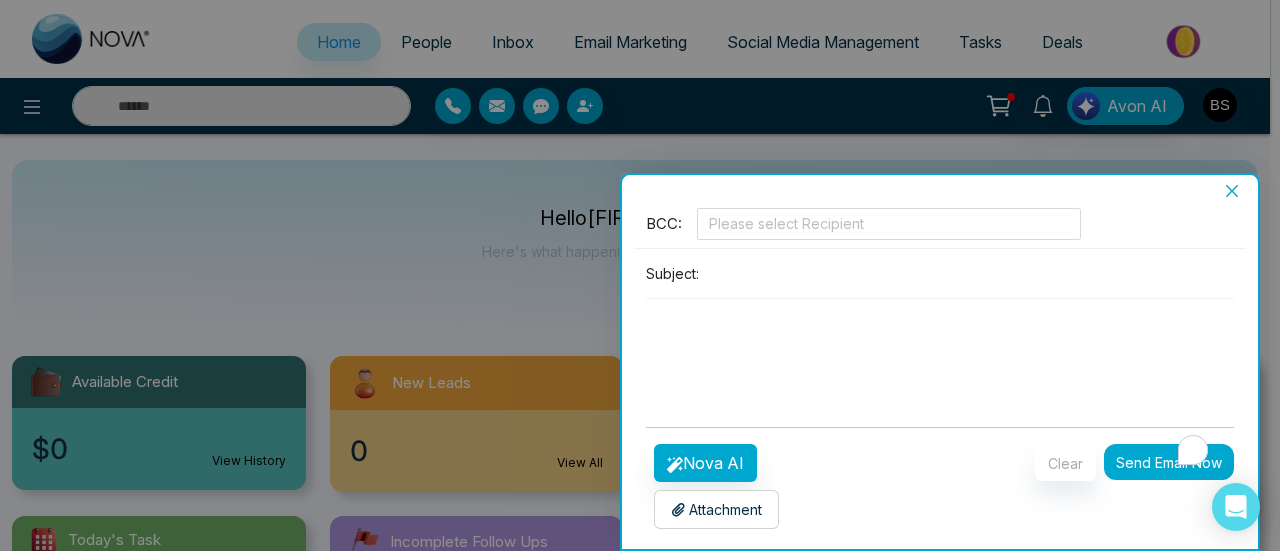 scroll, scrollTop: 82, scrollLeft: 0, axis: vertical 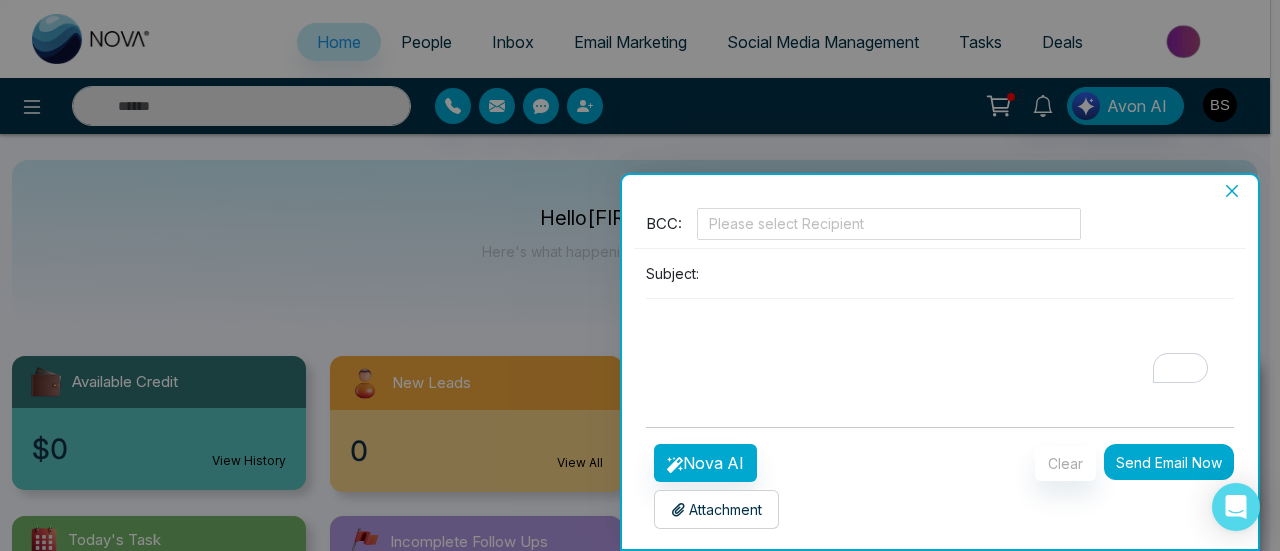 click 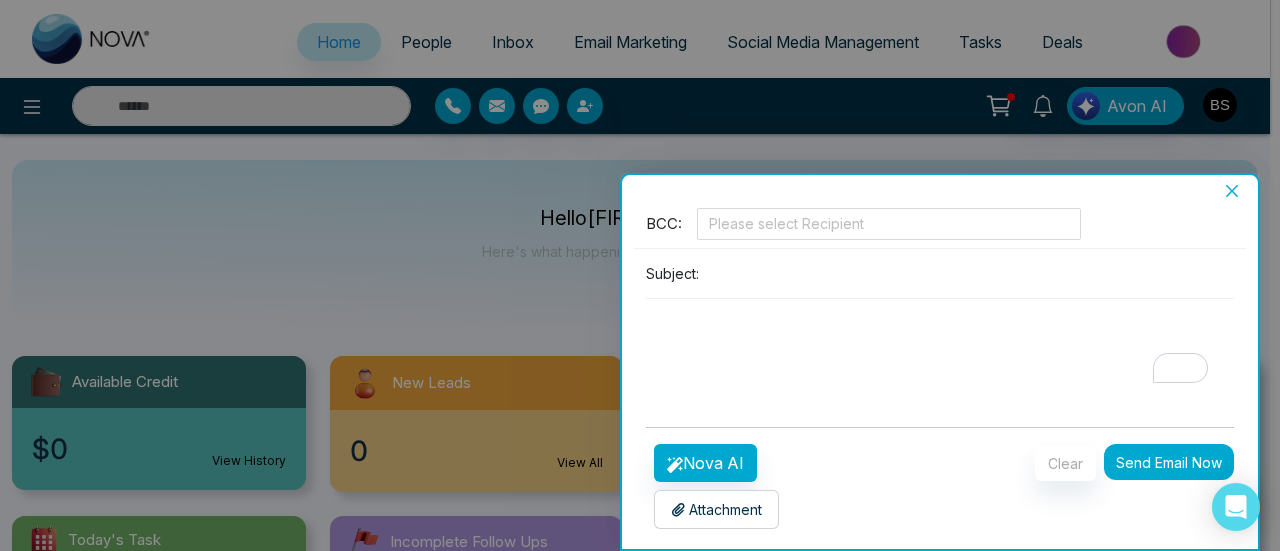 scroll, scrollTop: 3, scrollLeft: 0, axis: vertical 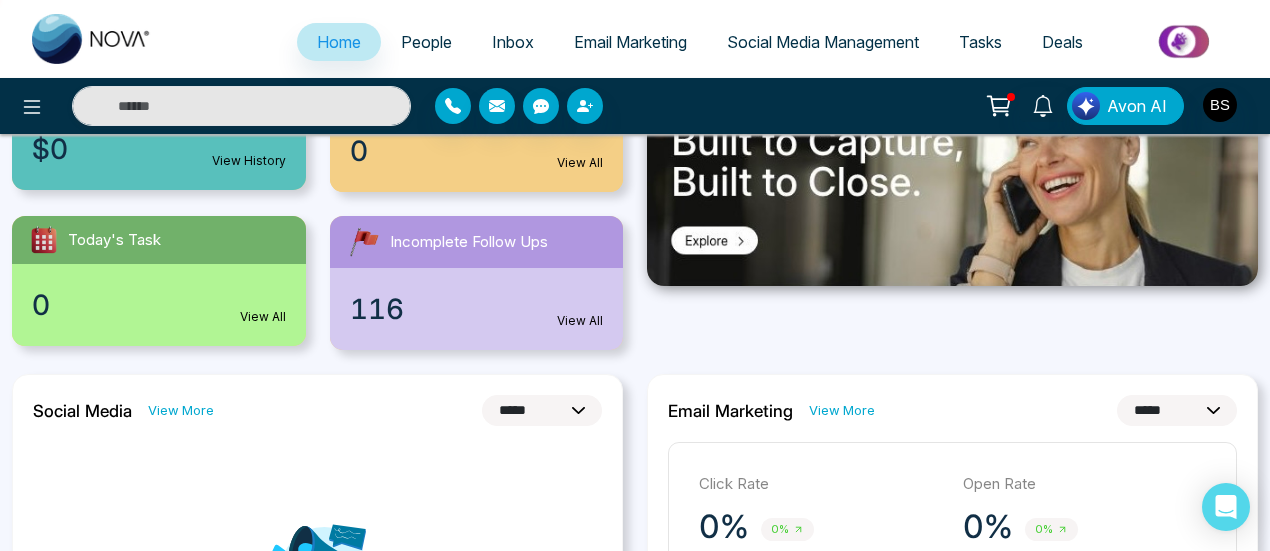 click on "**********" at bounding box center [1177, 410] 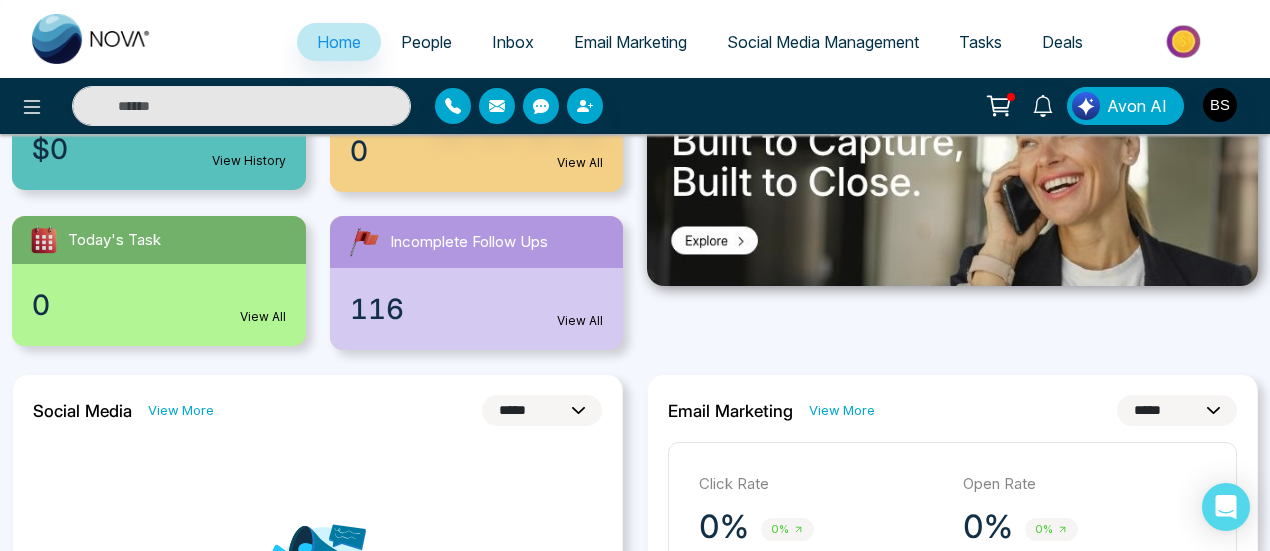 select on "**" 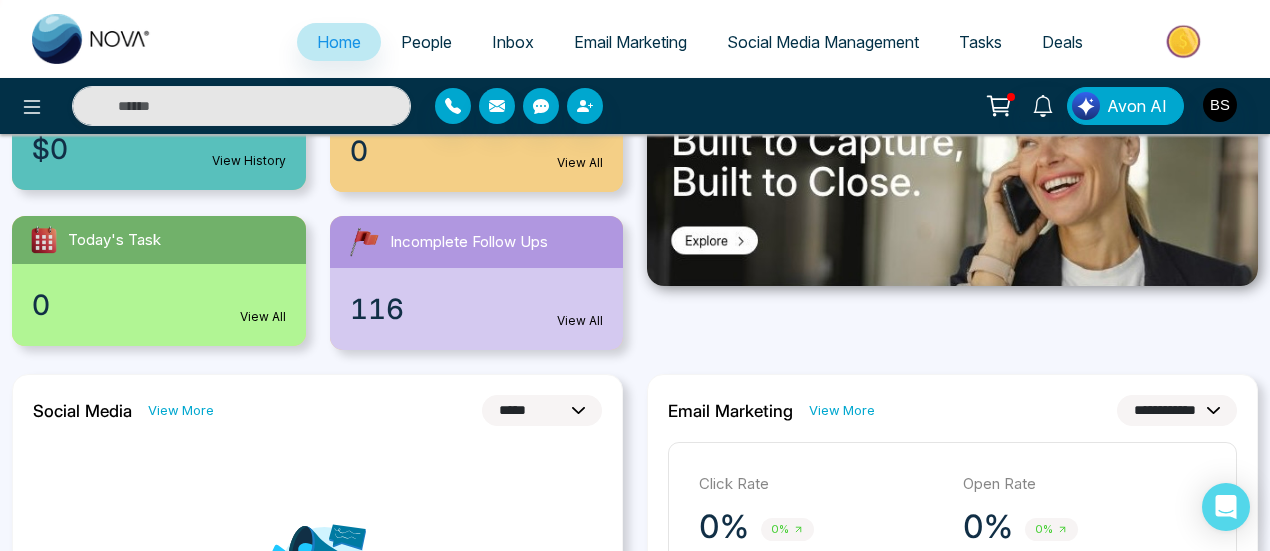 click on "**********" at bounding box center [1177, 410] 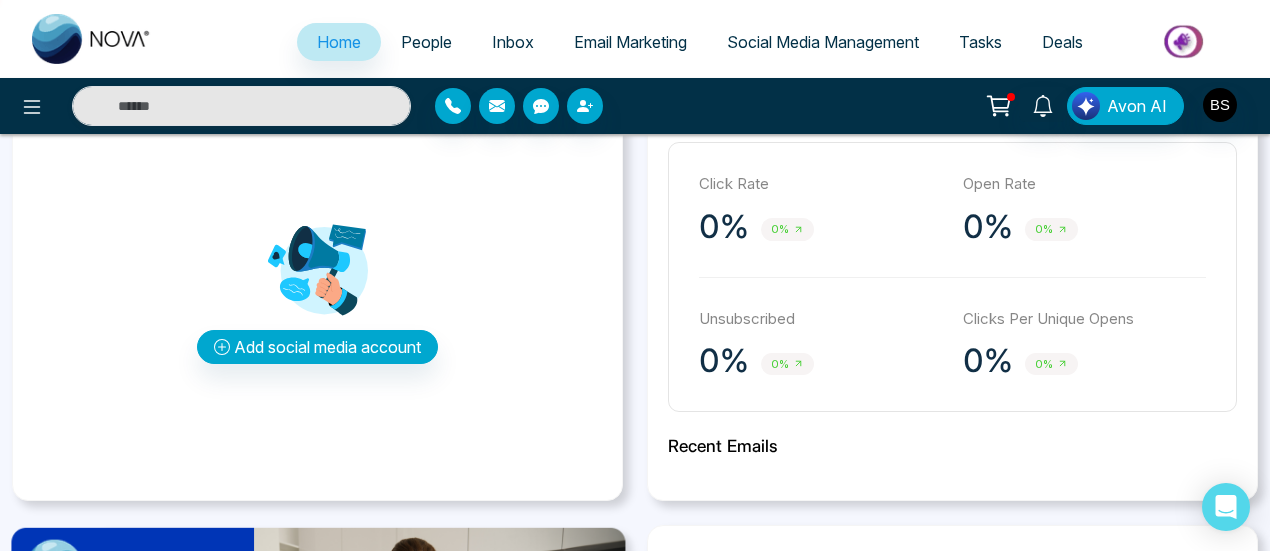 scroll, scrollTop: 500, scrollLeft: 0, axis: vertical 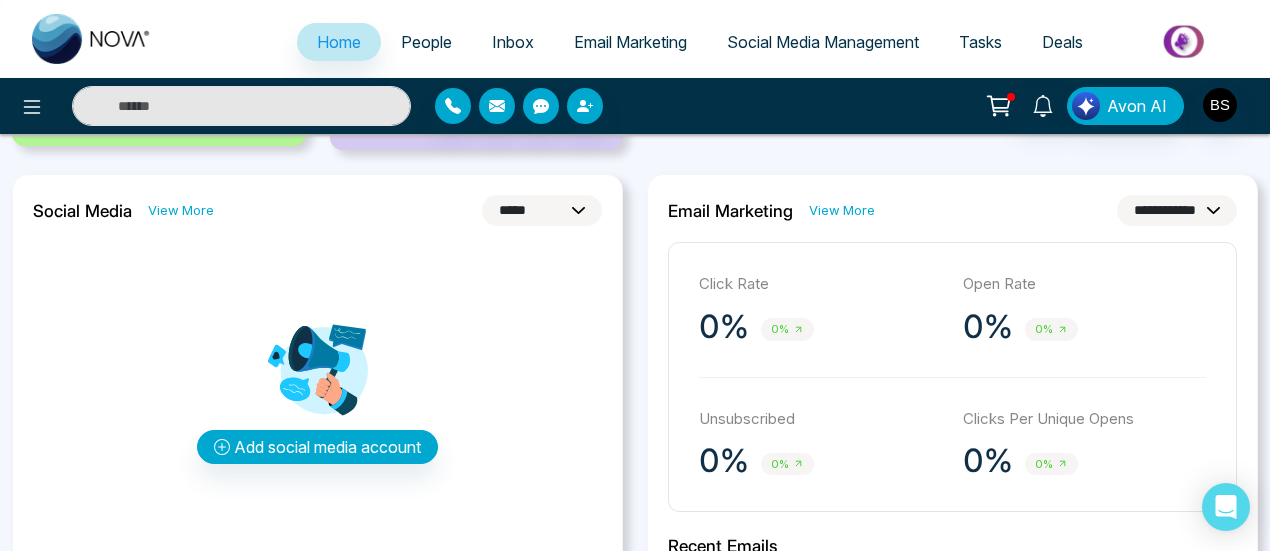 click on "People" at bounding box center [426, 42] 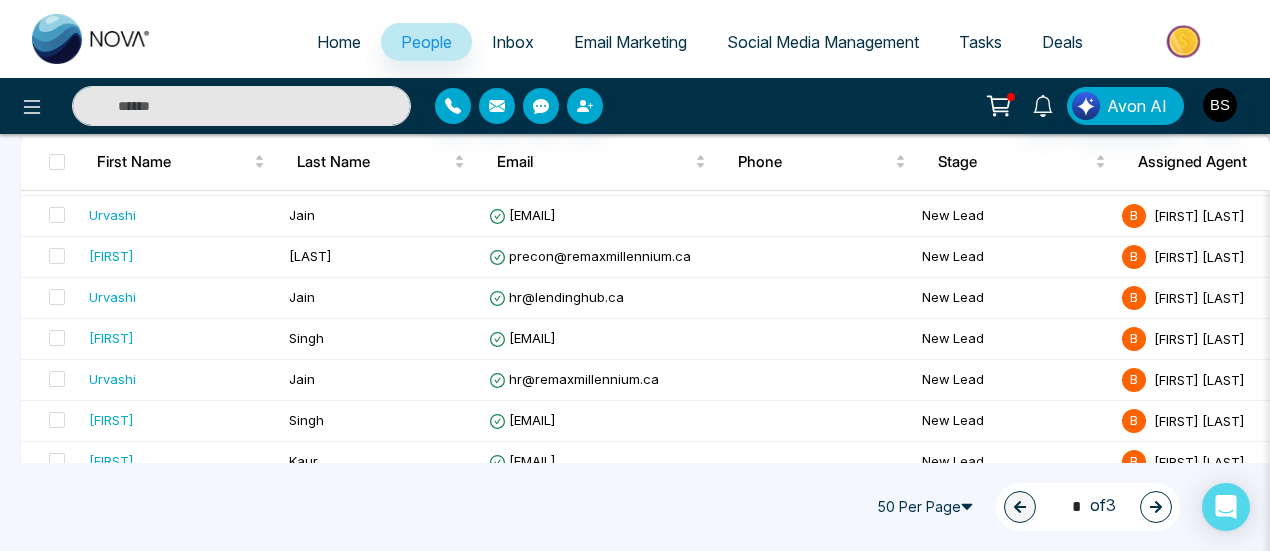 scroll, scrollTop: 0, scrollLeft: 0, axis: both 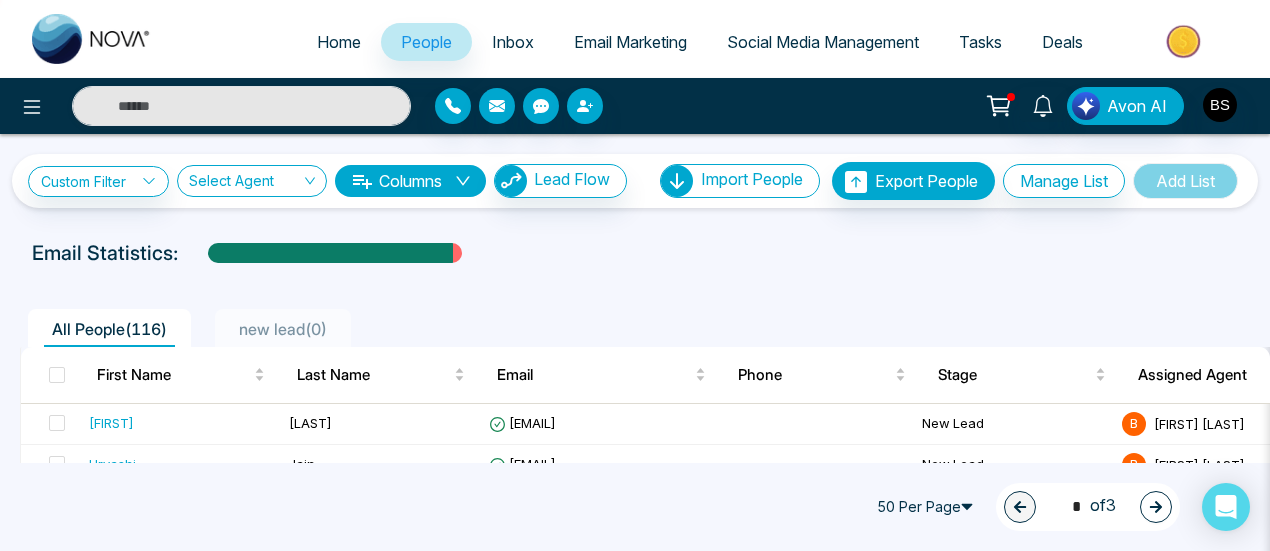 click at bounding box center (51, 375) 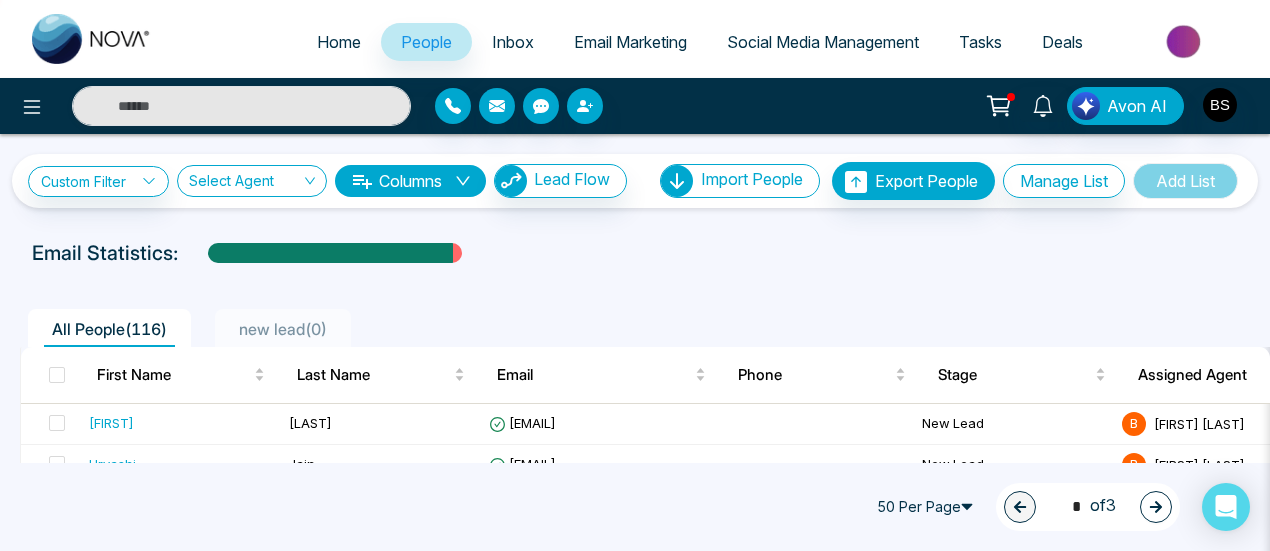 click at bounding box center [51, 375] 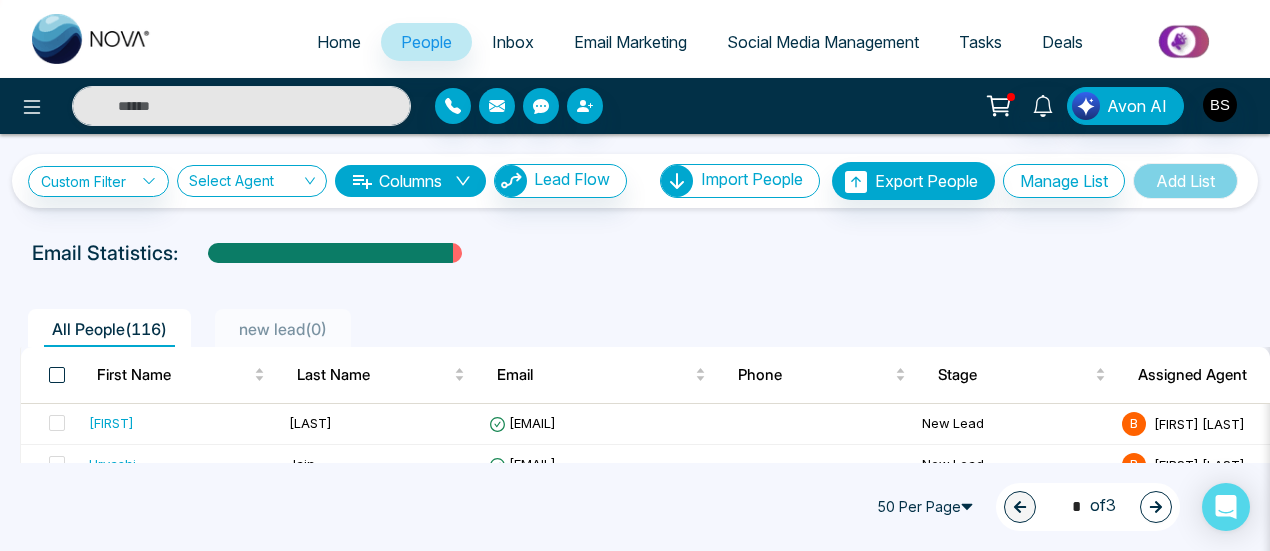 click at bounding box center [57, 375] 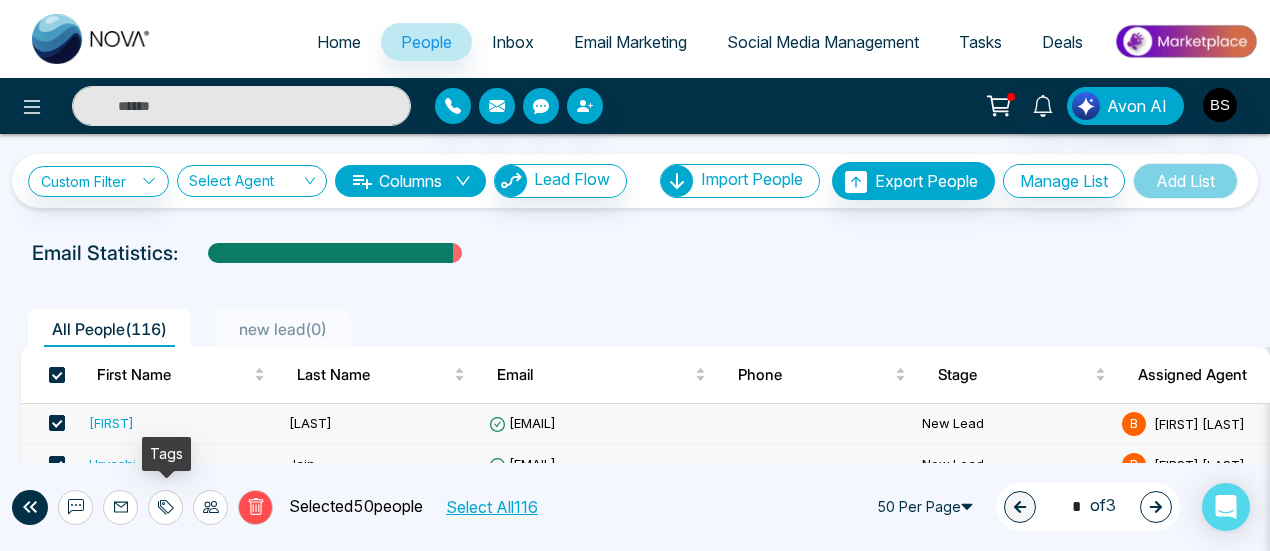 click at bounding box center (165, 507) 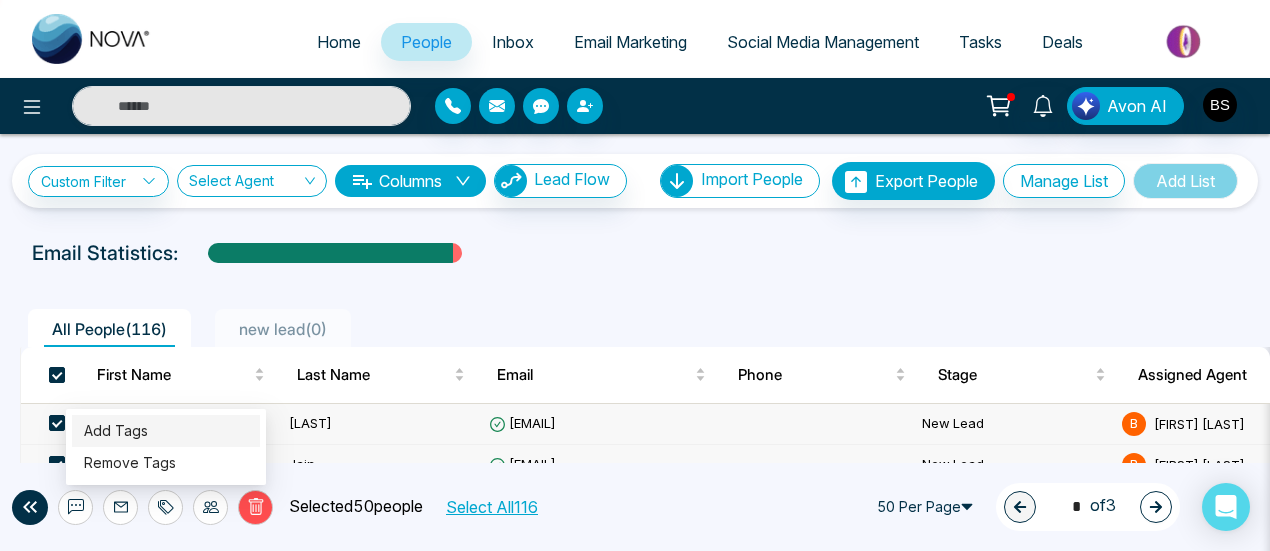 click on "Add Tags" at bounding box center [116, 430] 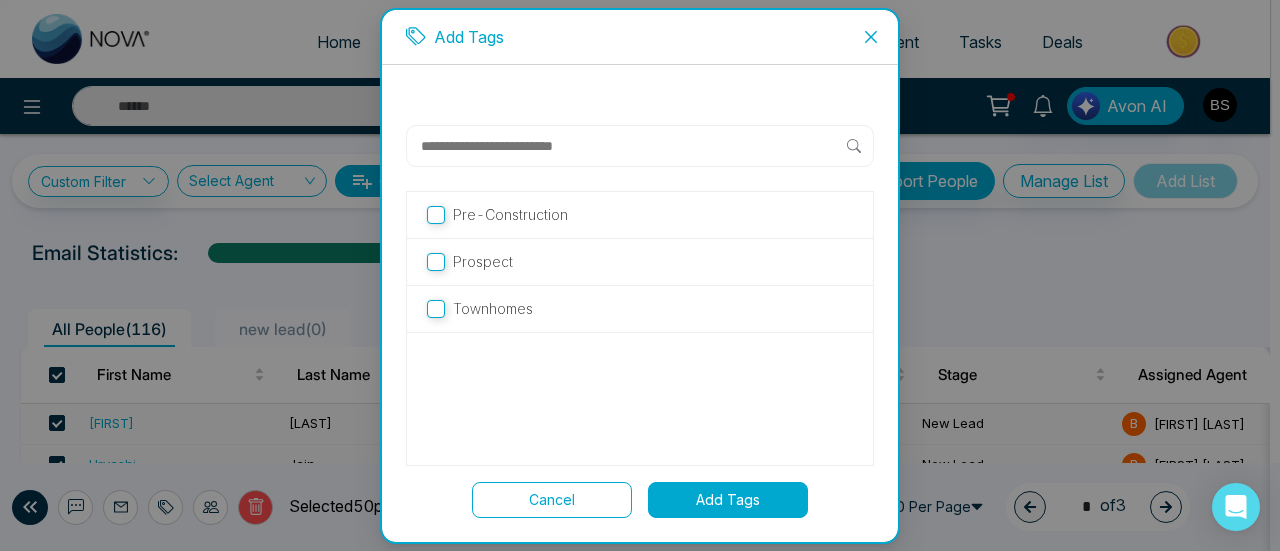 click at bounding box center [633, 146] 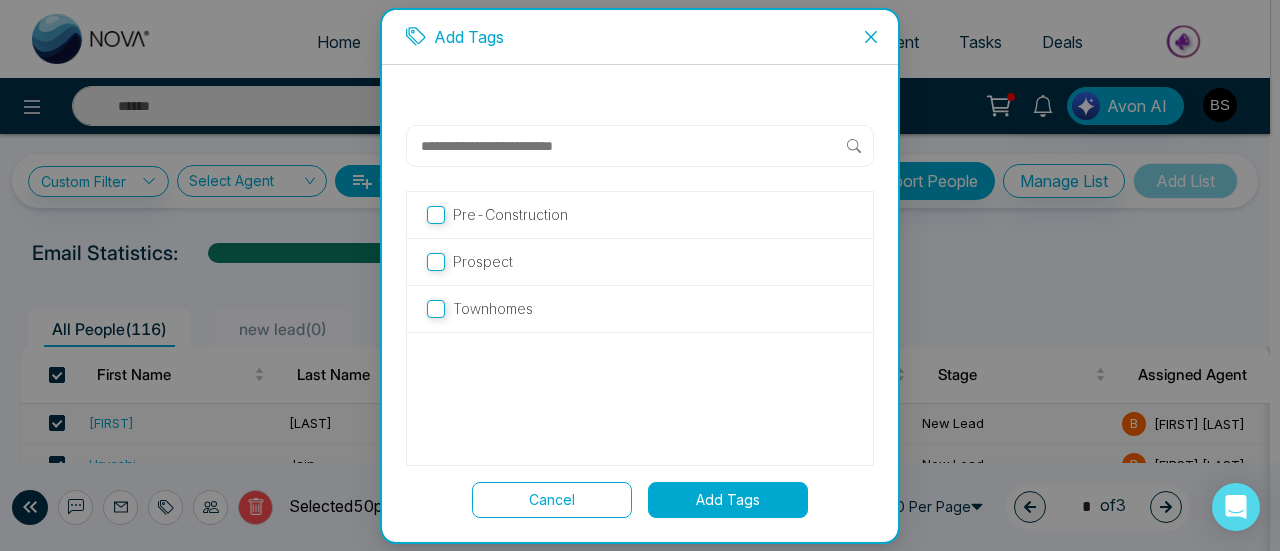 click 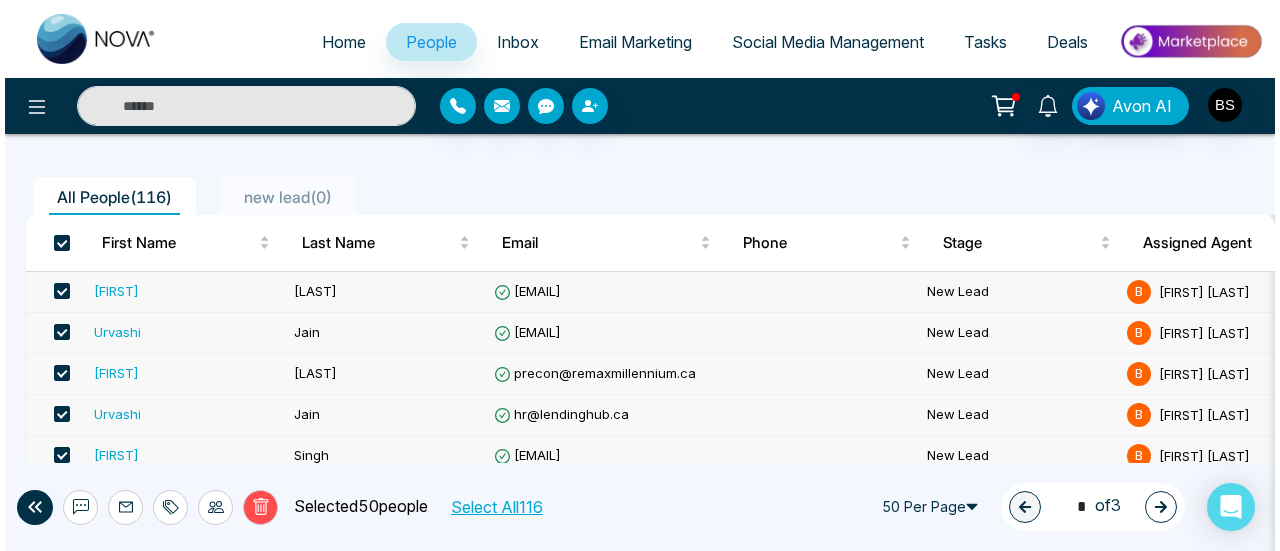 scroll, scrollTop: 0, scrollLeft: 0, axis: both 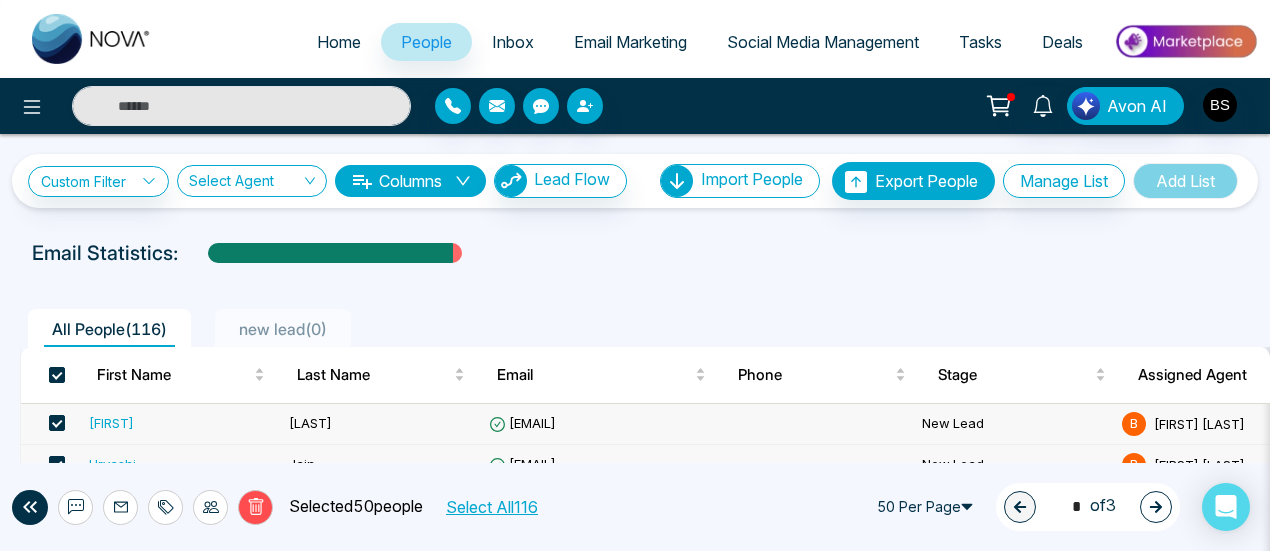 click on "Email Statistics:" at bounding box center (635, 253) 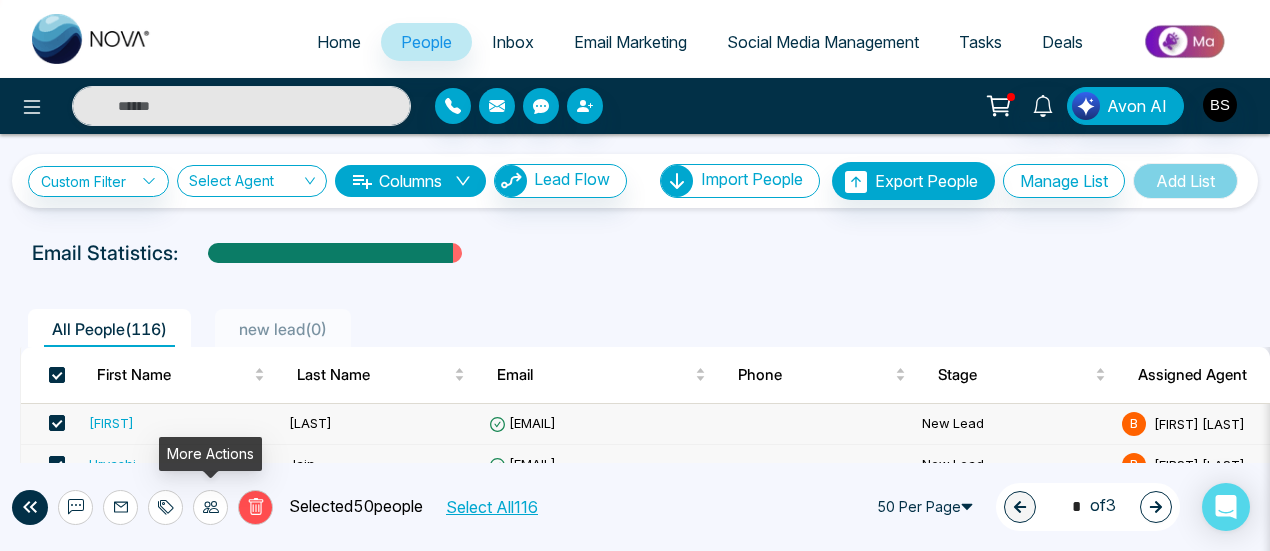 click 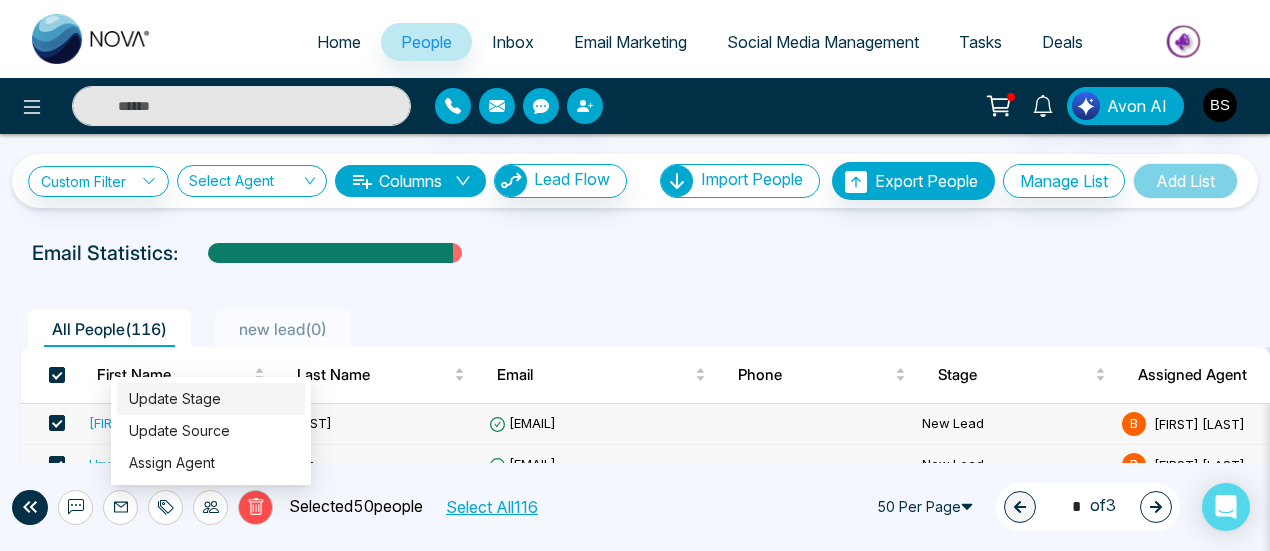 click on "Update Stage" at bounding box center [175, 398] 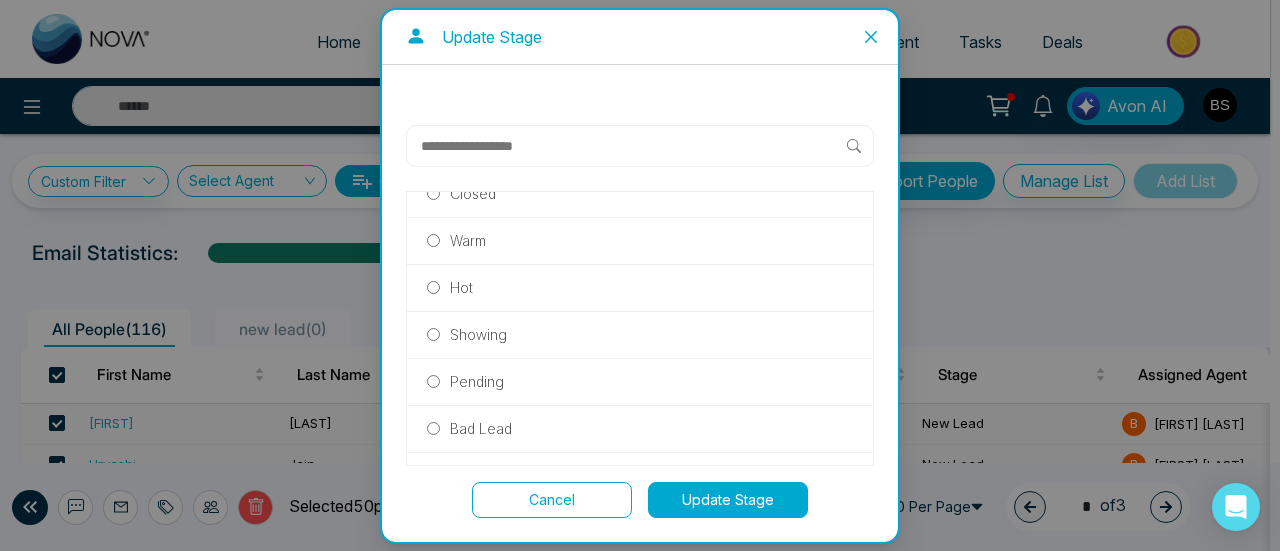 scroll, scrollTop: 99, scrollLeft: 0, axis: vertical 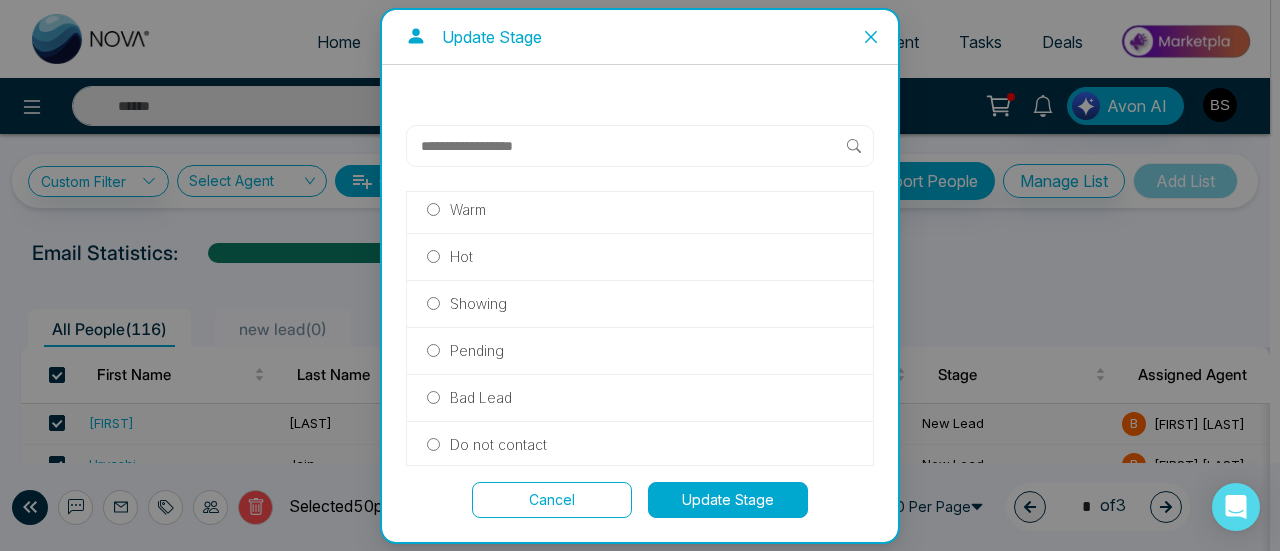 click at bounding box center (871, 37) 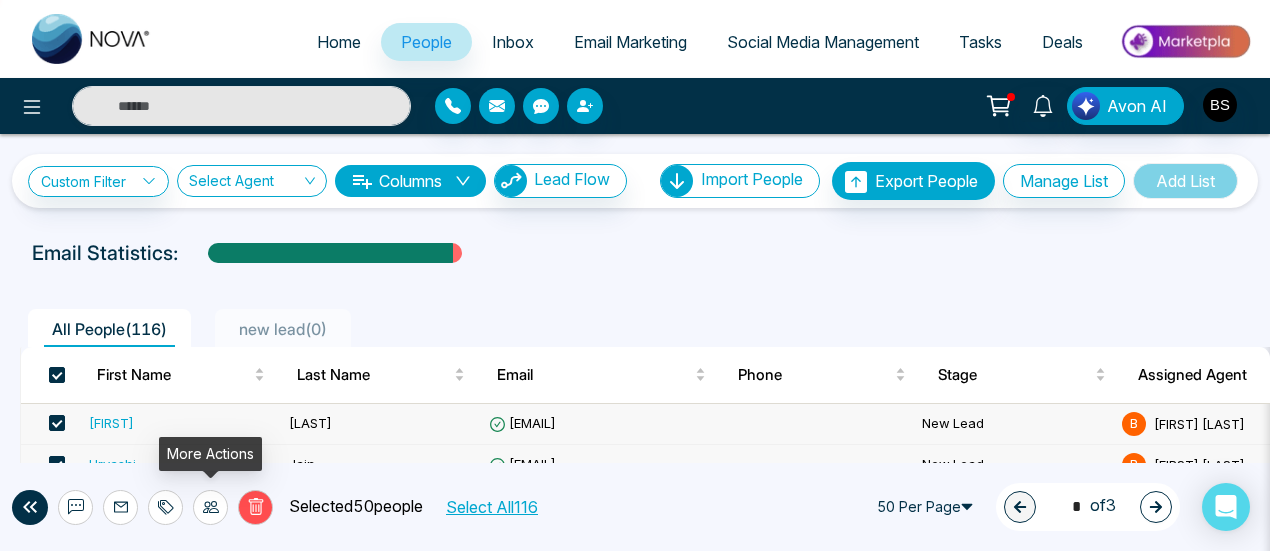 click at bounding box center [210, 507] 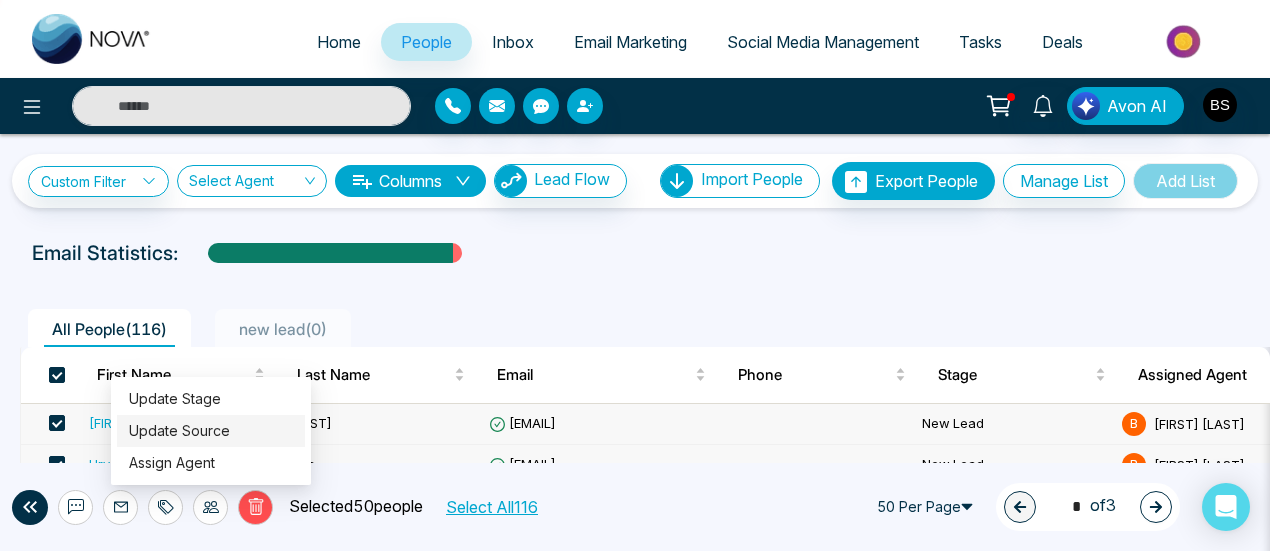 click on "Update Source" at bounding box center (179, 430) 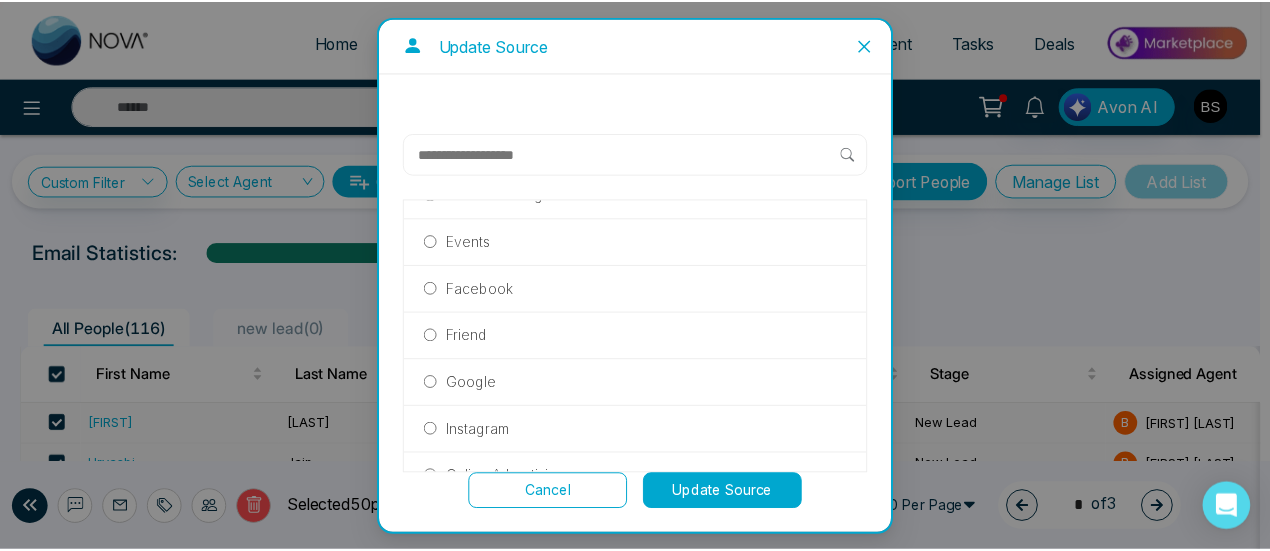 scroll, scrollTop: 146, scrollLeft: 0, axis: vertical 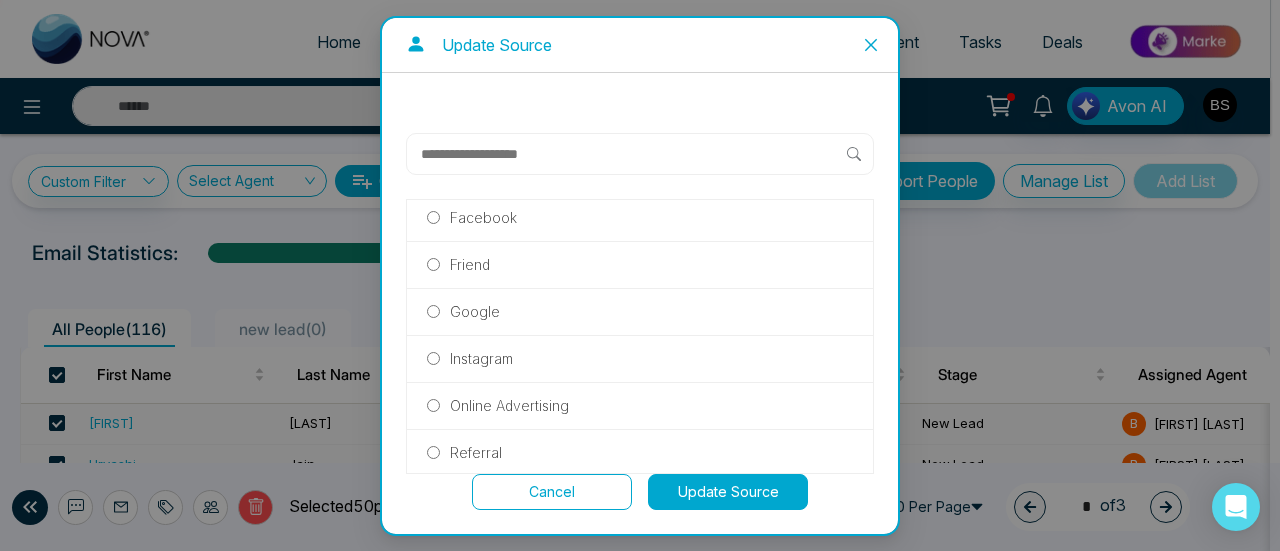 click 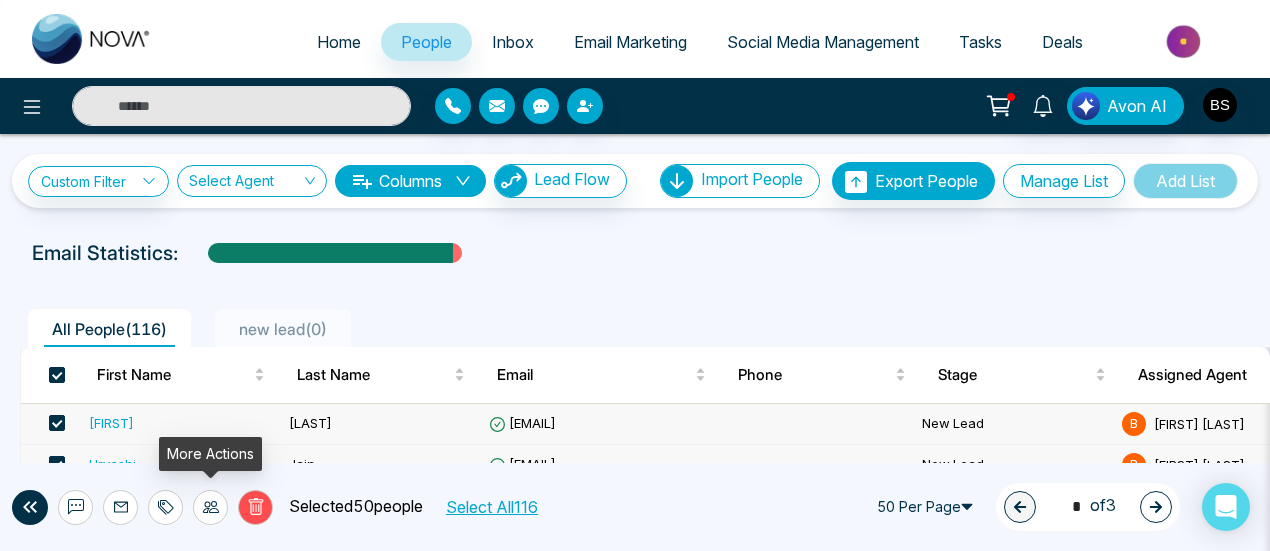click at bounding box center [210, 507] 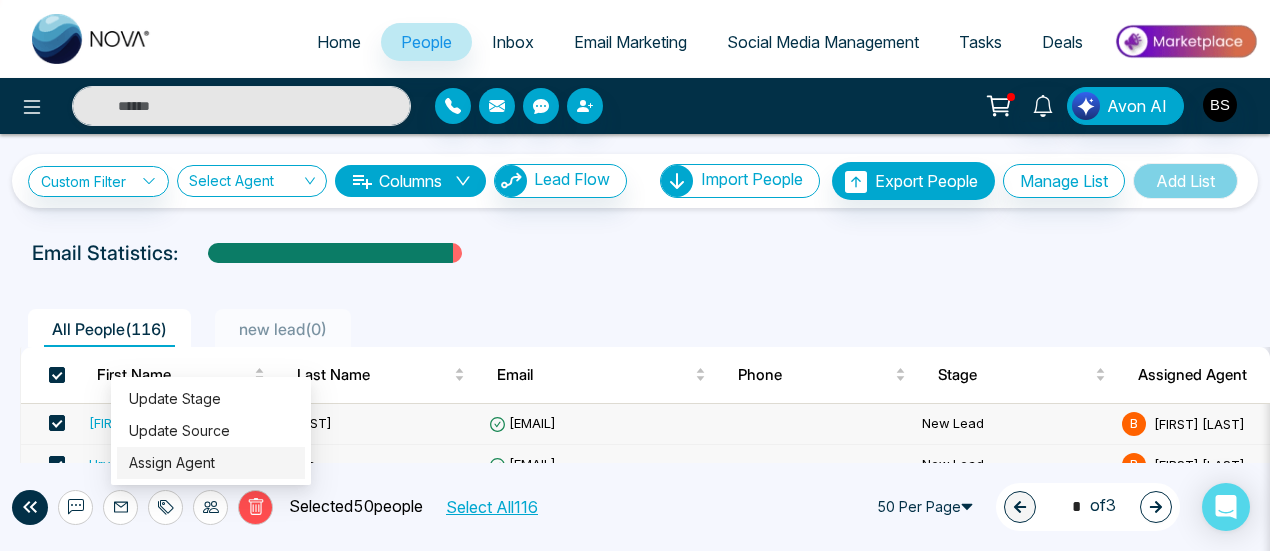click on "Assign Agent" at bounding box center [172, 462] 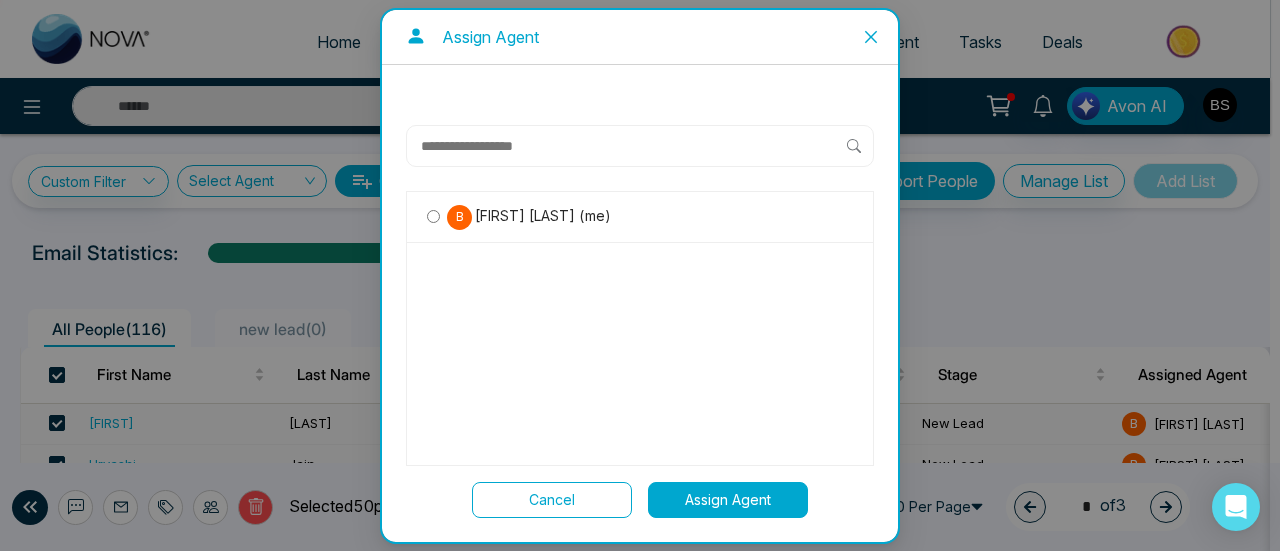 click 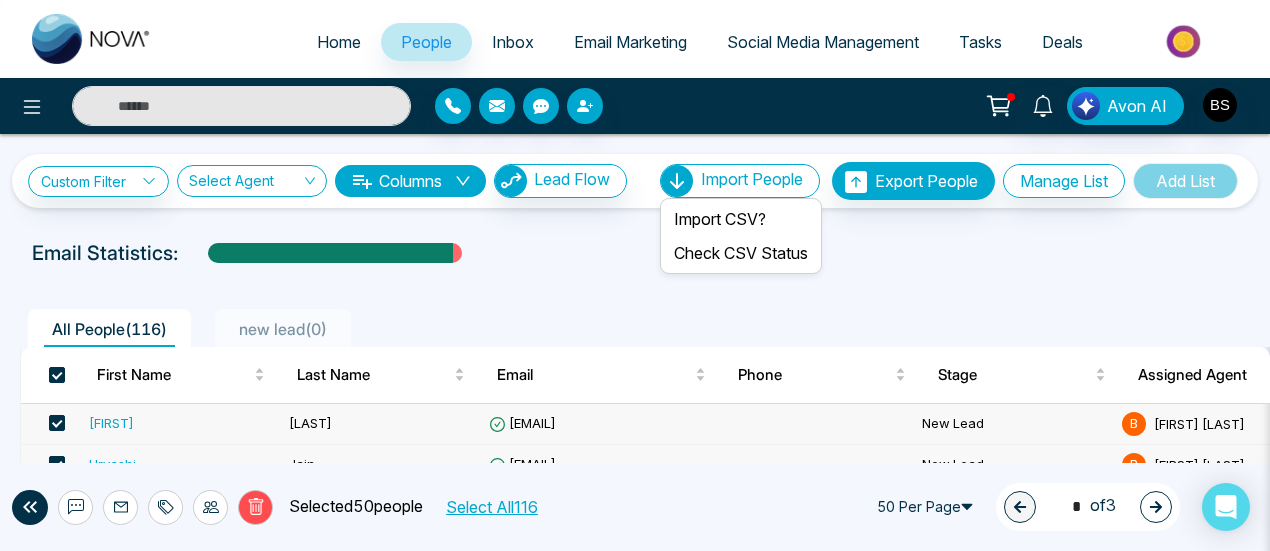 click on "Import People" at bounding box center (752, 179) 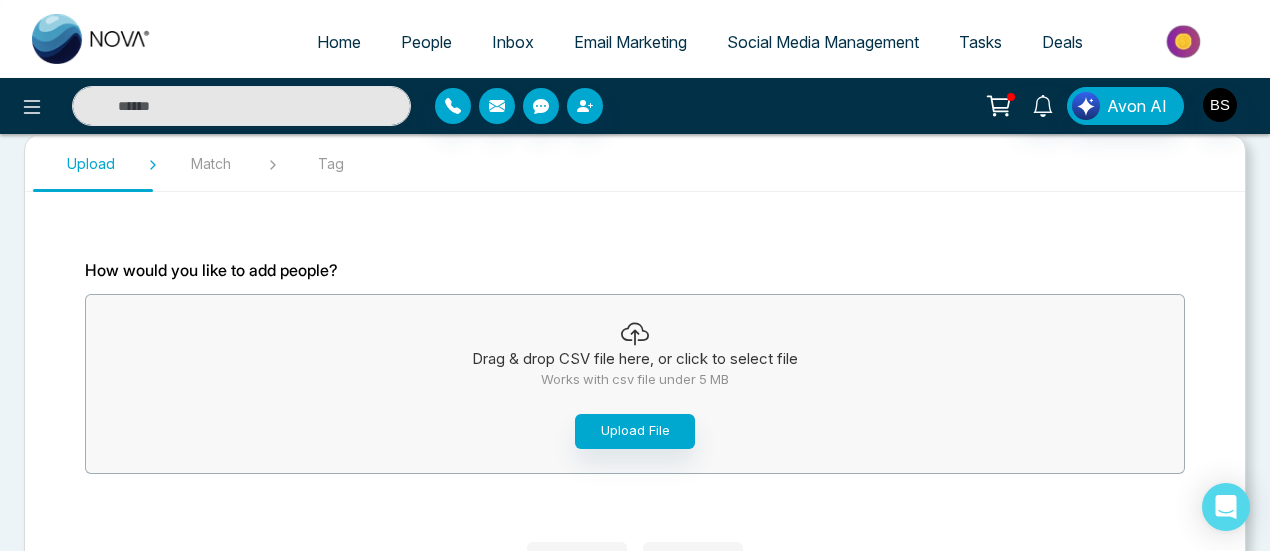 scroll, scrollTop: 143, scrollLeft: 0, axis: vertical 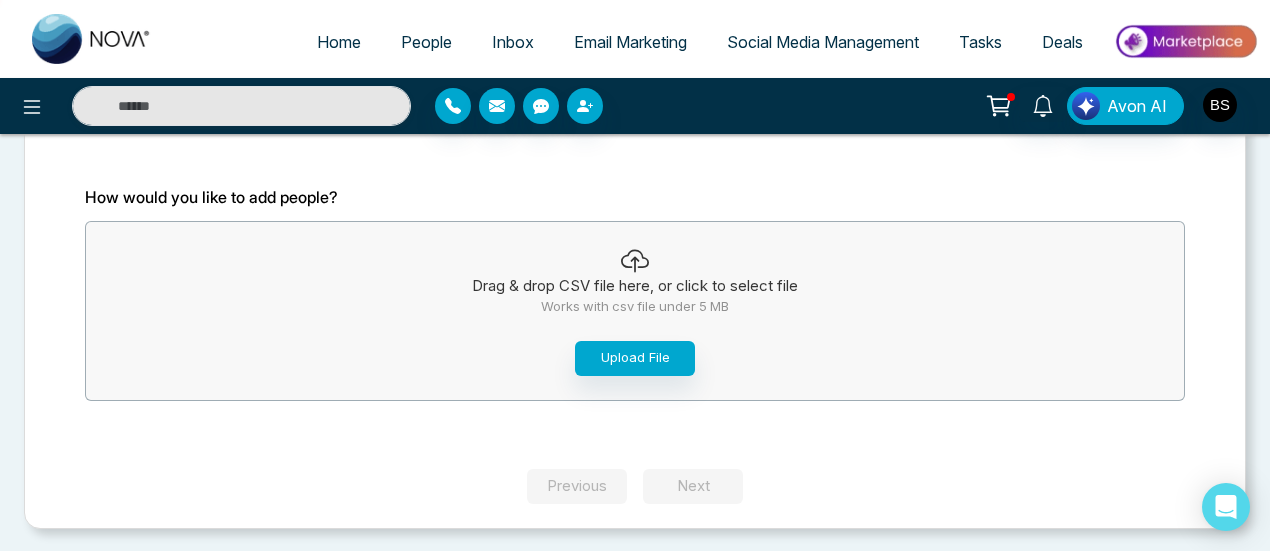 click on "How would you like to add people? Drag & drop CSV file here, or click to select file Works with csv file under 5 MB Upload File" at bounding box center [635, 302] 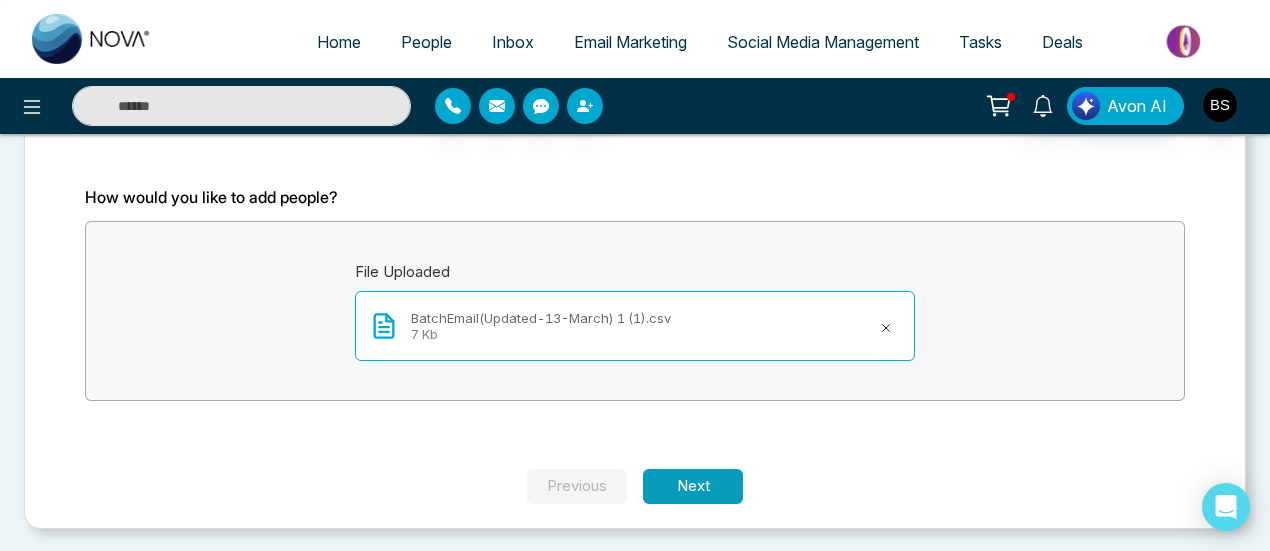 click on "Next" at bounding box center (693, 486) 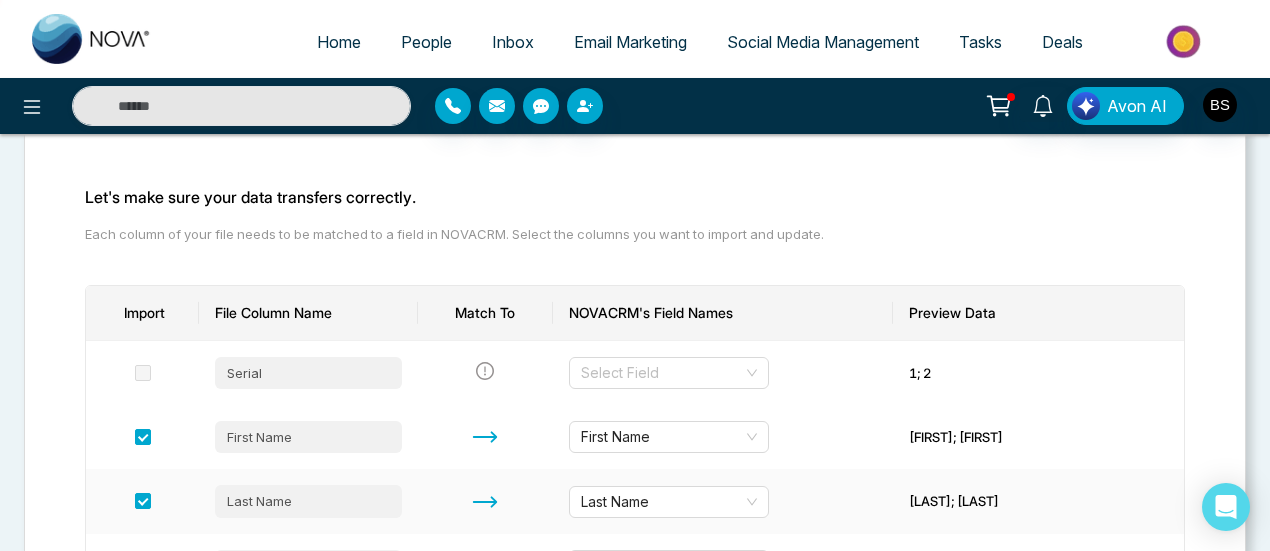 scroll, scrollTop: 343, scrollLeft: 0, axis: vertical 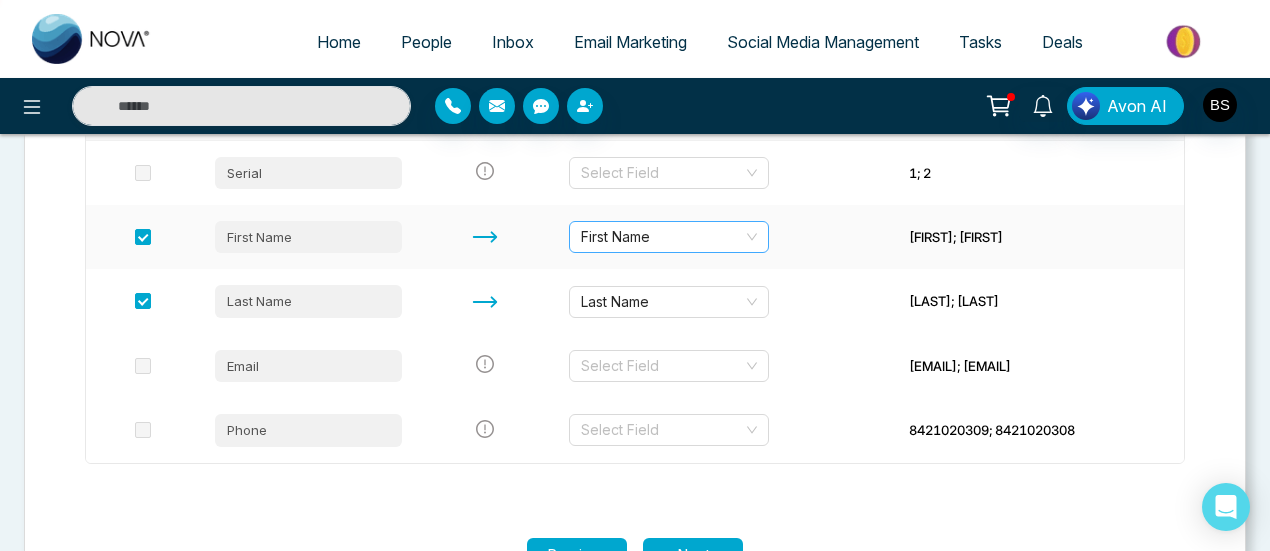 click on "First Name" at bounding box center (669, 237) 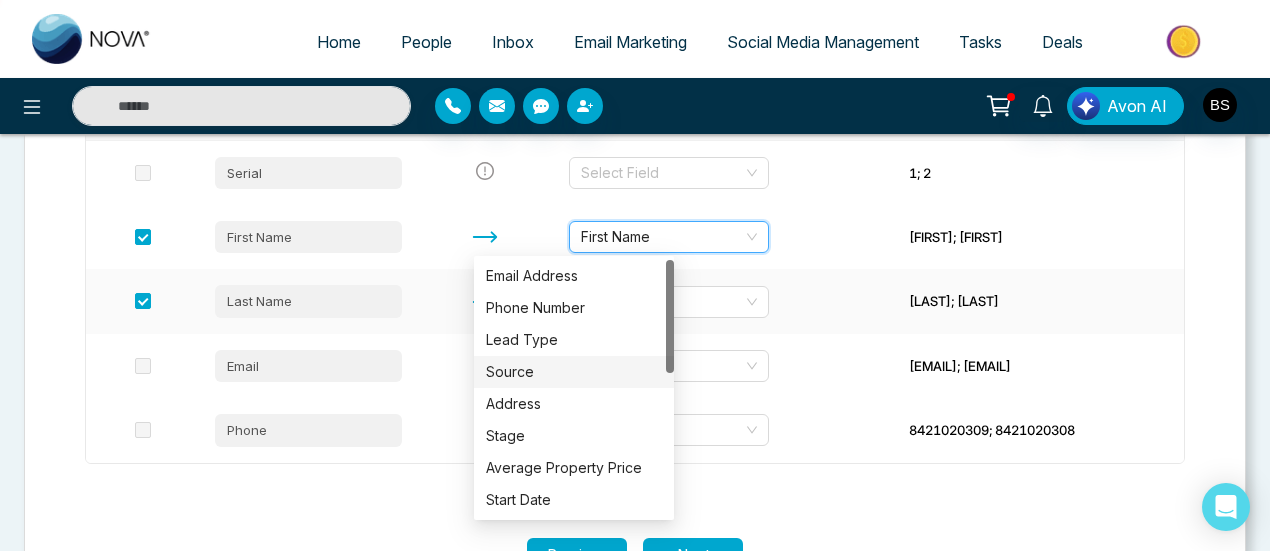 click on "[LAST]; [LAST]" at bounding box center (1038, 301) 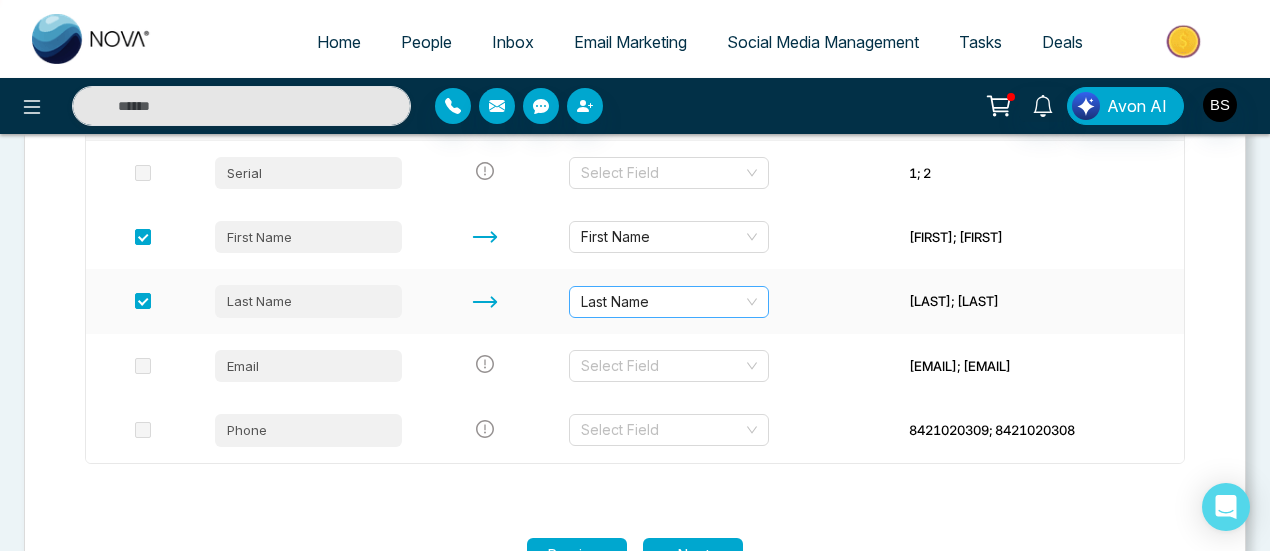 click on "Last Name" at bounding box center (669, 302) 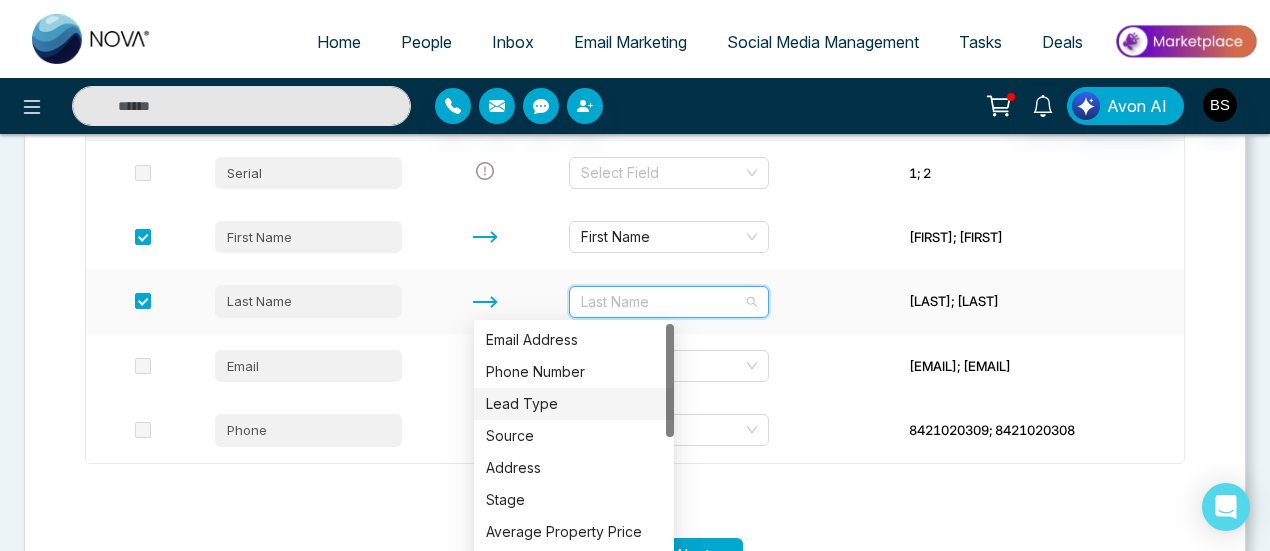 click on "[LAST]; [LAST]" at bounding box center (1038, 301) 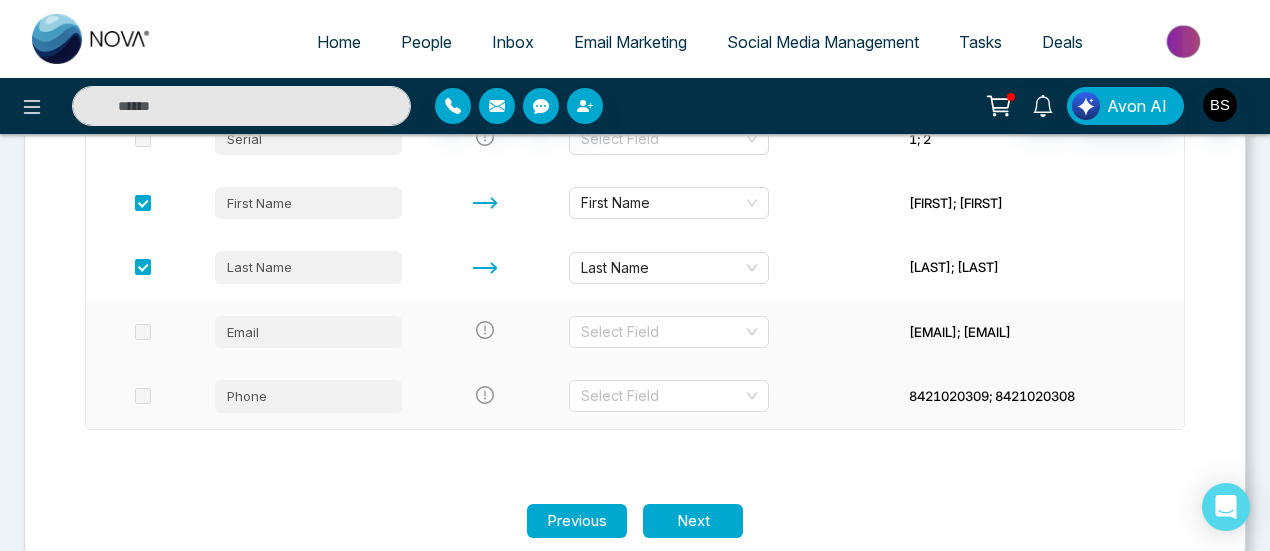 scroll, scrollTop: 410, scrollLeft: 0, axis: vertical 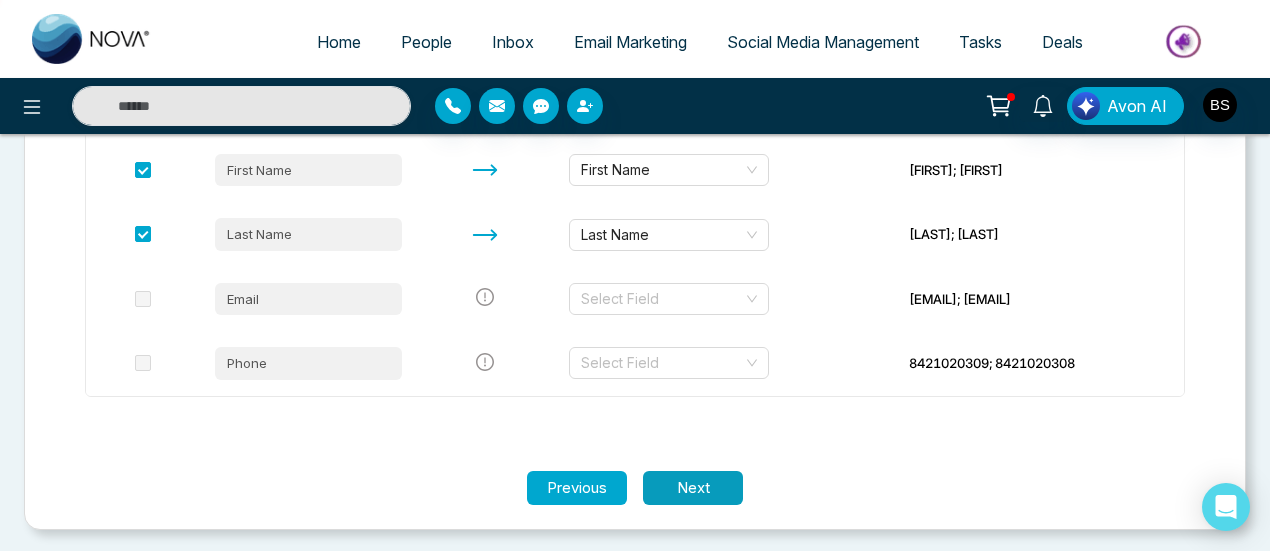 click on "Next" at bounding box center [693, 488] 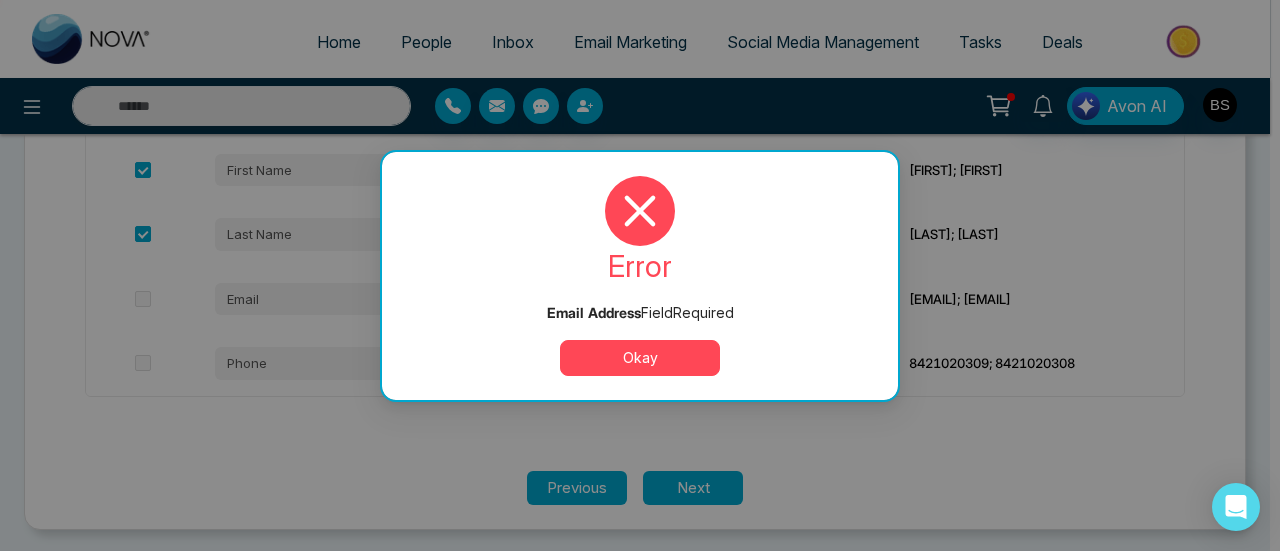 click on "Okay" at bounding box center (640, 358) 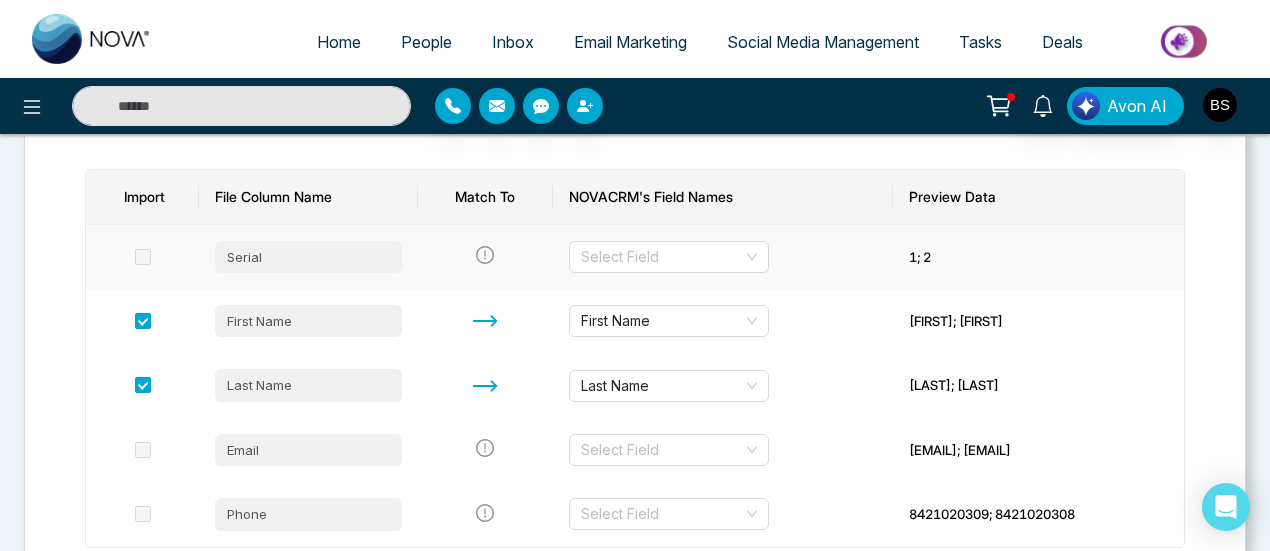scroll, scrollTop: 410, scrollLeft: 0, axis: vertical 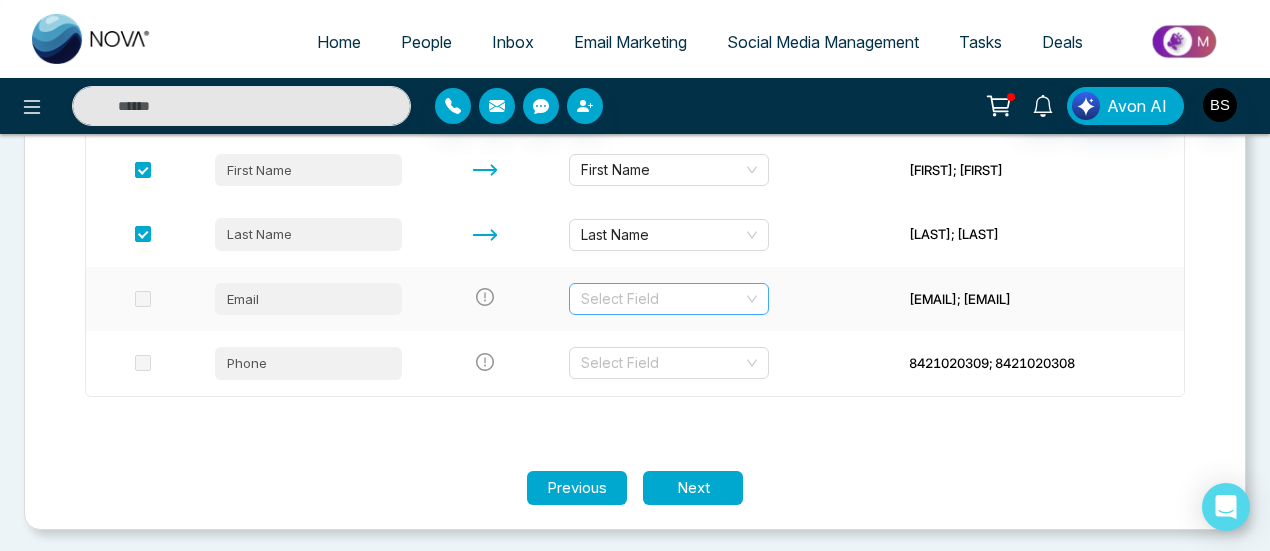 click at bounding box center [662, 299] 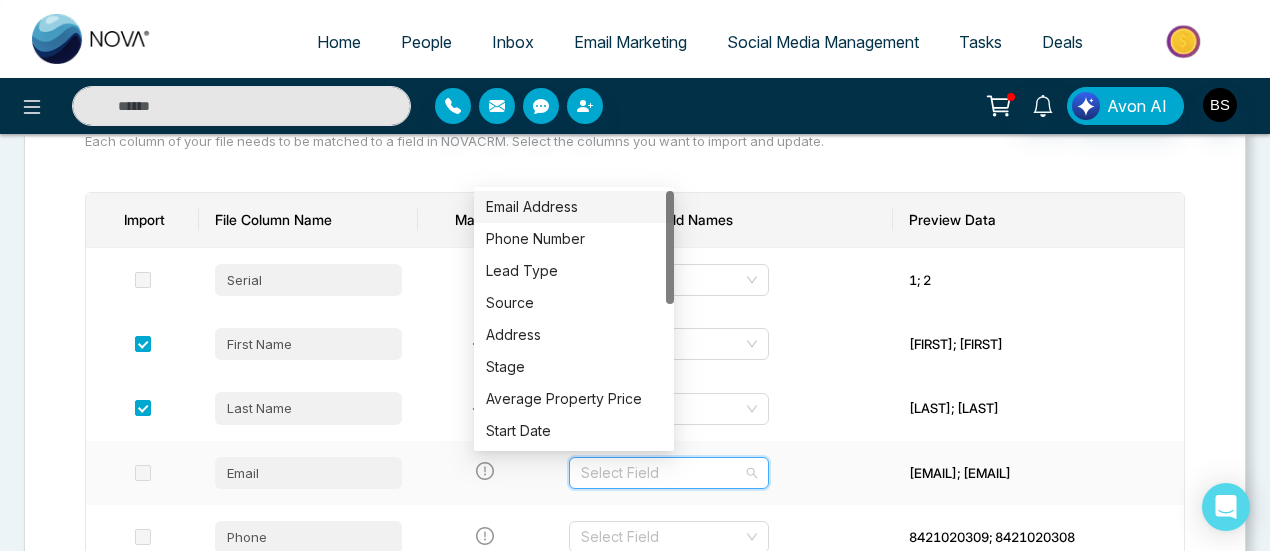 scroll, scrollTop: 210, scrollLeft: 0, axis: vertical 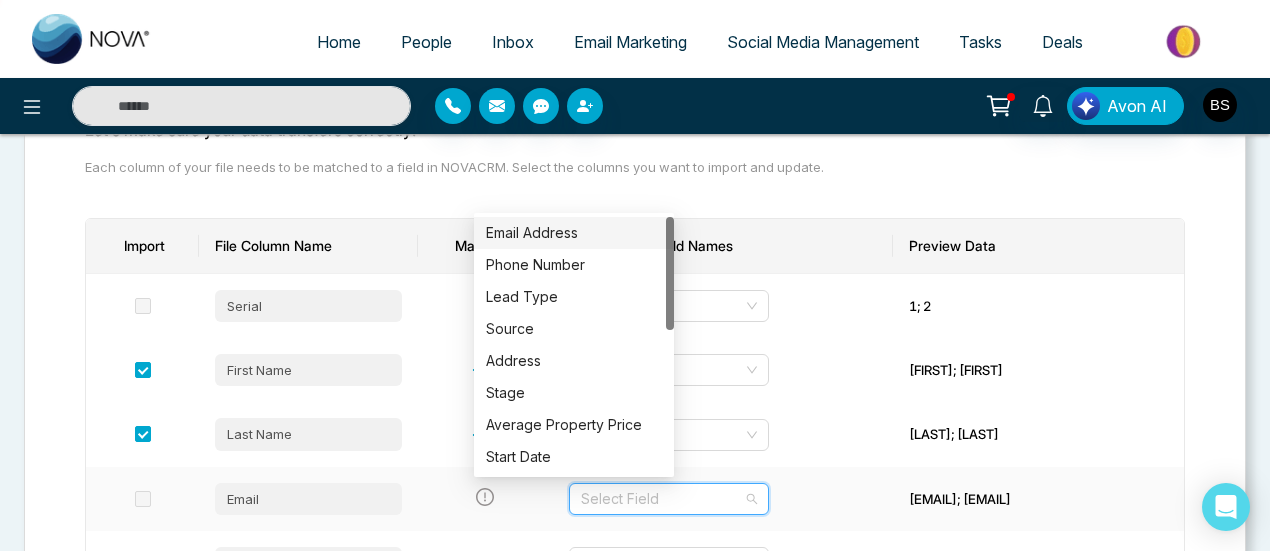 click on "Email Address" at bounding box center (574, 233) 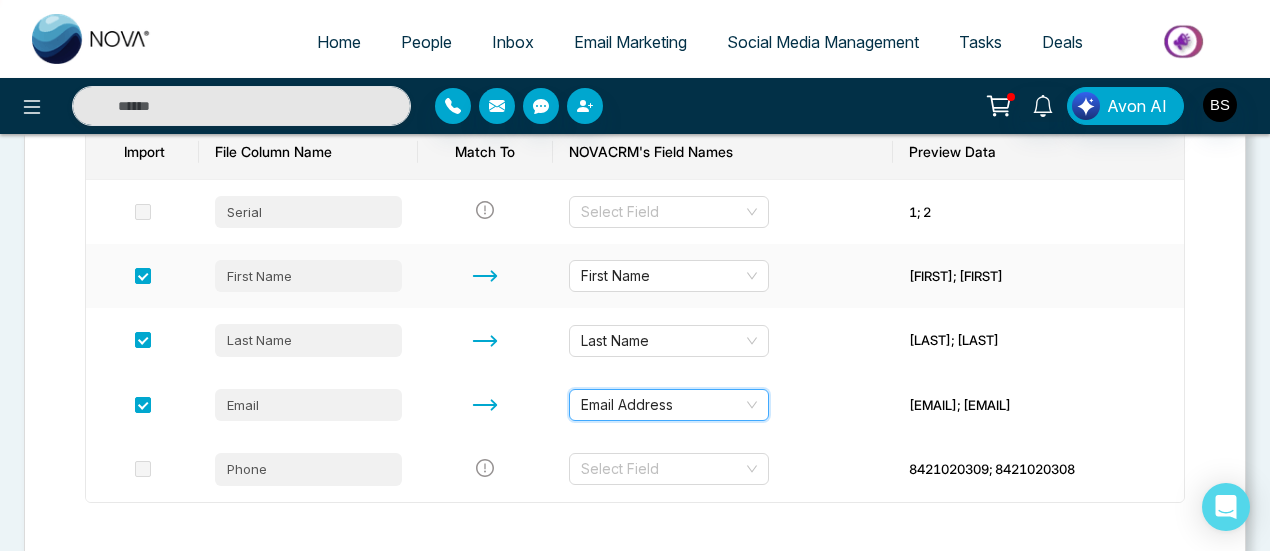 scroll, scrollTop: 410, scrollLeft: 0, axis: vertical 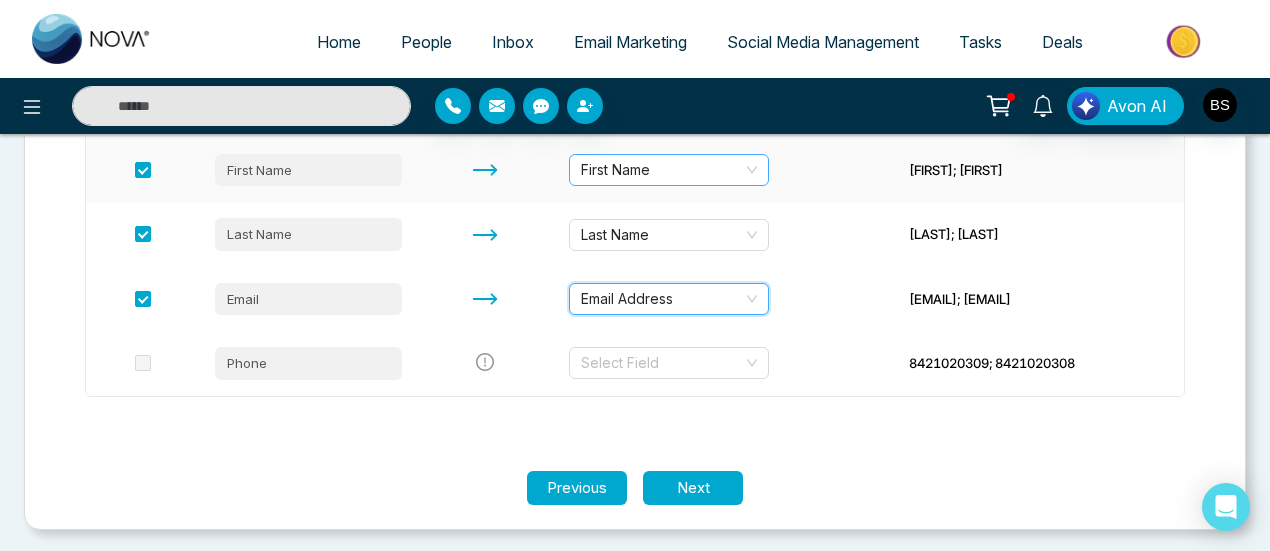 click on "First Name" at bounding box center (669, 170) 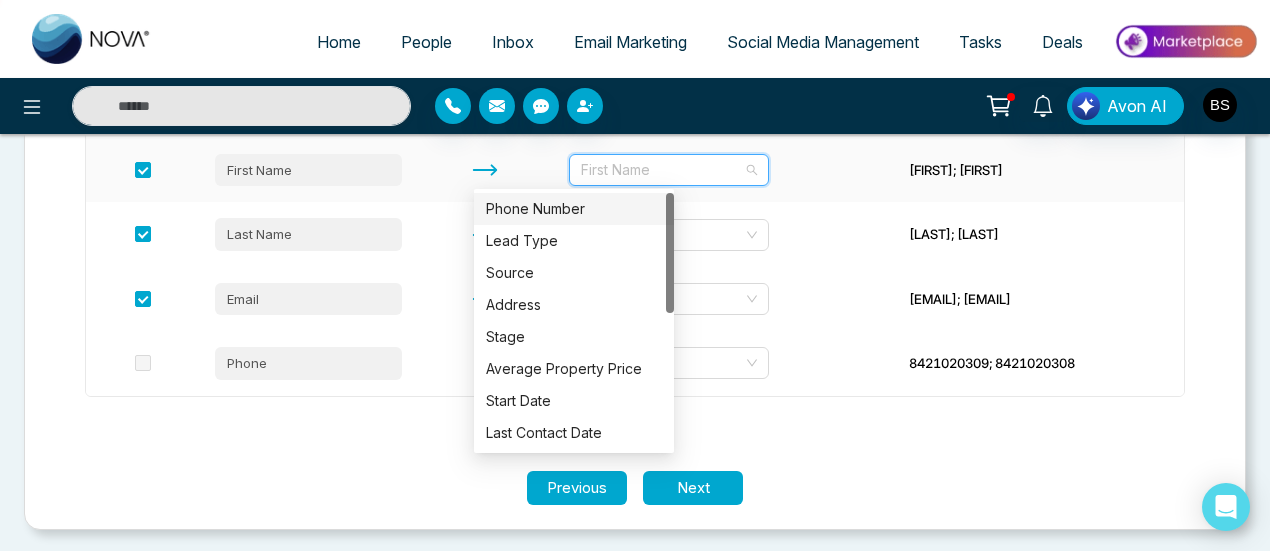 click on "First Name" at bounding box center [669, 170] 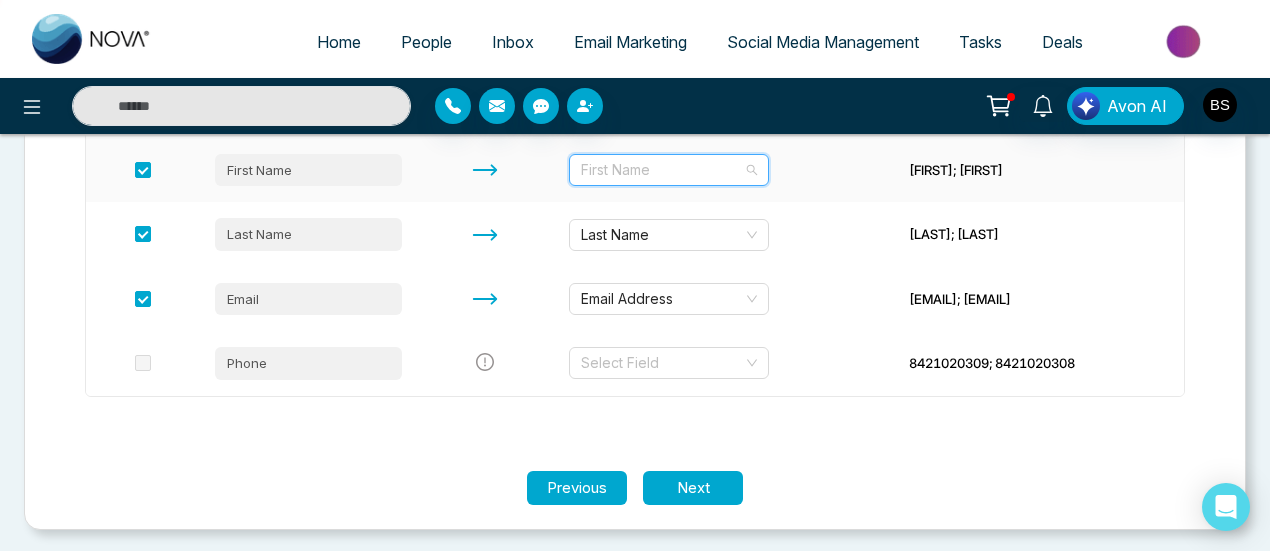 click on "First Name" at bounding box center [669, 170] 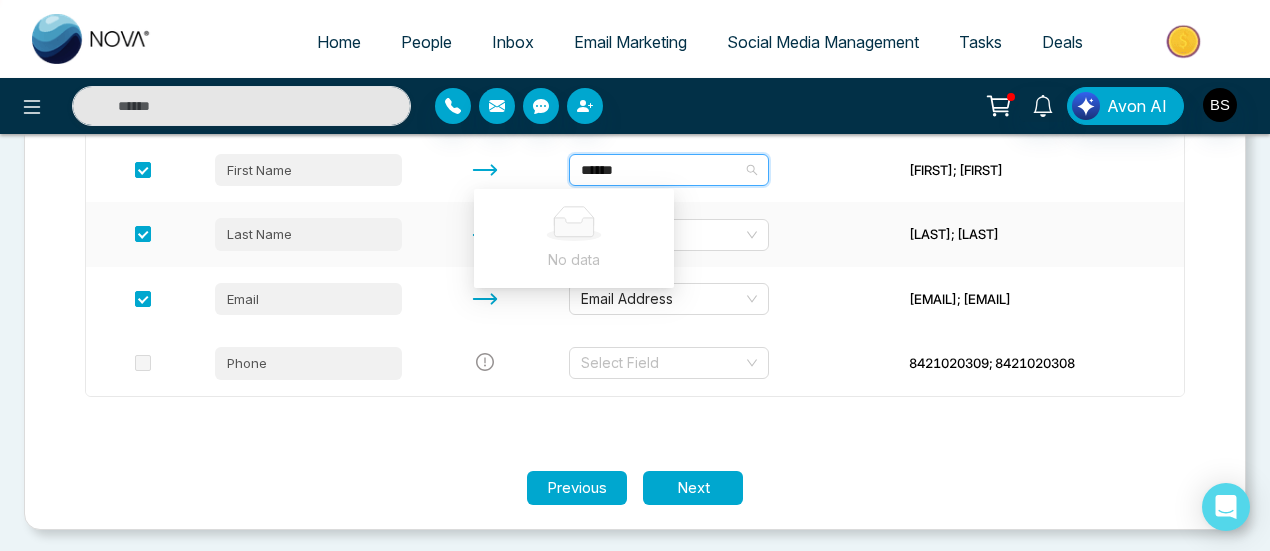 type on "******" 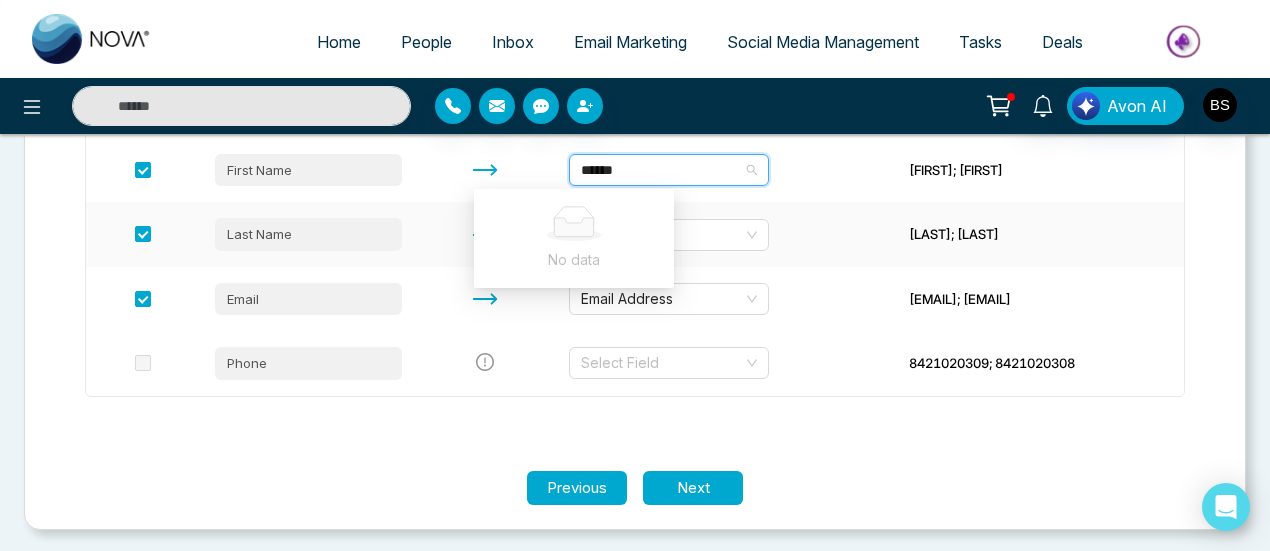 type 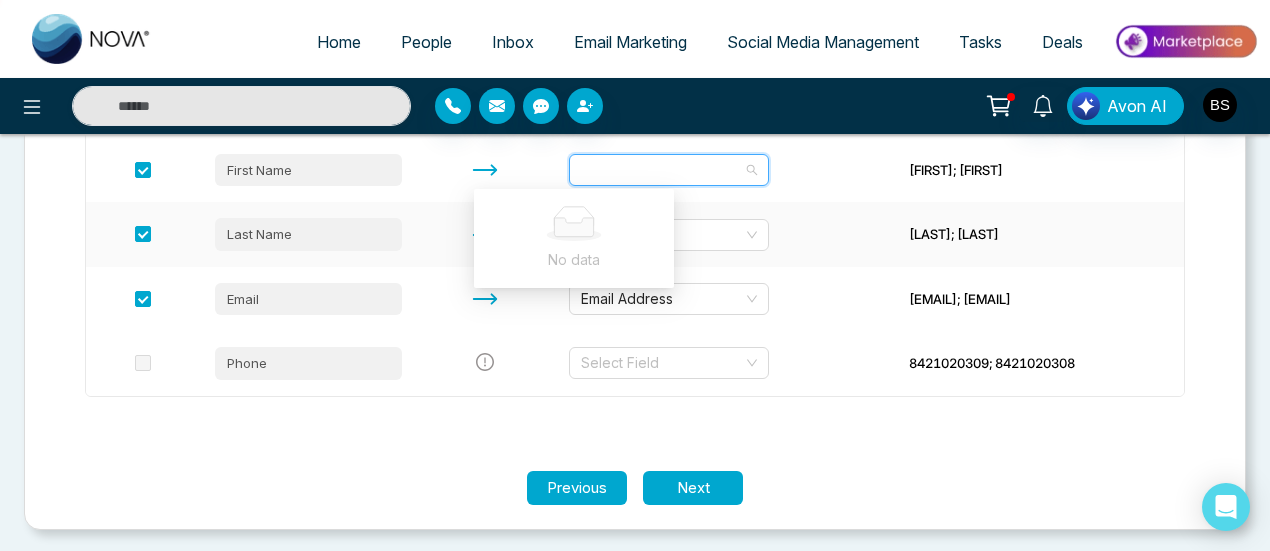 click on "Last Name" at bounding box center (723, 234) 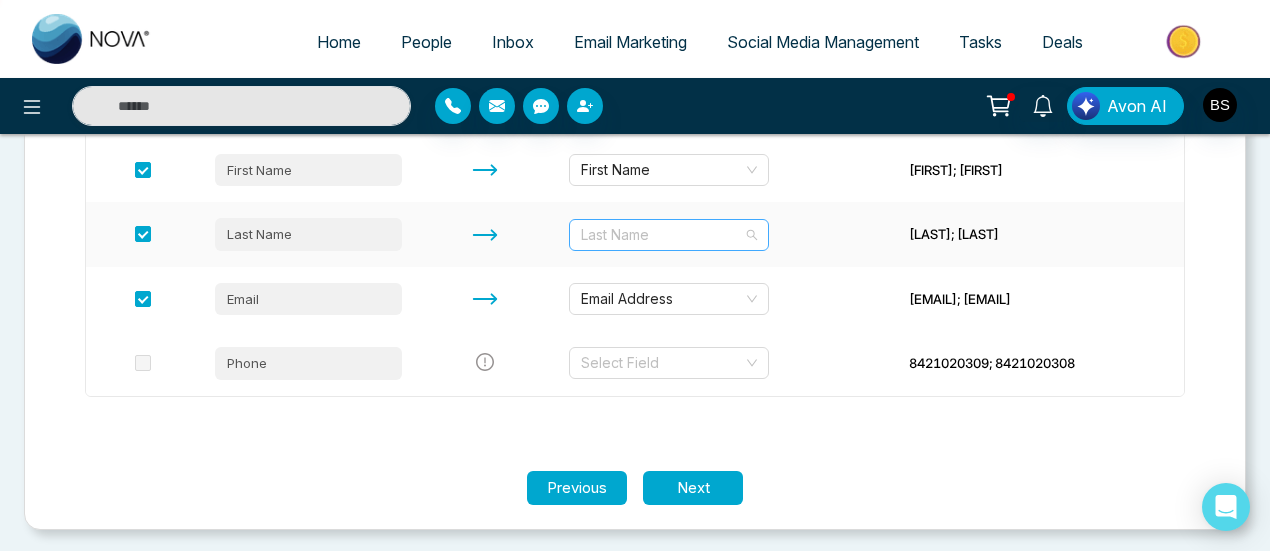 click on "Last Name" at bounding box center [669, 235] 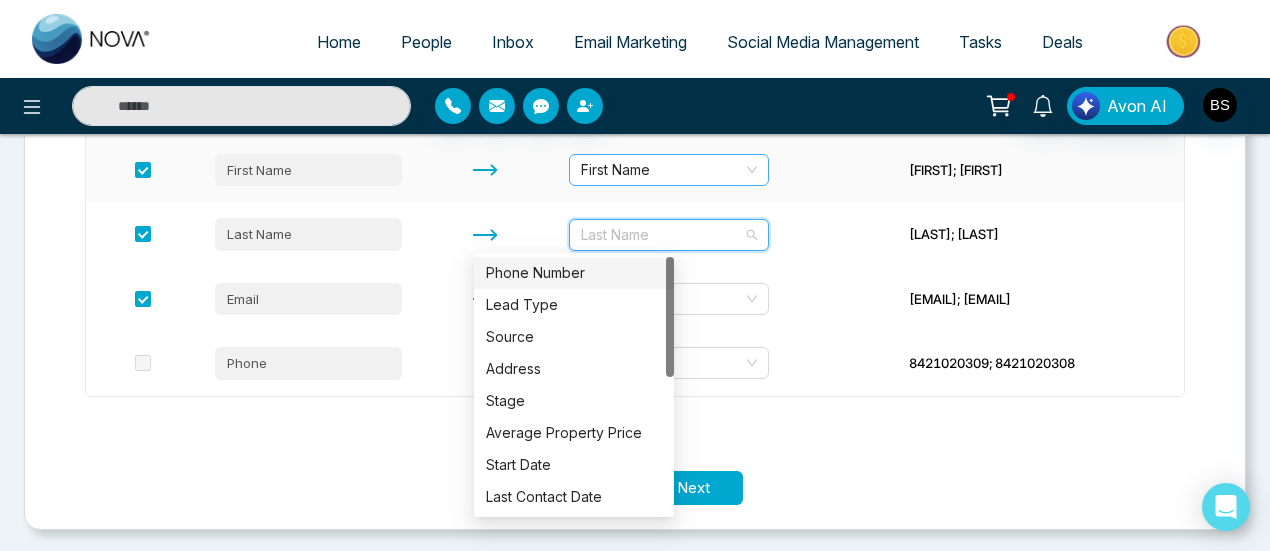 click on "First Name" at bounding box center (669, 170) 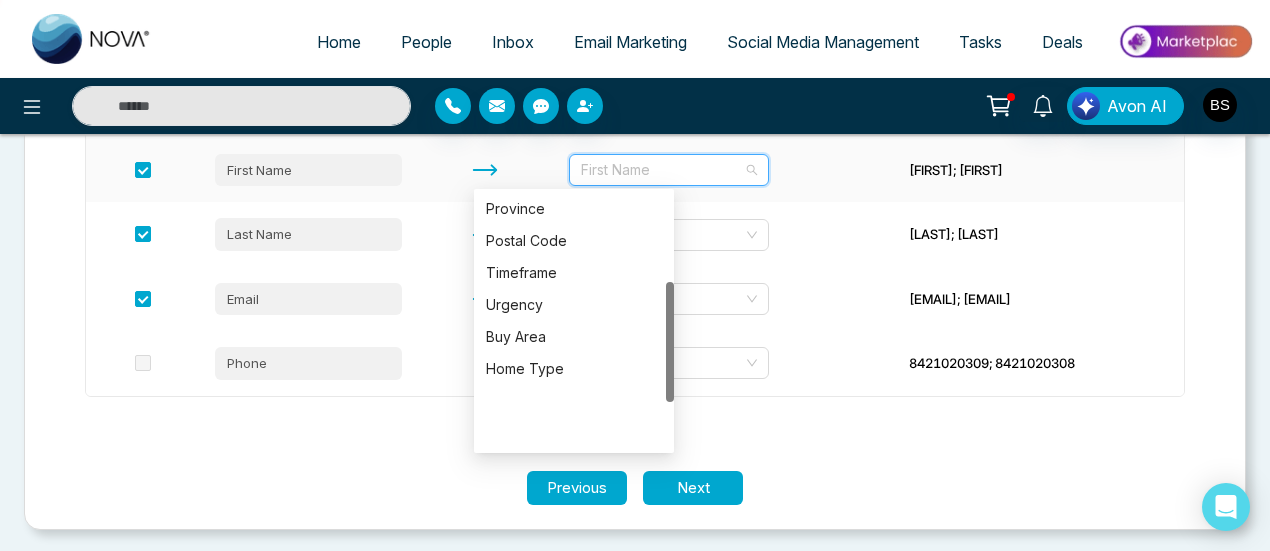 scroll, scrollTop: 0, scrollLeft: 0, axis: both 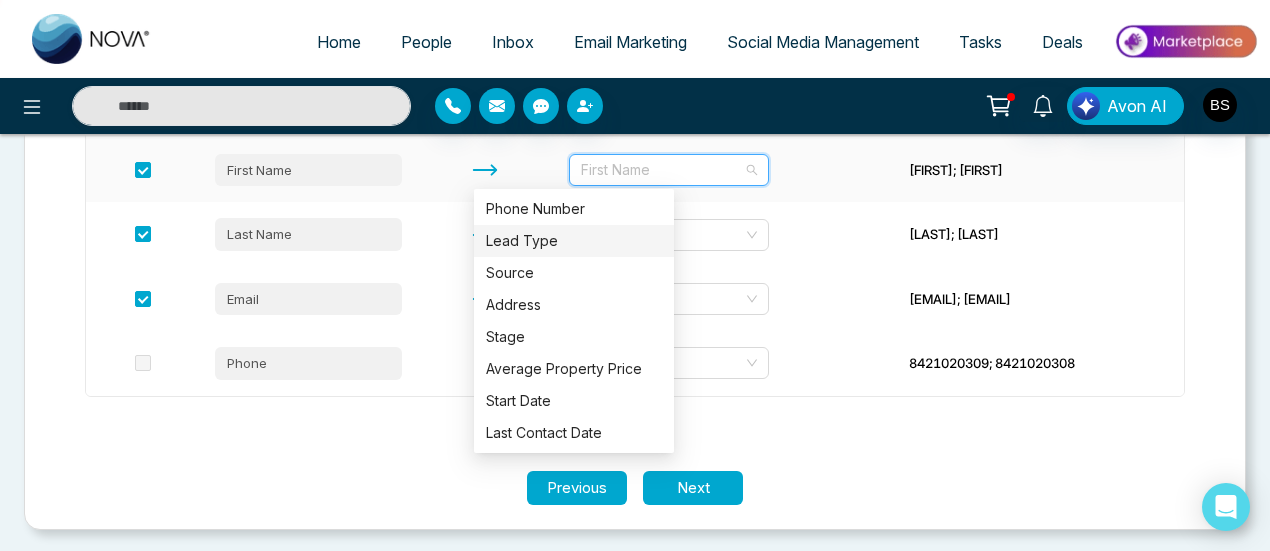 click on "Lead Type" at bounding box center (574, 241) 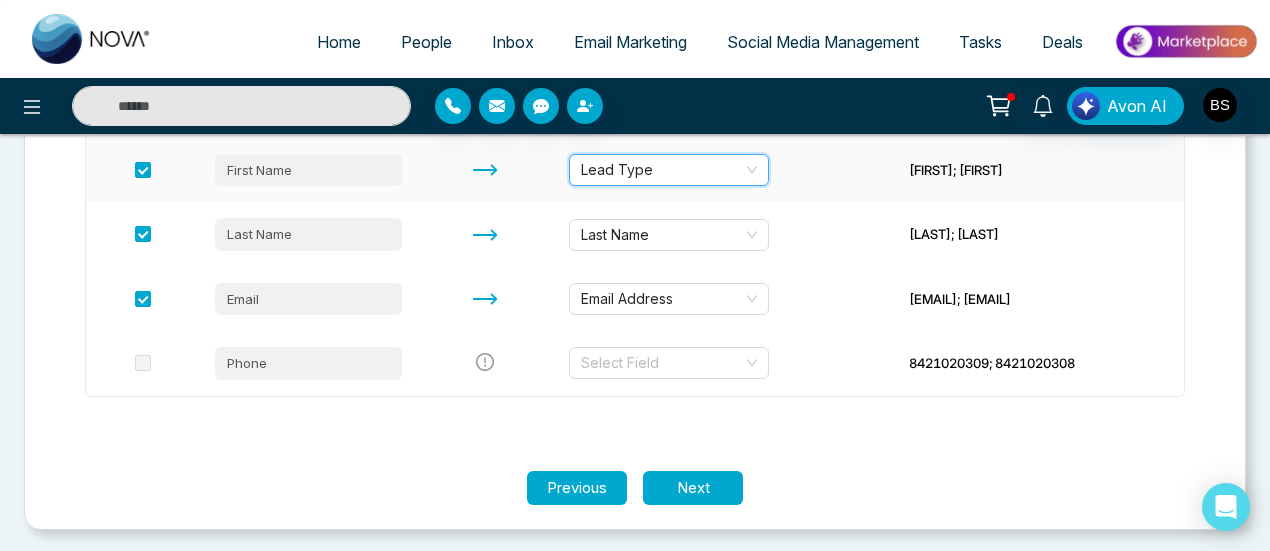 click on "Lead Type Lead Type" at bounding box center [723, 170] 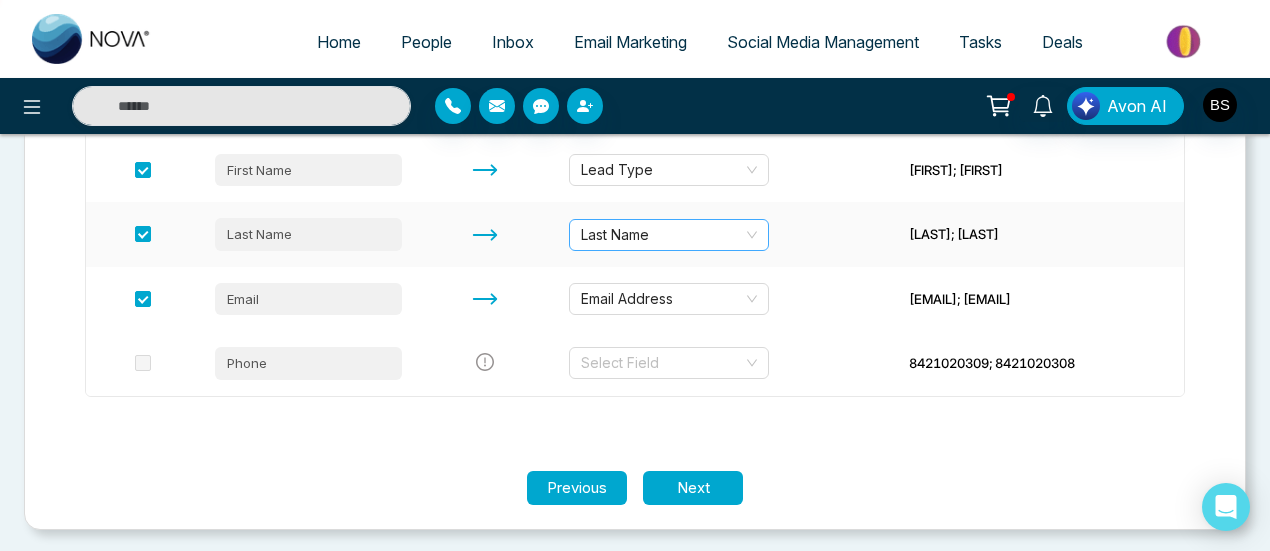 click on "Last Name" at bounding box center (669, 235) 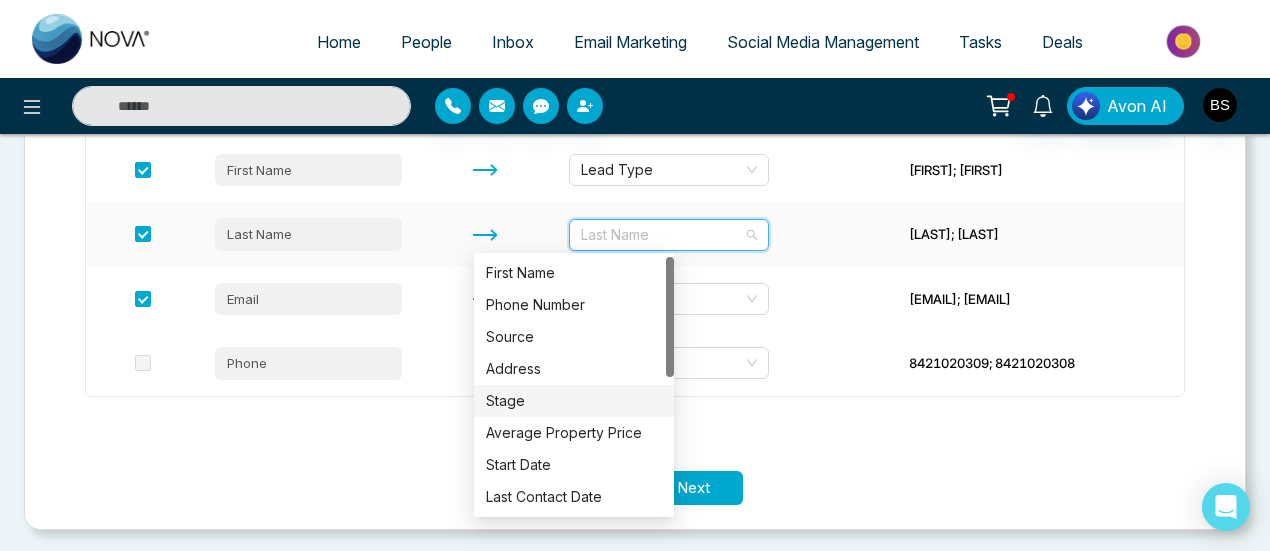 click on "Stage" at bounding box center (574, 401) 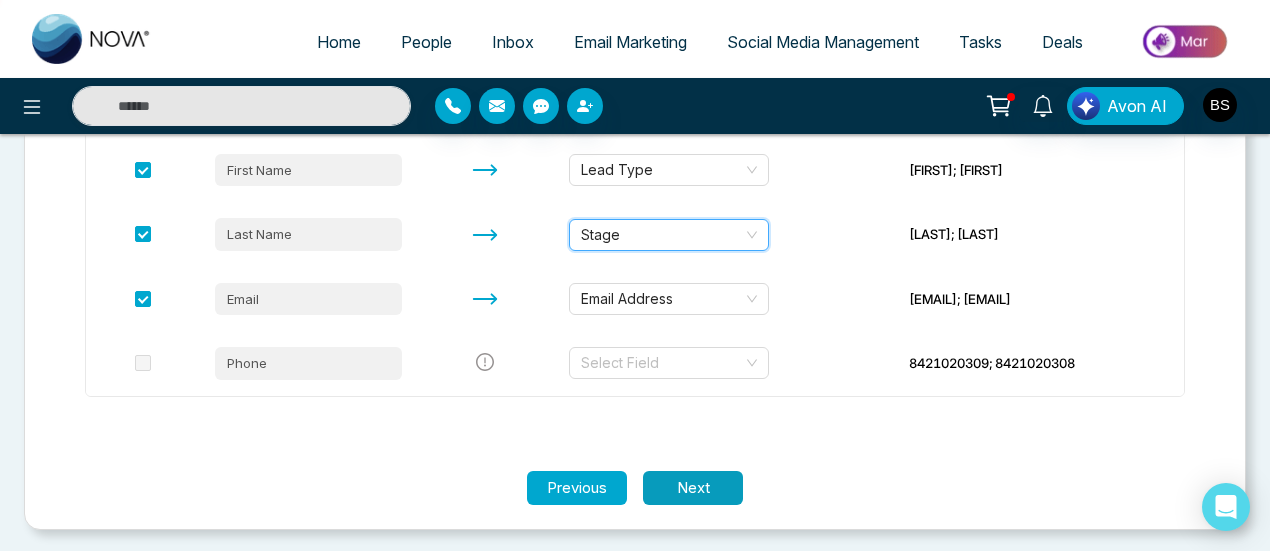 click on "Next" at bounding box center [693, 488] 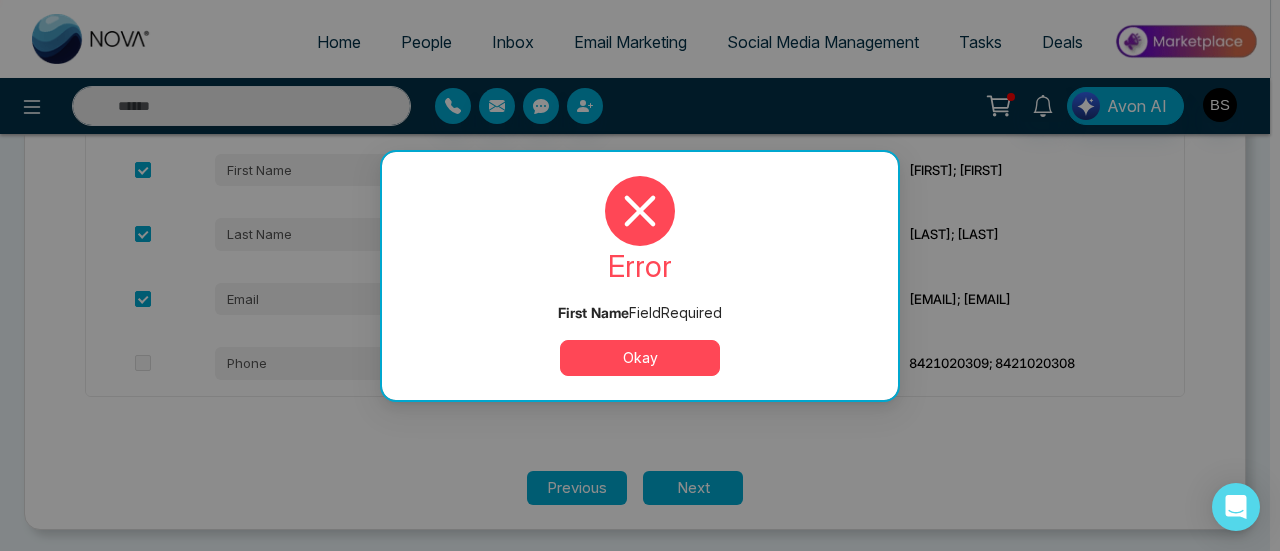 click on "Okay" at bounding box center (640, 358) 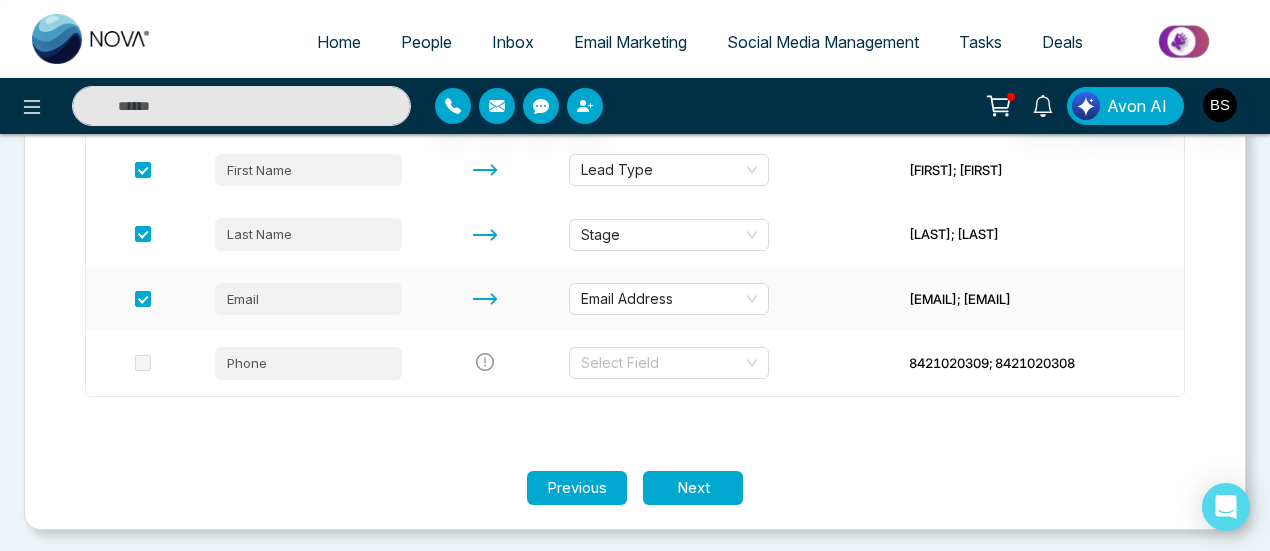 click on "Email Address" at bounding box center (723, 299) 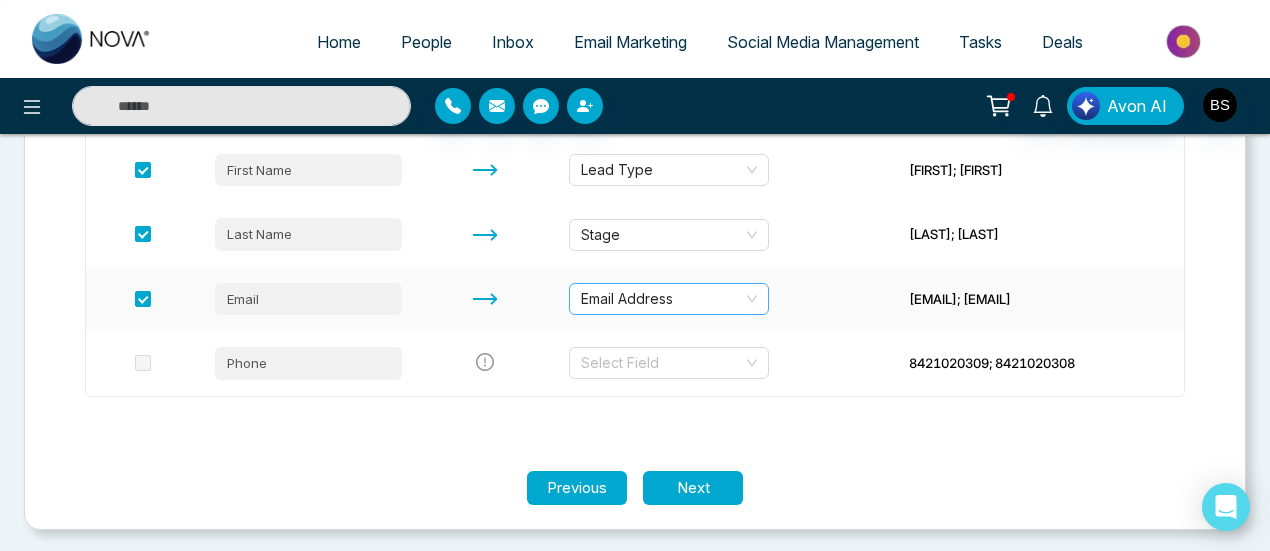 click on "Email Address" at bounding box center (669, 299) 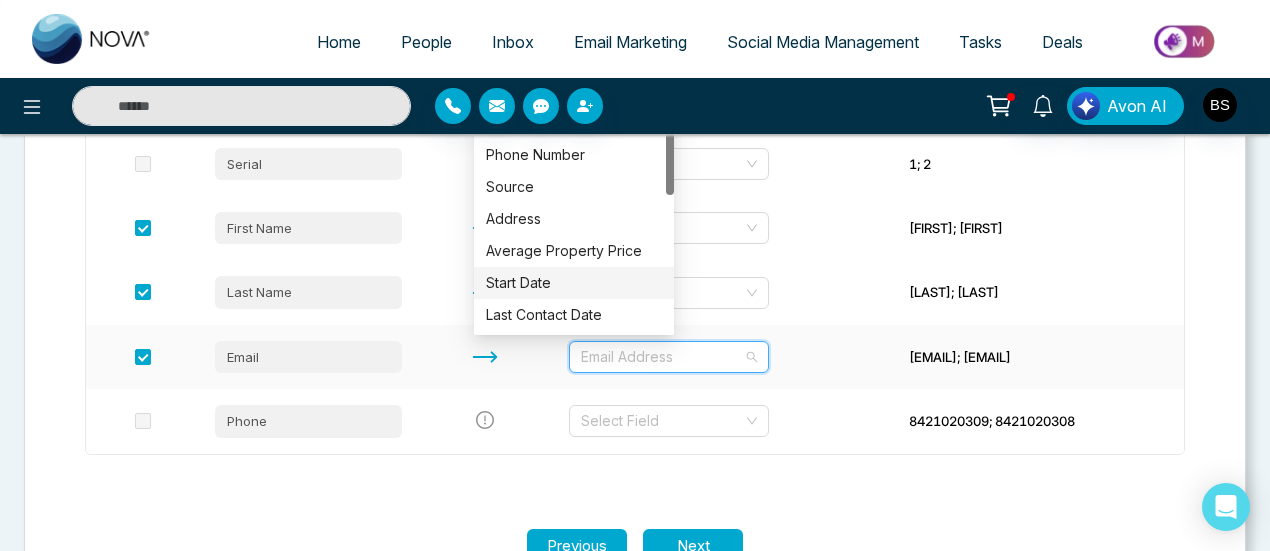 scroll, scrollTop: 310, scrollLeft: 0, axis: vertical 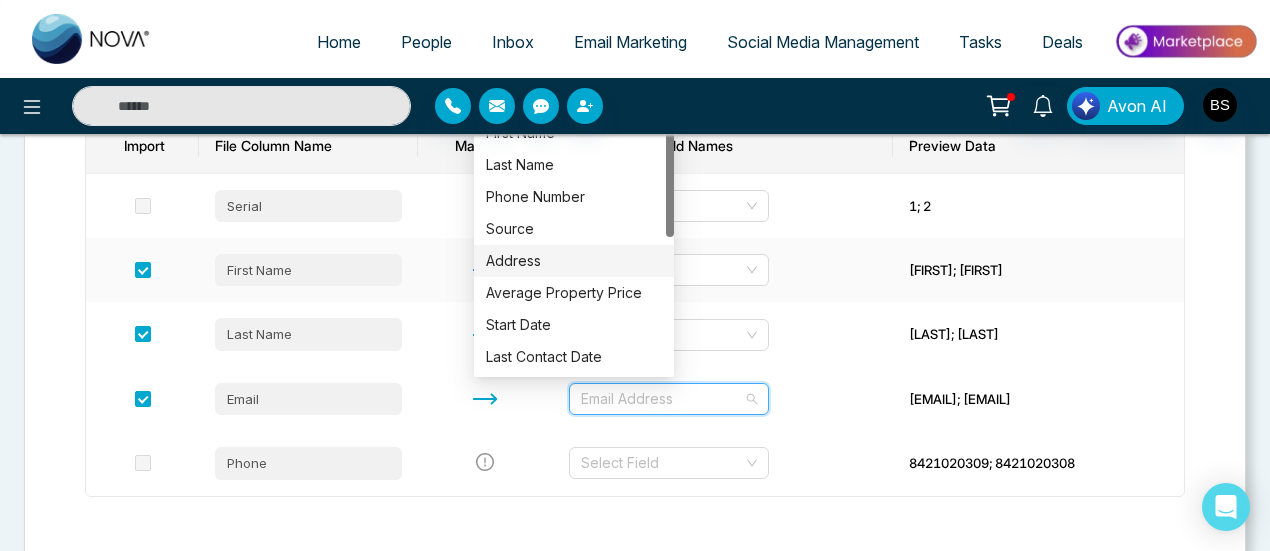 click on "Lead Type" at bounding box center (723, 270) 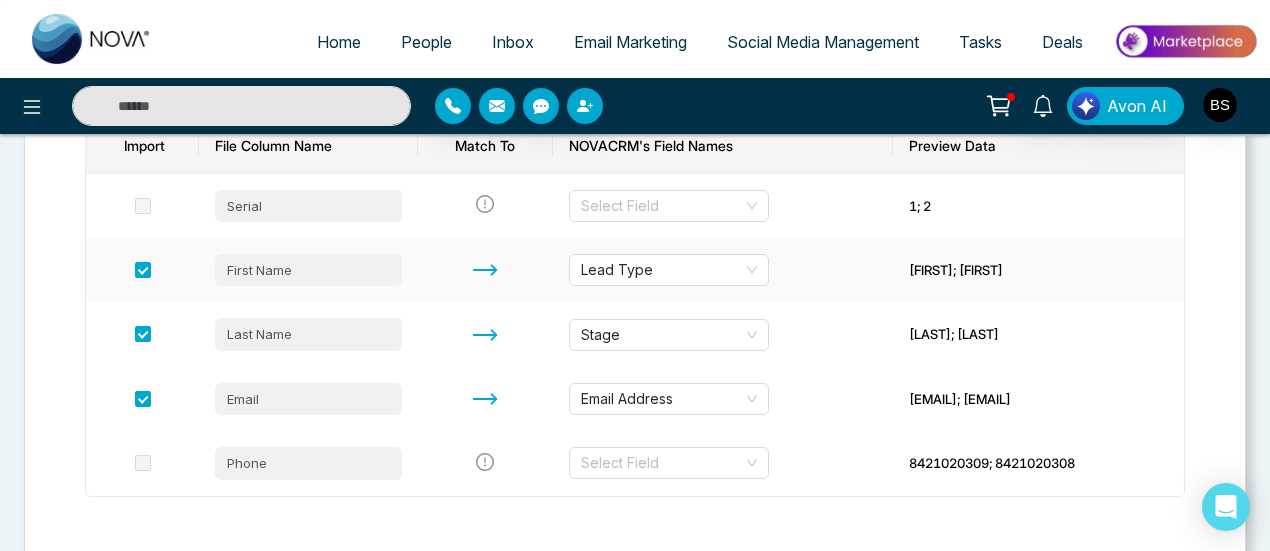 click on "[FIRST]; [FIRST]" at bounding box center [1038, 270] 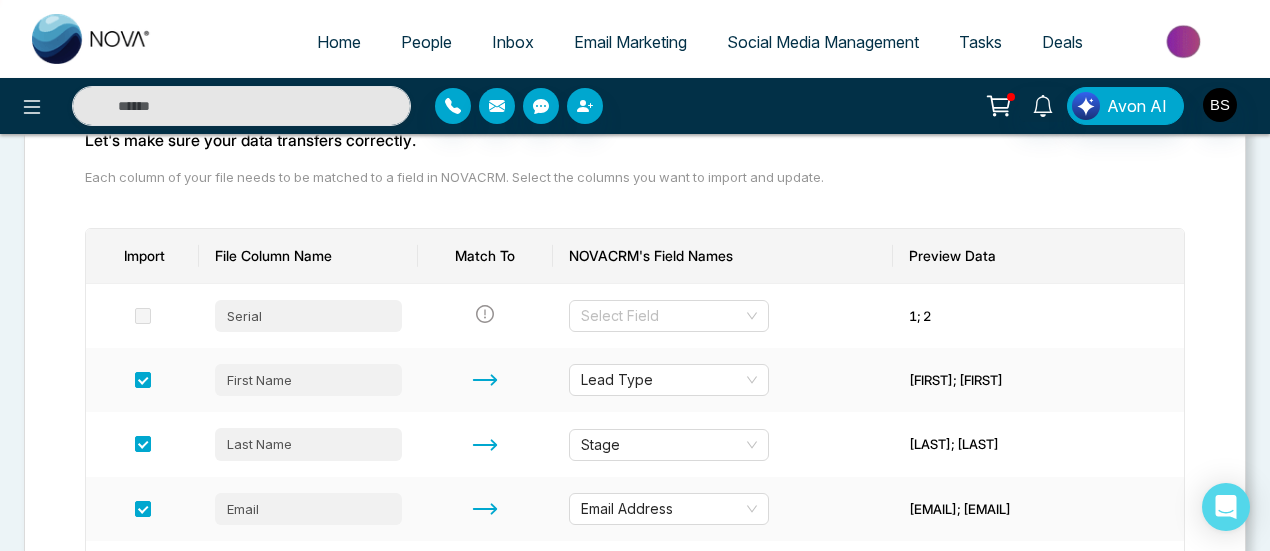 scroll, scrollTop: 110, scrollLeft: 0, axis: vertical 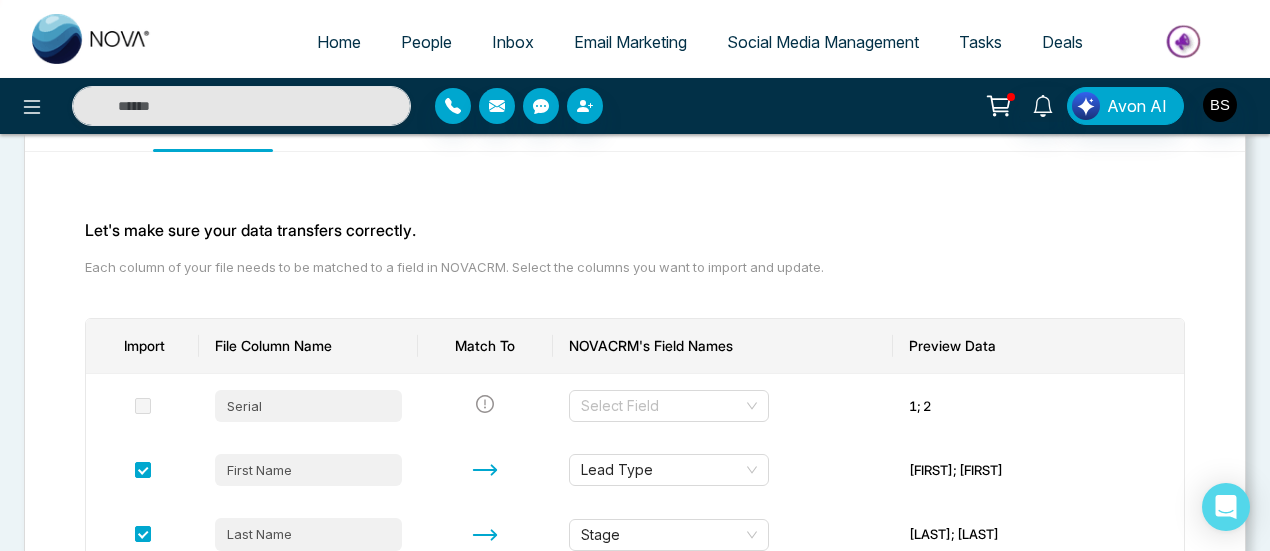 click on "People" at bounding box center [426, 42] 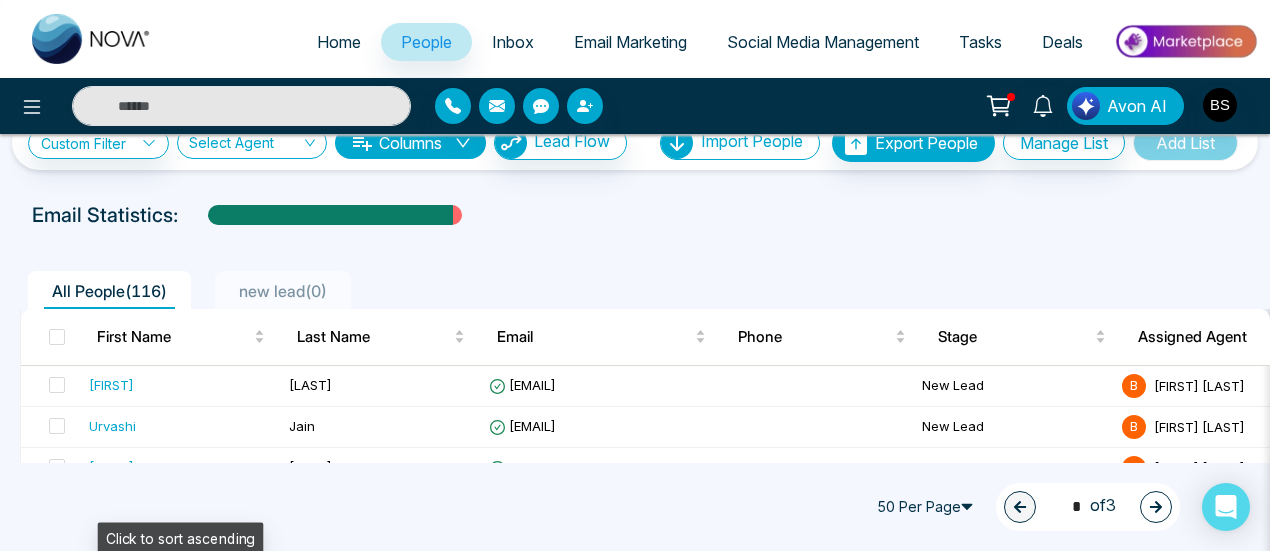 scroll, scrollTop: 0, scrollLeft: 0, axis: both 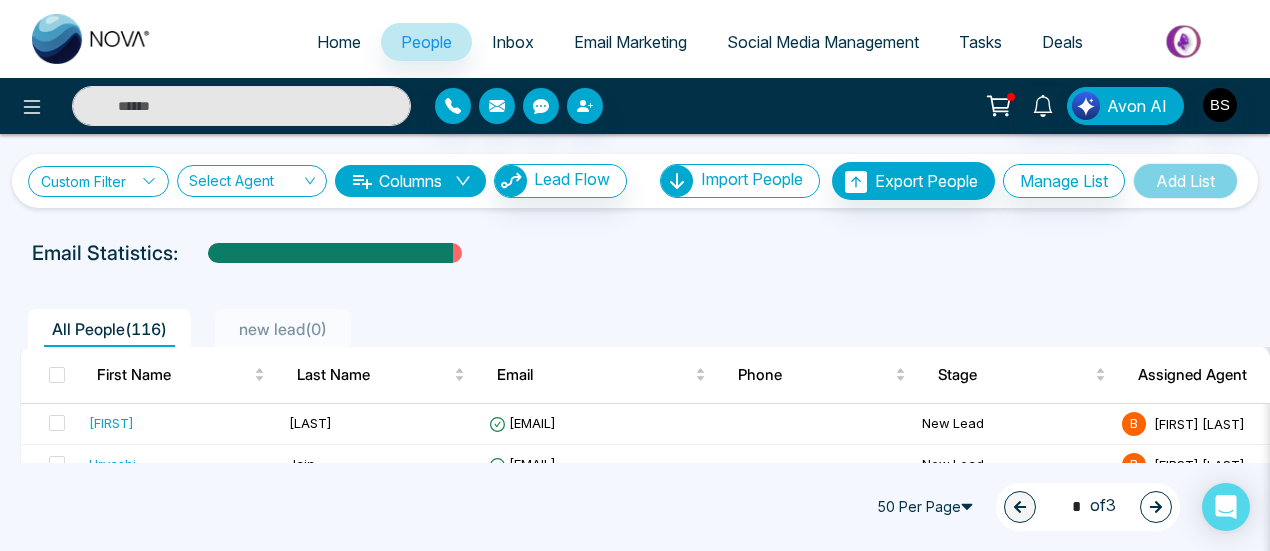 click on "Custom Filter" at bounding box center (98, 181) 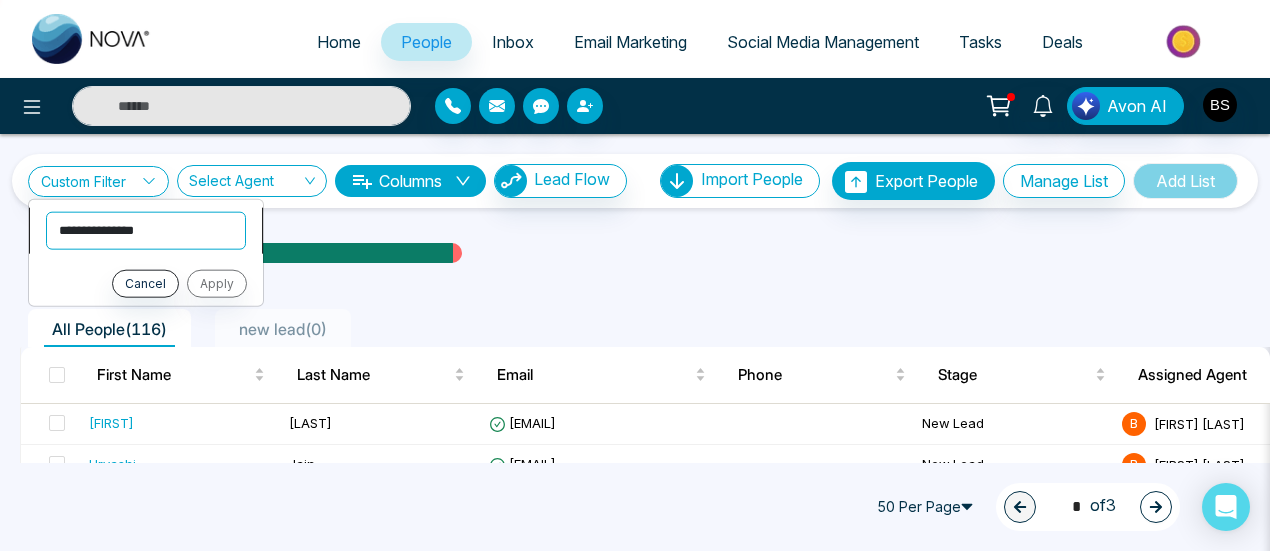 click on "**********" at bounding box center (146, 230) 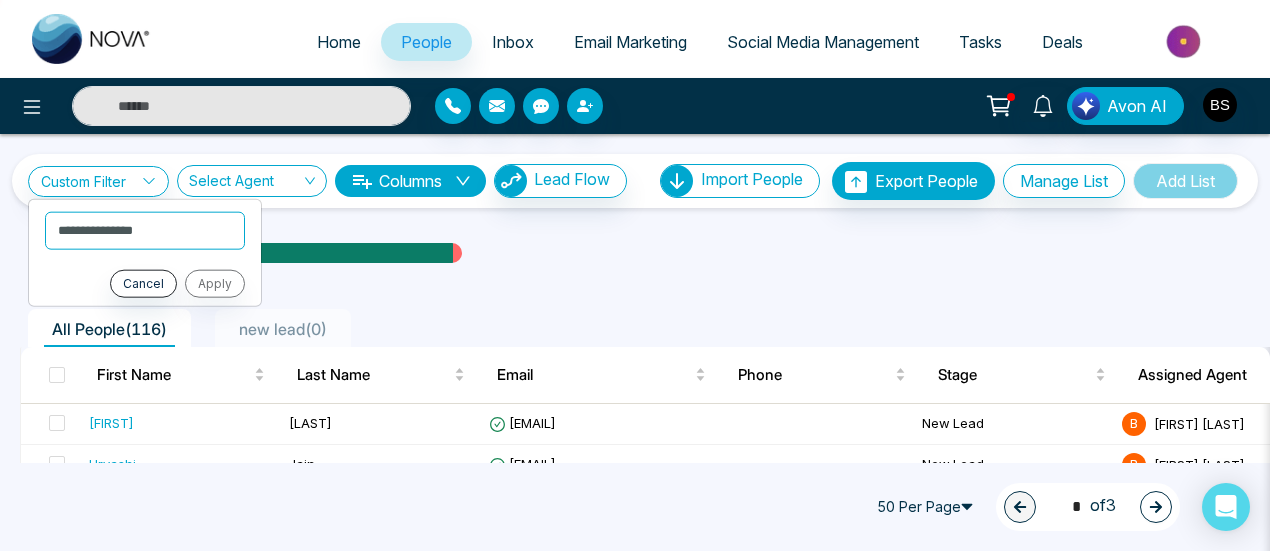 click on "All People  ( 116 ) new lead  ( 0 ) First Name Last Name Email Phone Stage Assigned Agent Created Tags Source Province Timeframe Urgency Buy Area AVG Property Price Home Type Deals Last Communication                                     [FIRST] [LAST]   [EMAIL] New Lead B [FIRST] [LAST] [DATE]   [TIME] Pre-Constructio... Townhomes + 1 Csv Import   -  -  -  -    -  -  -  -    [FIRST] [LAST]   [EMAIL] New Lead B [FIRST] [LAST] [DATE]   [TIME] Pre-Constructio... Townhomes + 1 Csv Import   -  -  -  -    -  -  -  -    [FIRST] [LAST]   [EMAIL] New Lead B [FIRST] [LAST] [DATE]   [TIME] Pre-Constructio... Townhomes + 1 Csv Import   -  -  -  -    -  -  -  -    [FIRST] [LAST]   [EMAIL] New Lead B [FIRST] [LAST] [DATE]   [TIME] Pre-Constructio... Townhomes + 1 Csv Import   -  -  -  -    -  -  -  -    [FIRST] [LAST]   [EMAIL] New Lead B [FIRST] [LAST] [DATE]   [TIME] Townhomes + 1" at bounding box center [635, 1414] 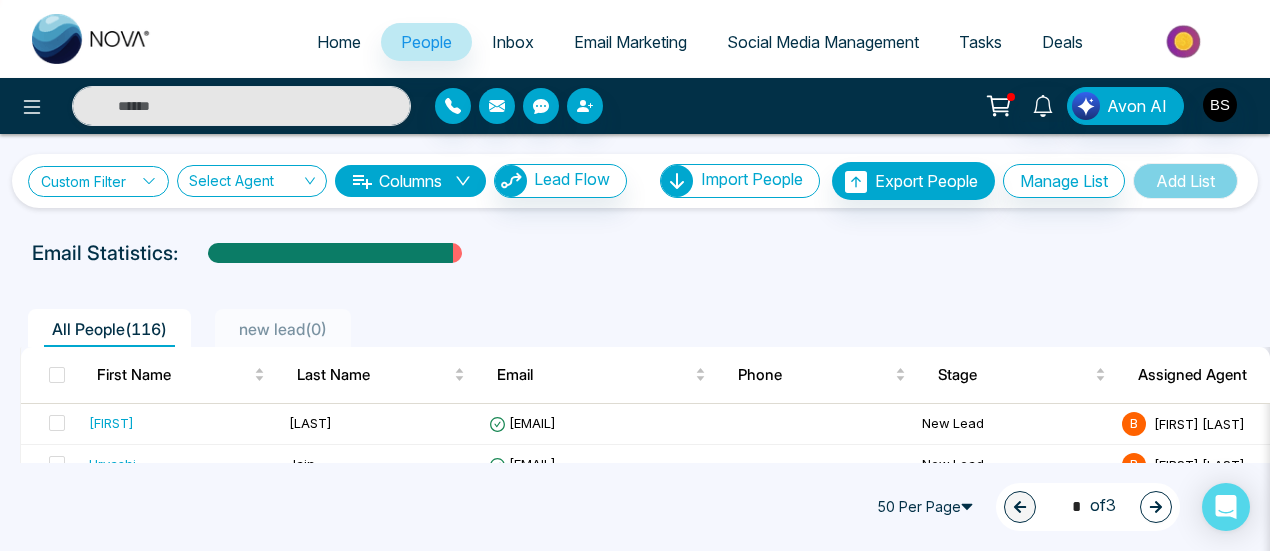 click on "Custom Filter" at bounding box center [98, 181] 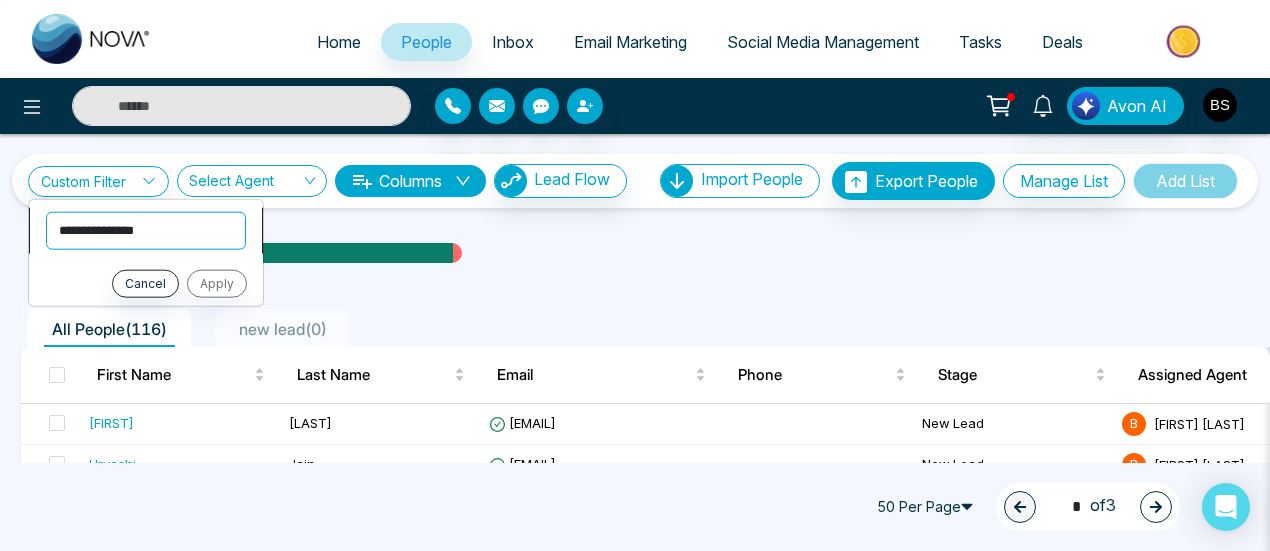 click on "**********" at bounding box center [146, 230] 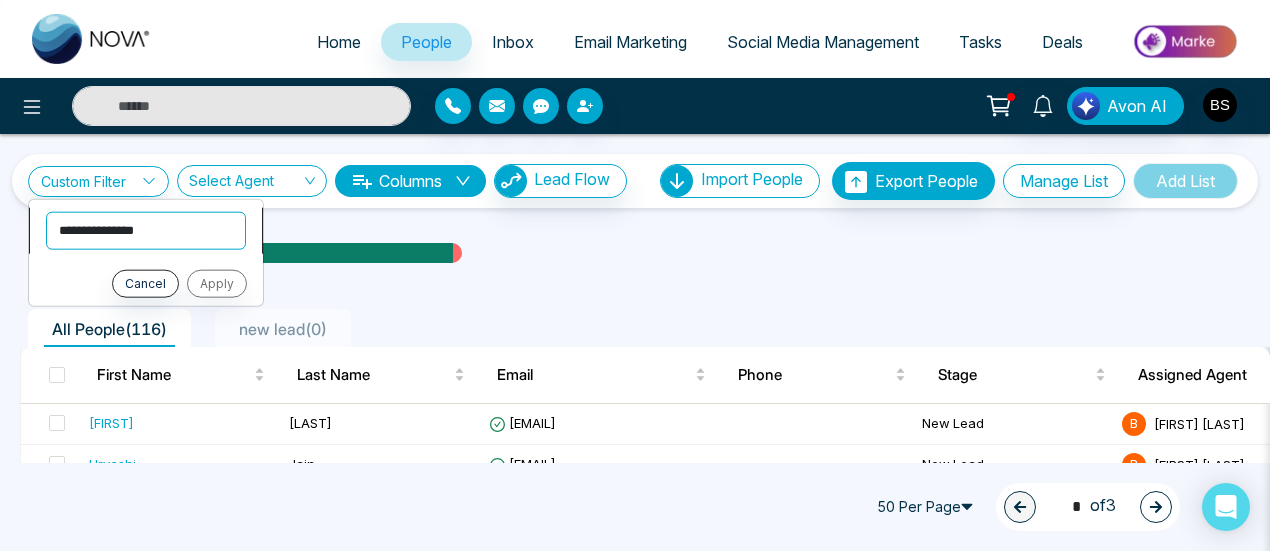 select on "****" 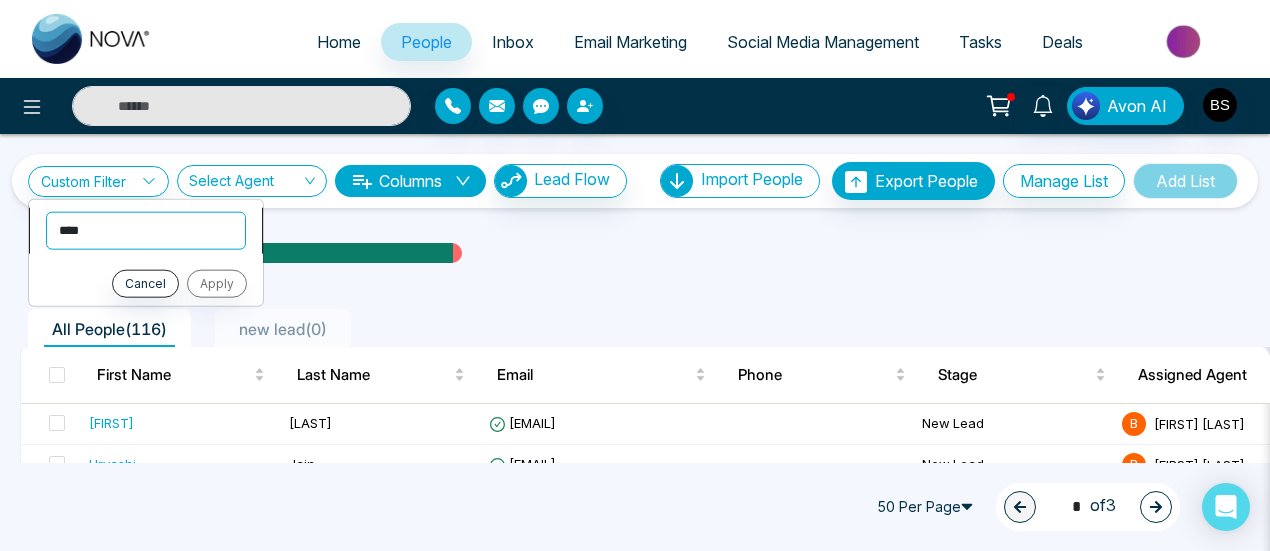click on "**********" at bounding box center [146, 230] 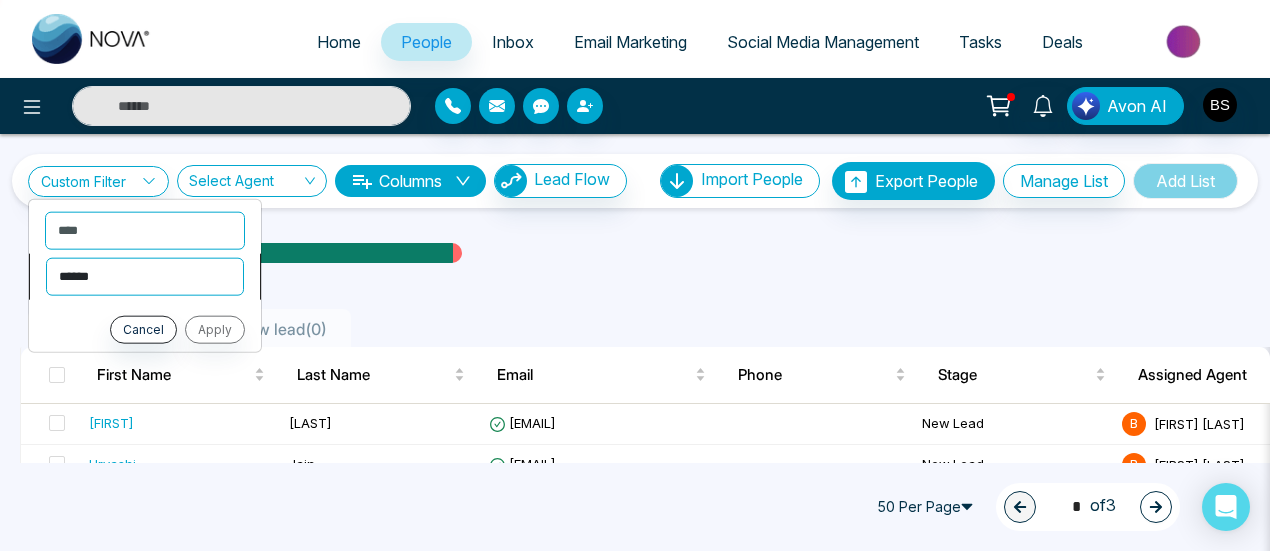 click on "**********" at bounding box center (145, 276) 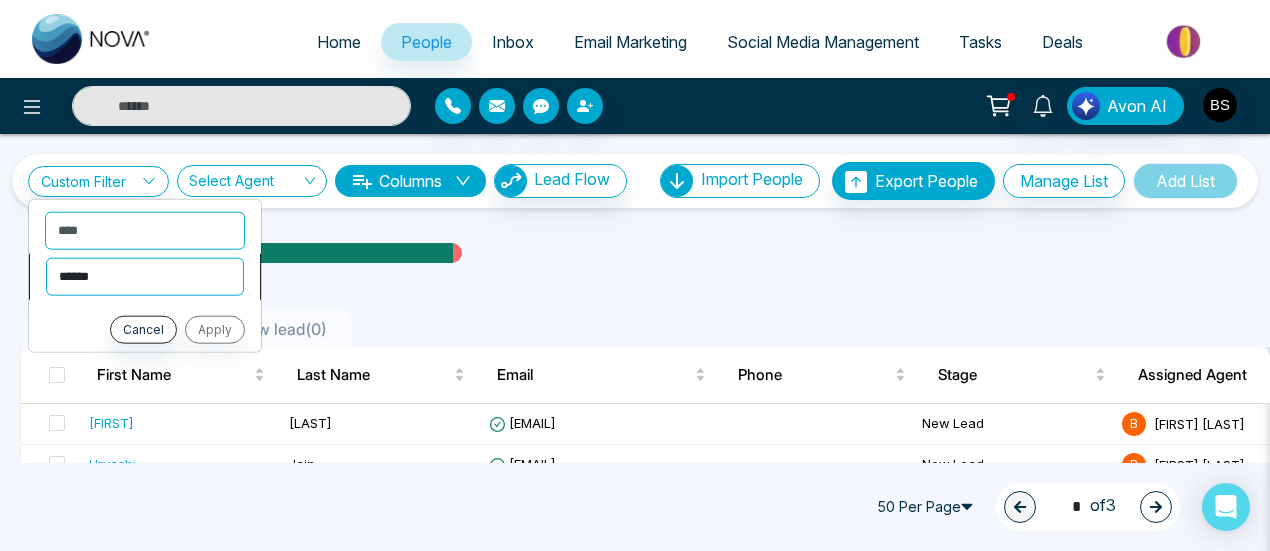 select on "*******" 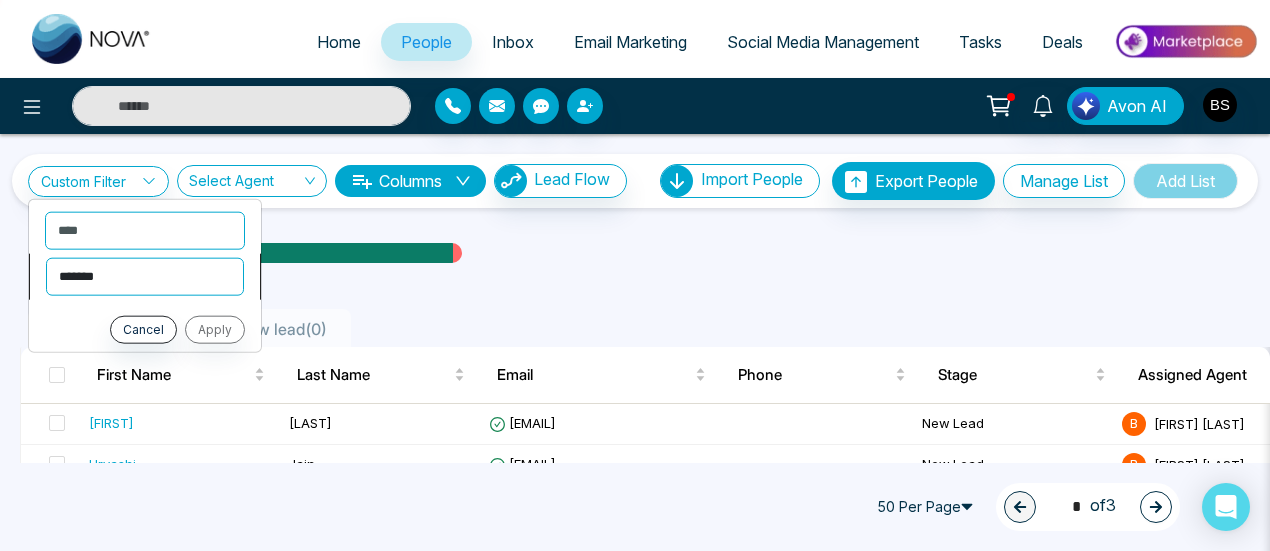 click on "**********" at bounding box center [145, 276] 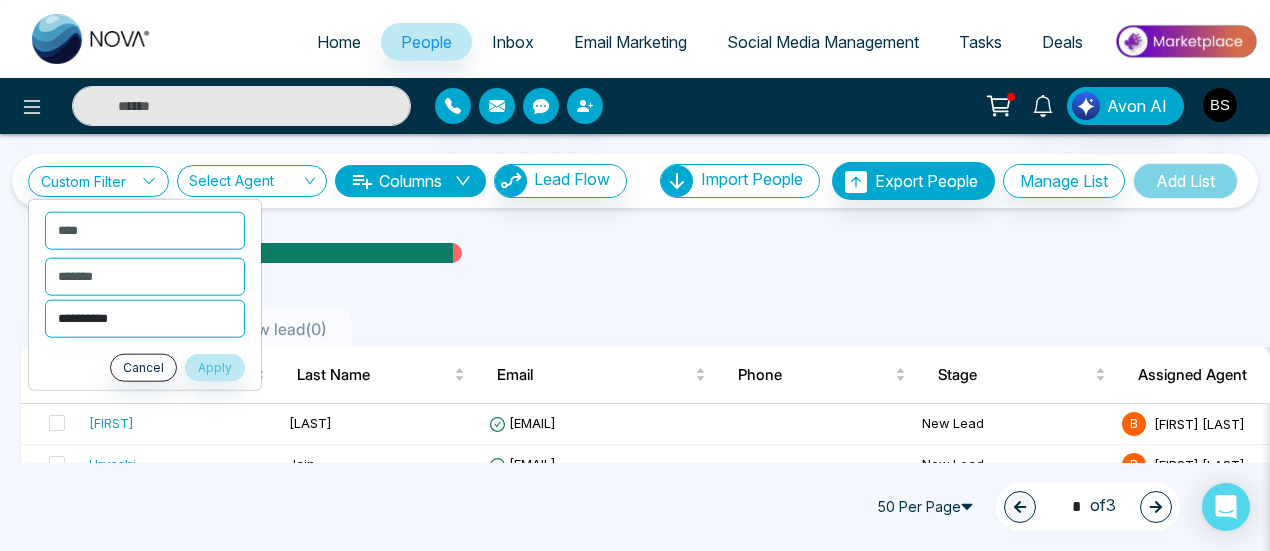 click on "**********" at bounding box center [145, 318] 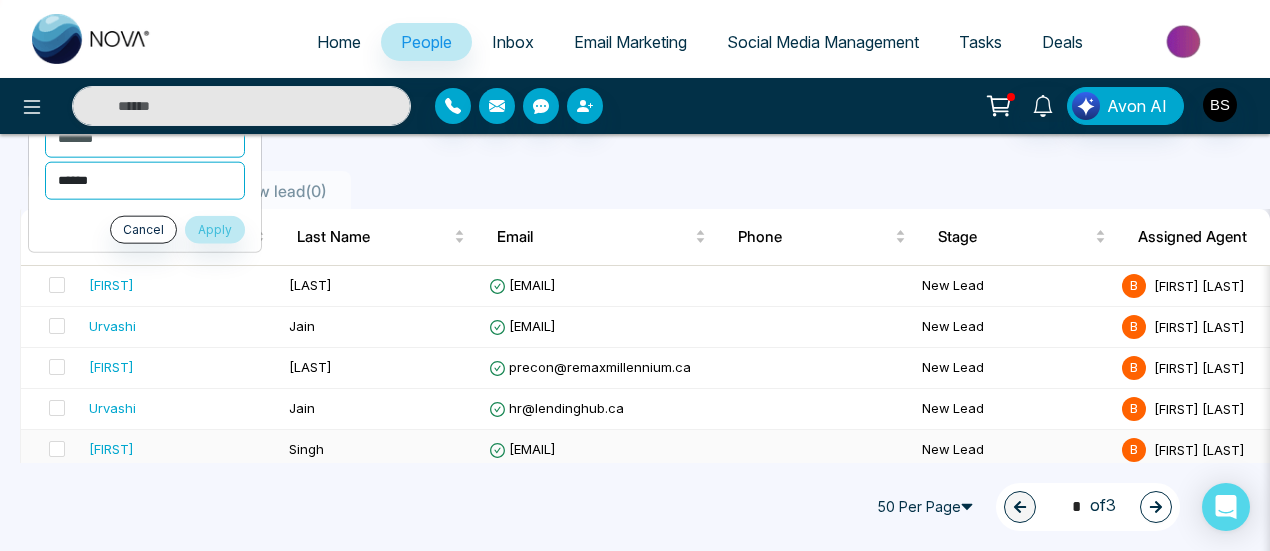 scroll, scrollTop: 100, scrollLeft: 0, axis: vertical 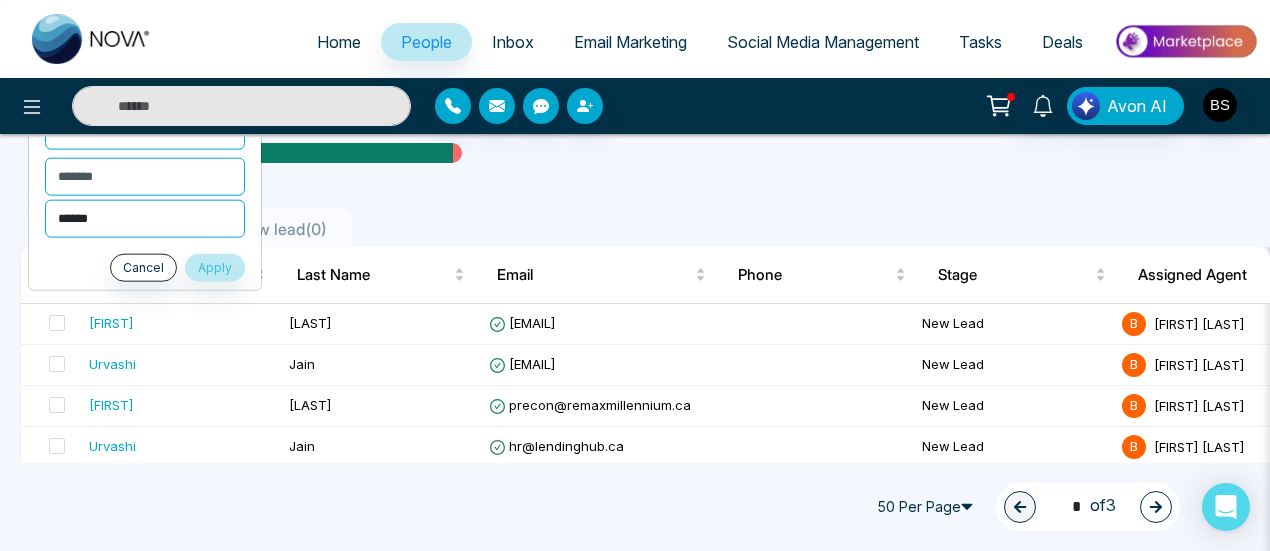 click on "**********" at bounding box center [145, 218] 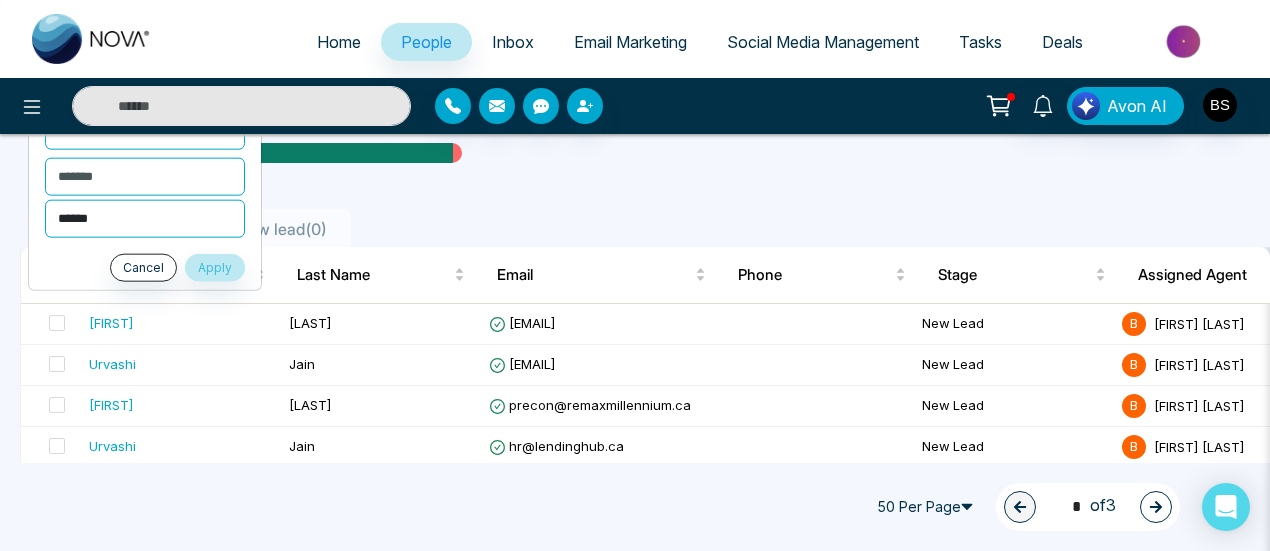 select on "**********" 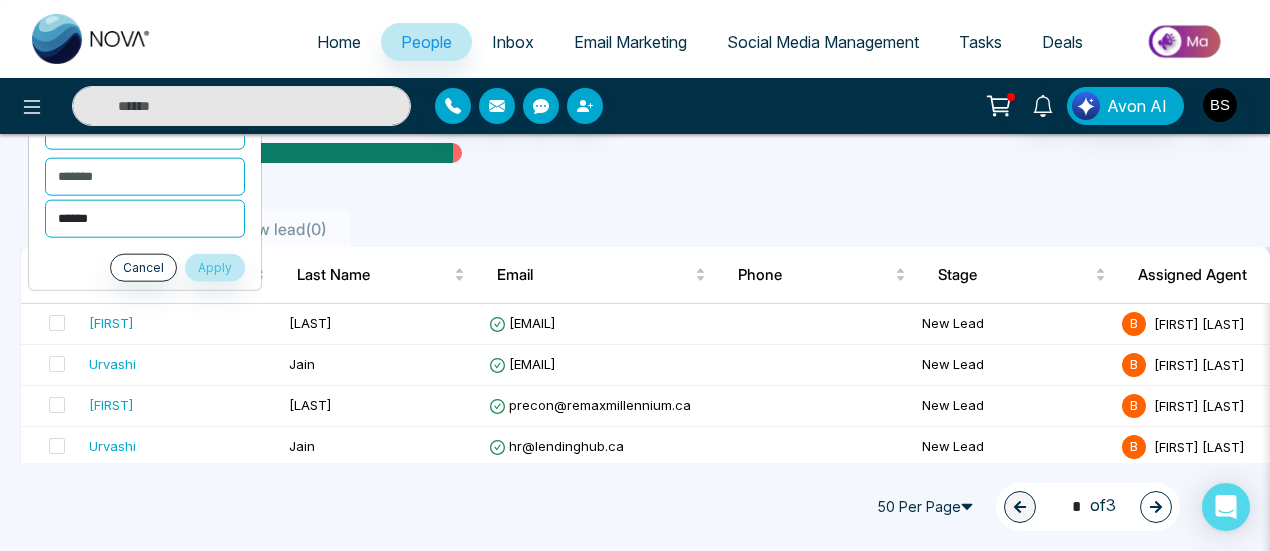 click on "**********" at bounding box center (145, 218) 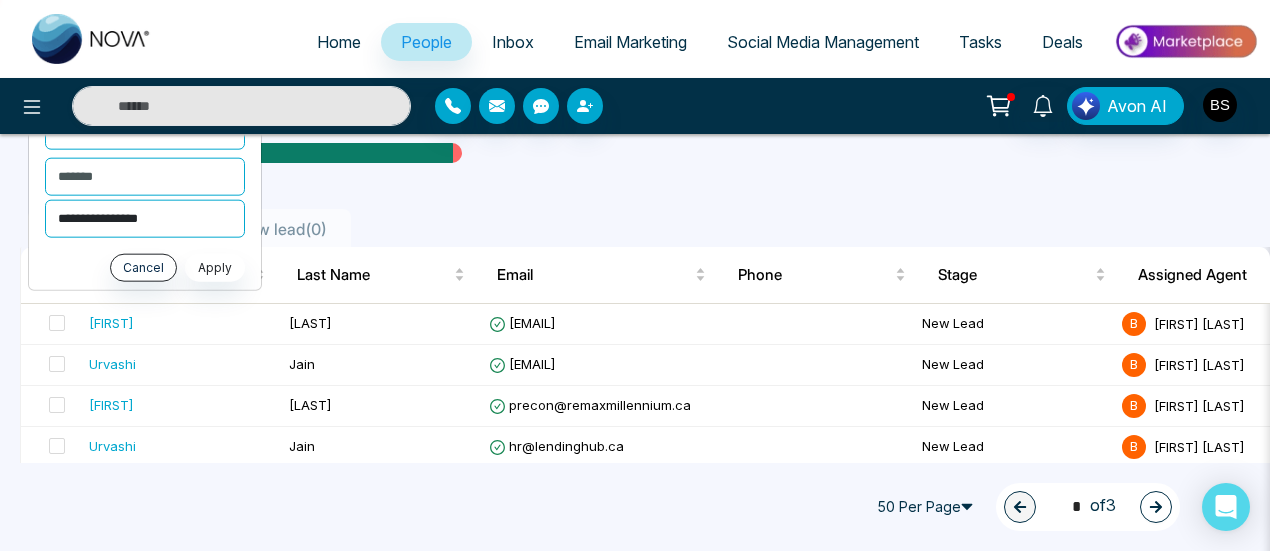 scroll, scrollTop: 0, scrollLeft: 0, axis: both 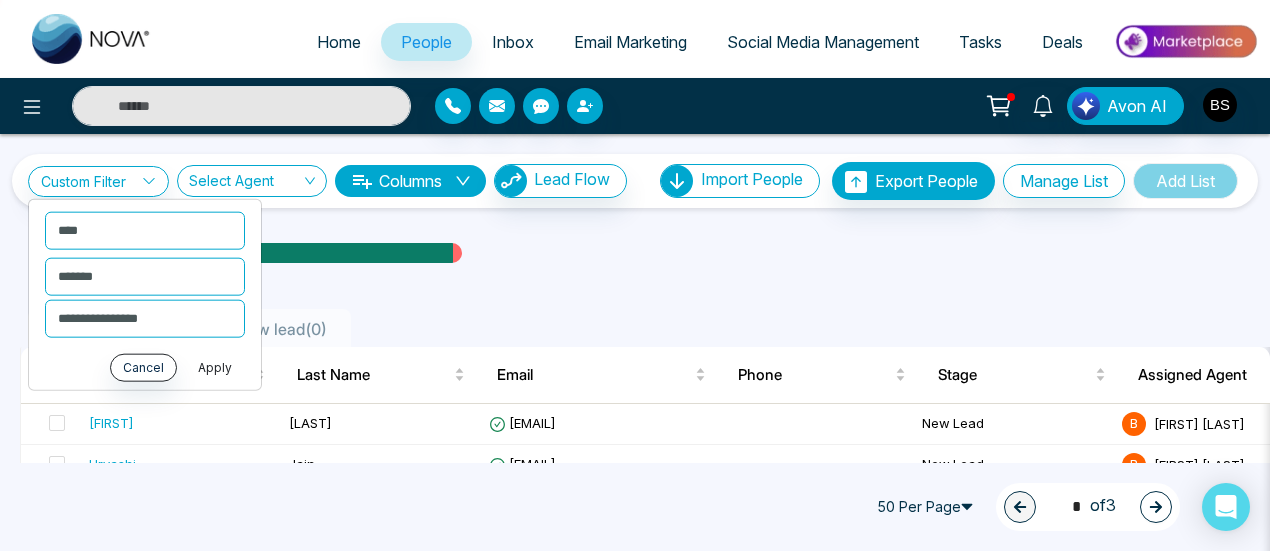 click on "Apply" at bounding box center [215, 367] 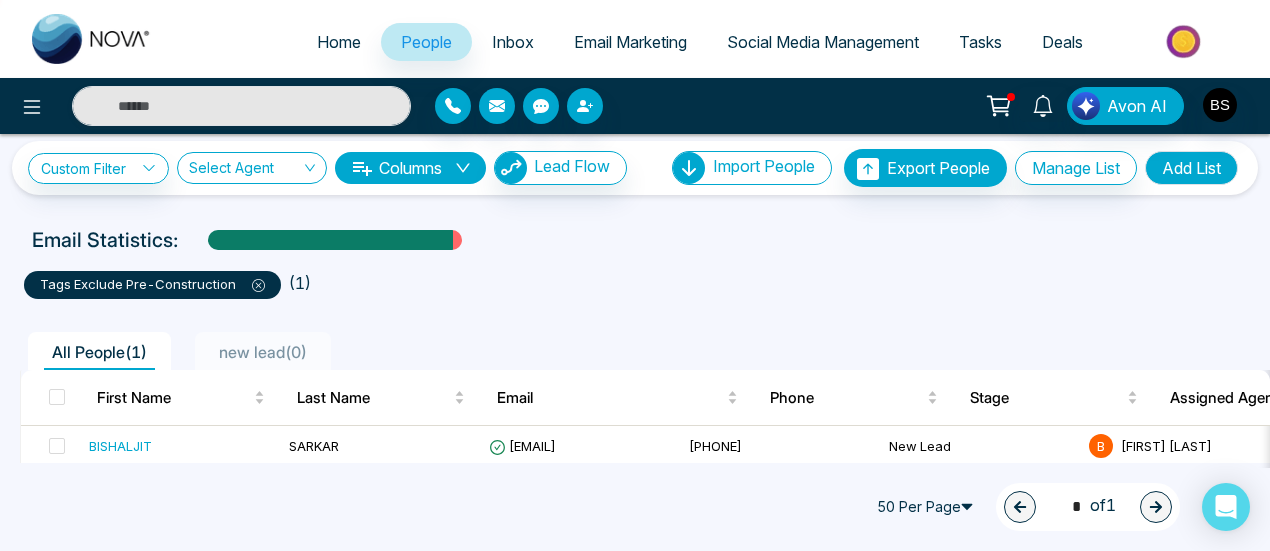 scroll, scrollTop: 26, scrollLeft: 0, axis: vertical 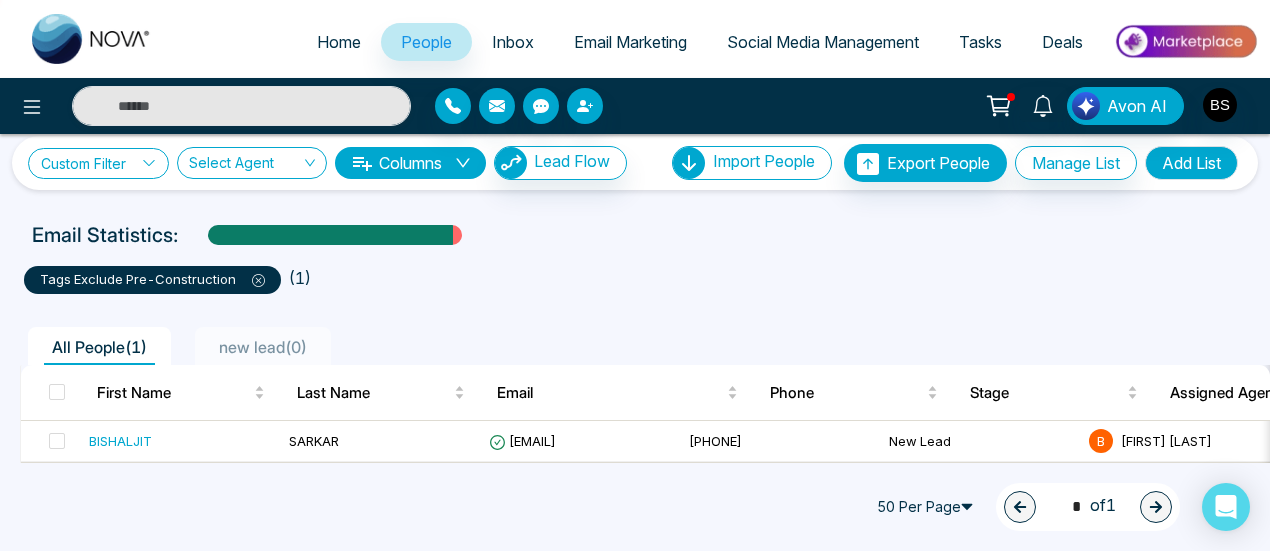 click 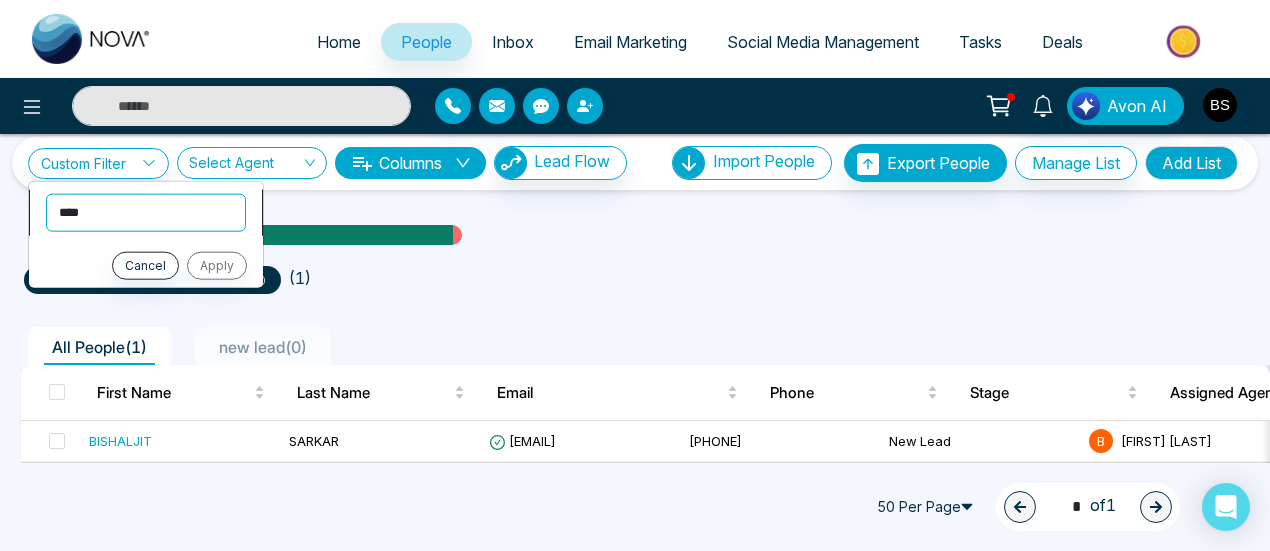 click on "**********" at bounding box center [146, 212] 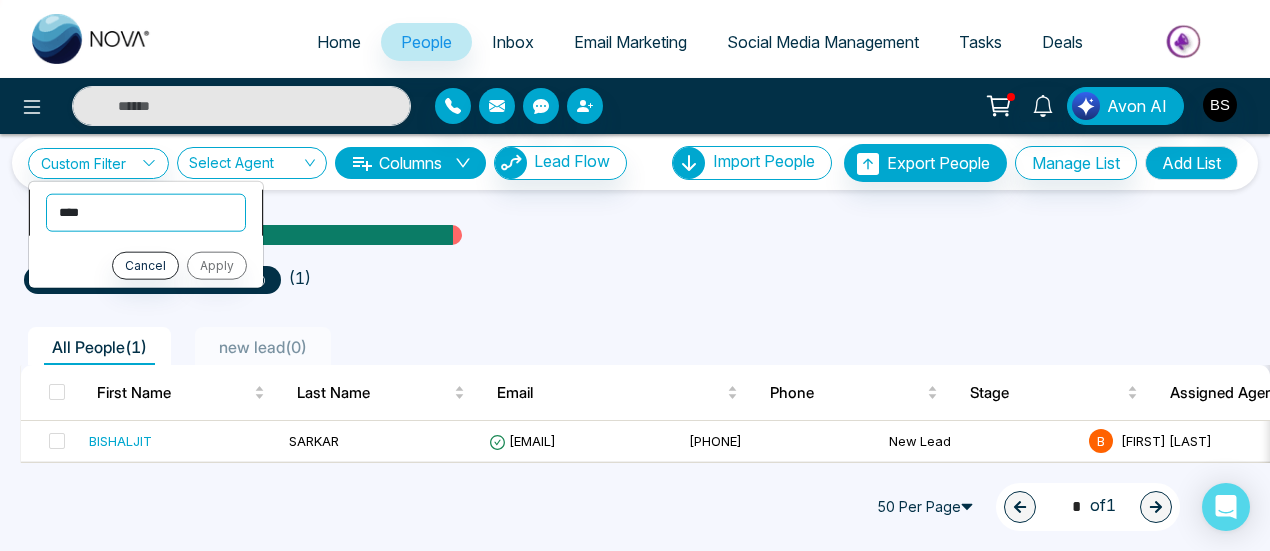 select on "*****" 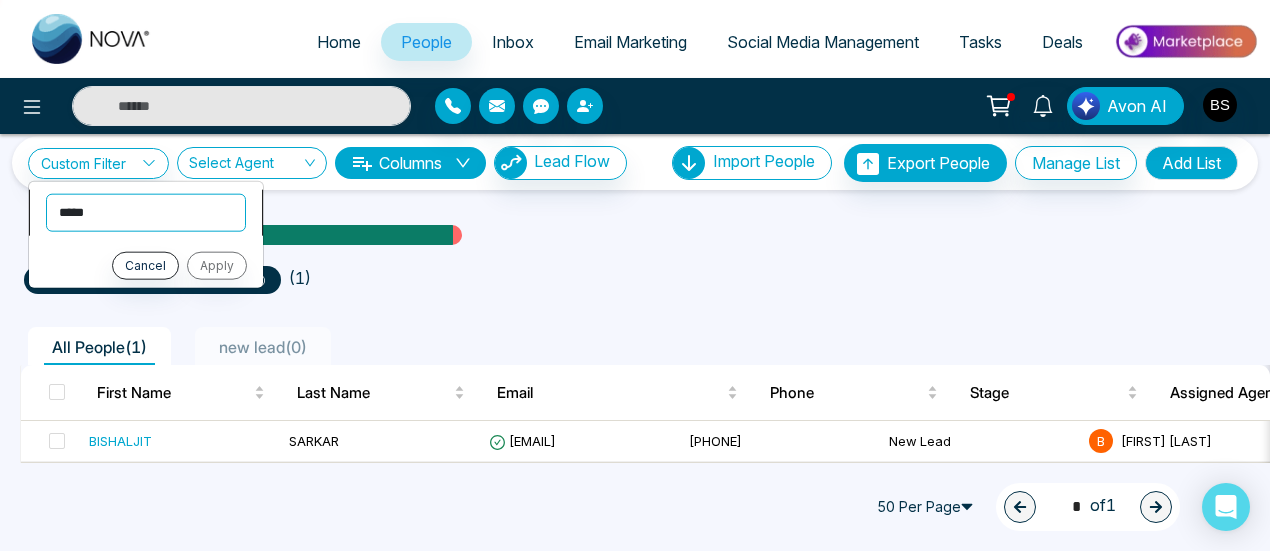 click on "**********" at bounding box center [146, 212] 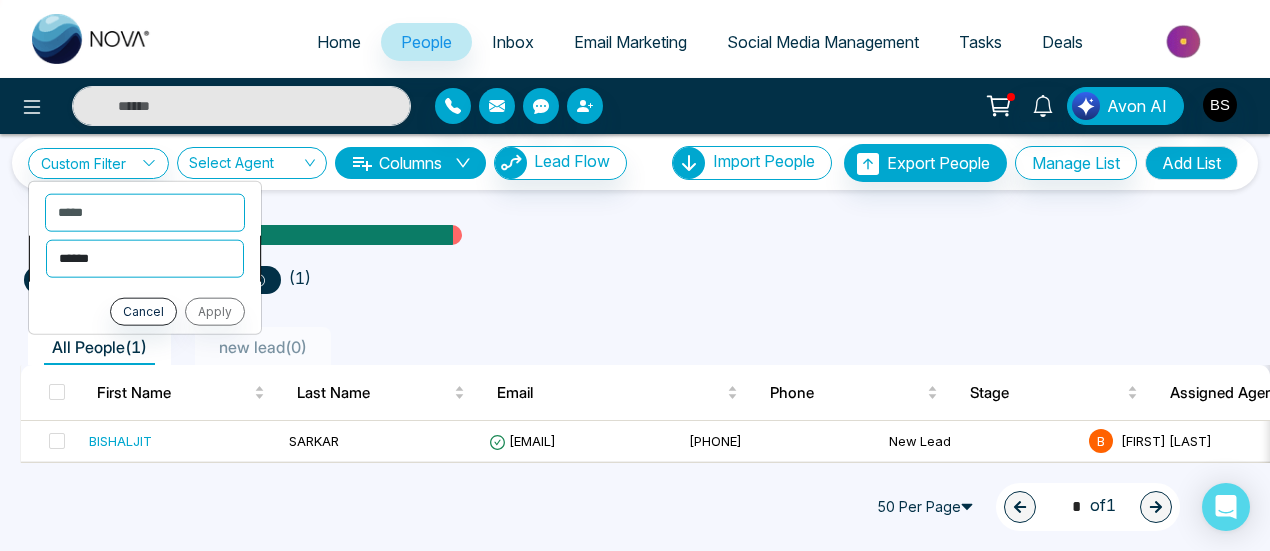 click on "**********" at bounding box center [145, 258] 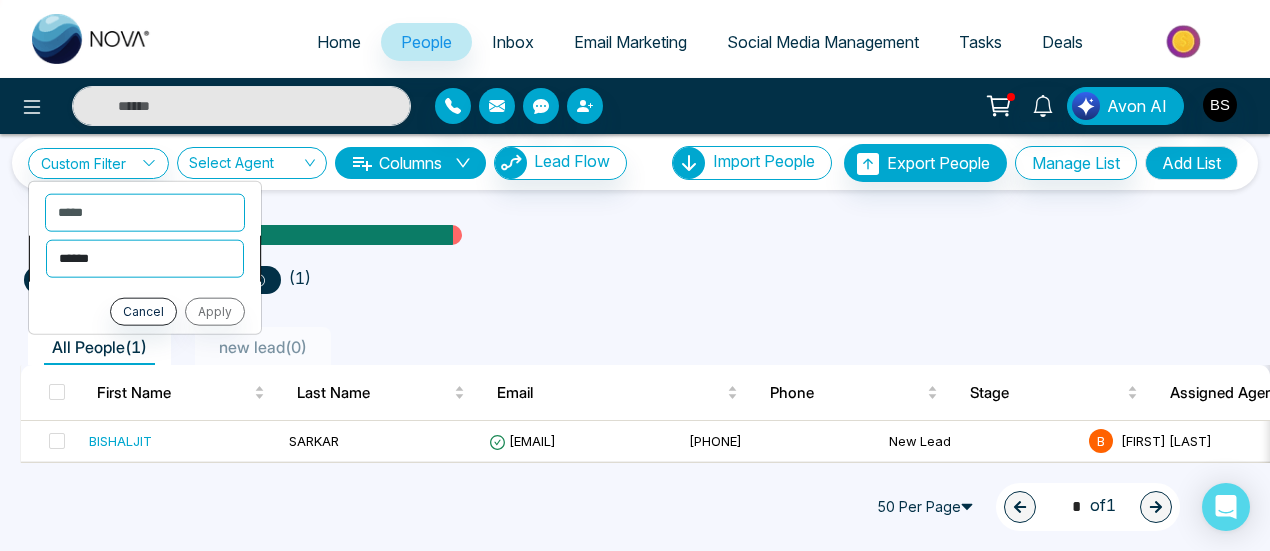 select on "********" 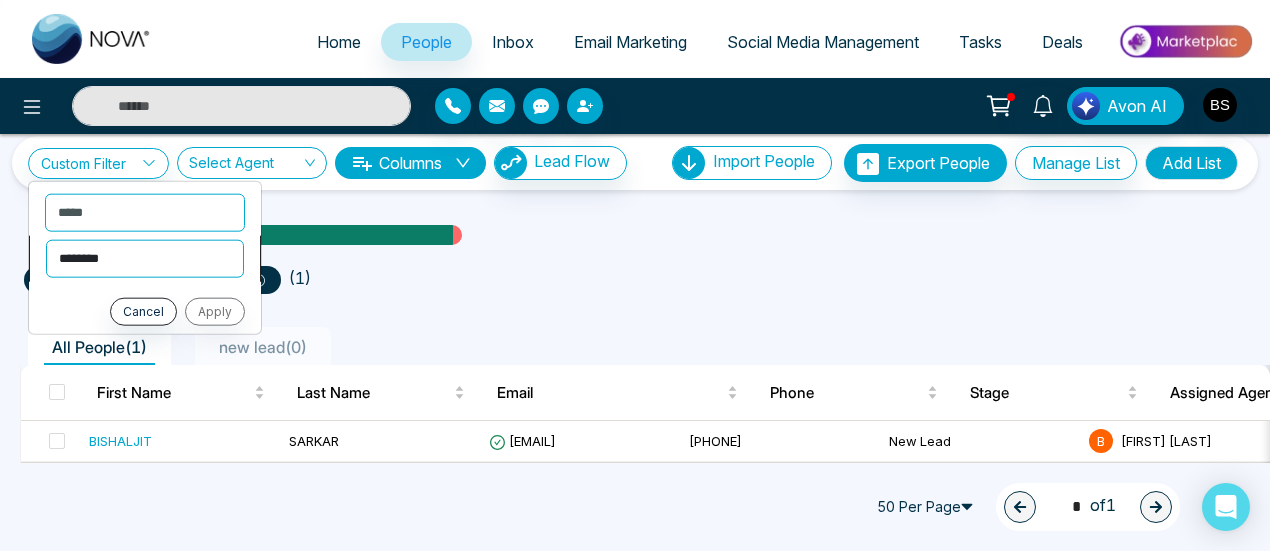 click on "**********" at bounding box center (145, 258) 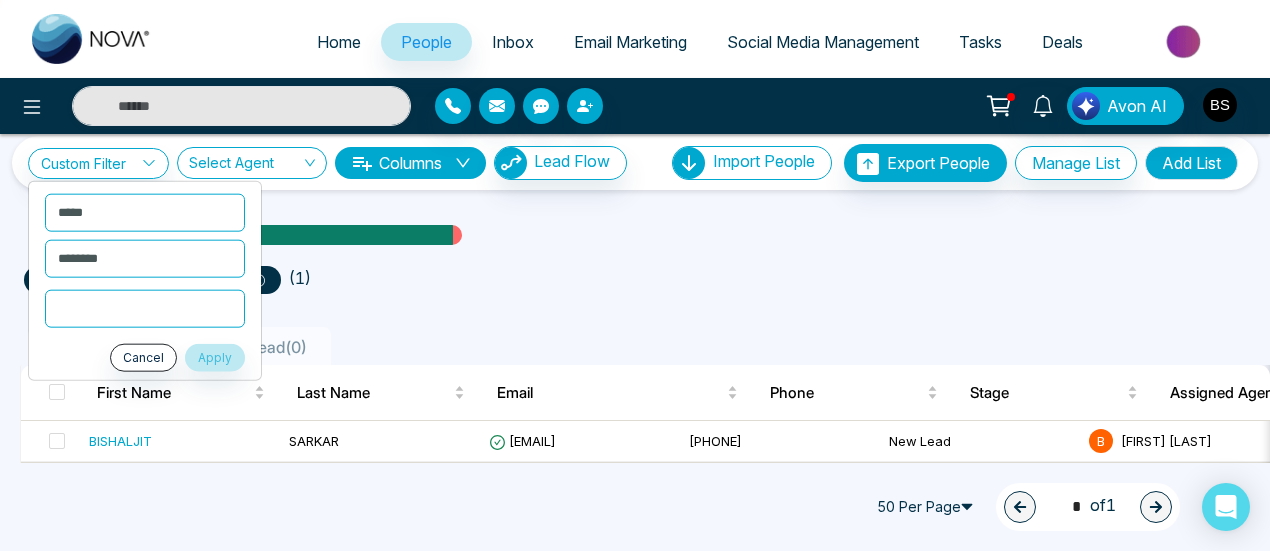 click at bounding box center (145, 308) 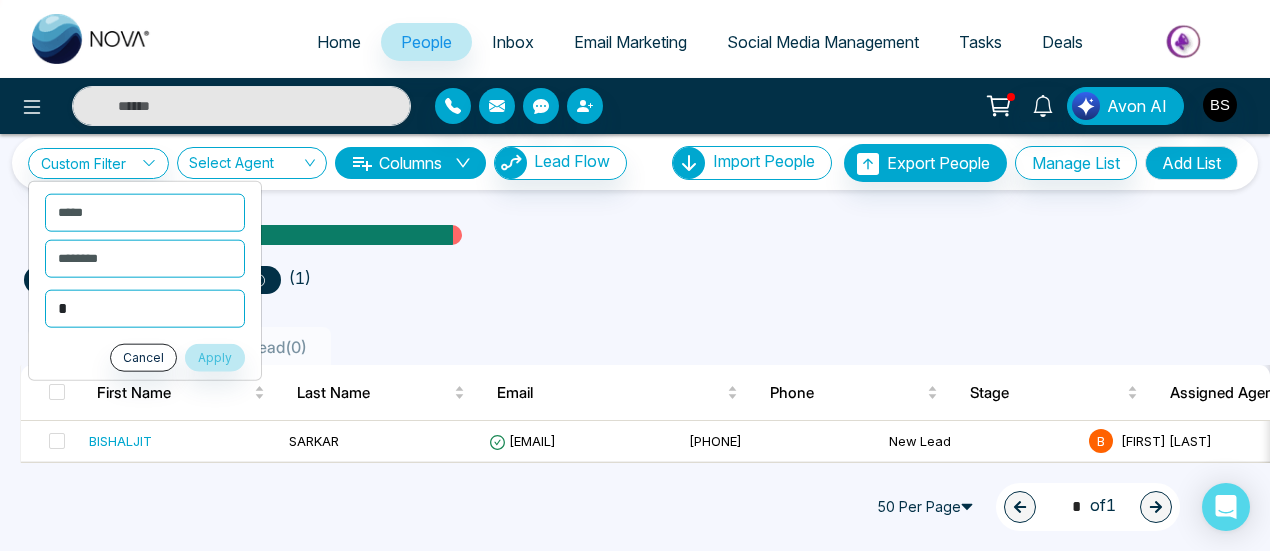 type on "*" 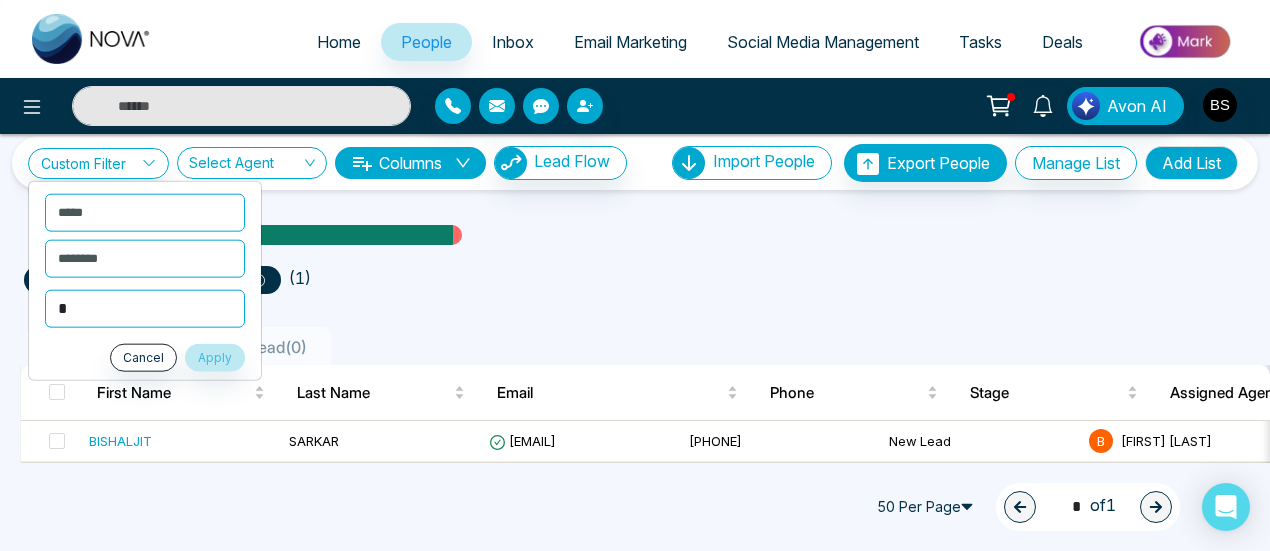 drag, startPoint x: 529, startPoint y: 269, endPoint x: 459, endPoint y: 265, distance: 70.11419 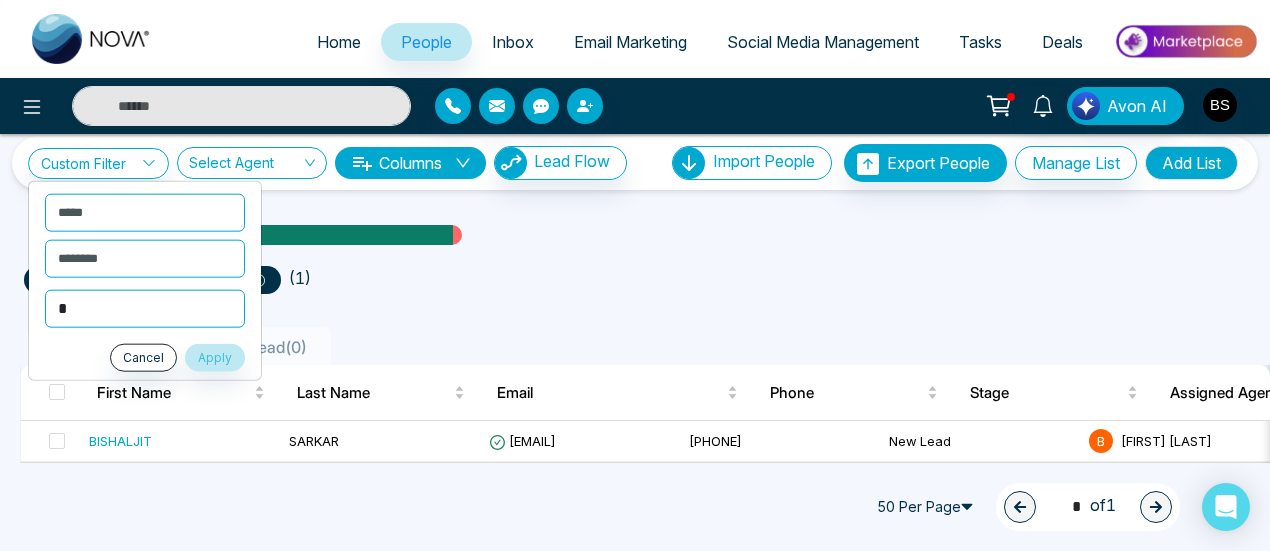 click on "tags   exclude   Pre-Construction ( 1 )" at bounding box center [635, 276] 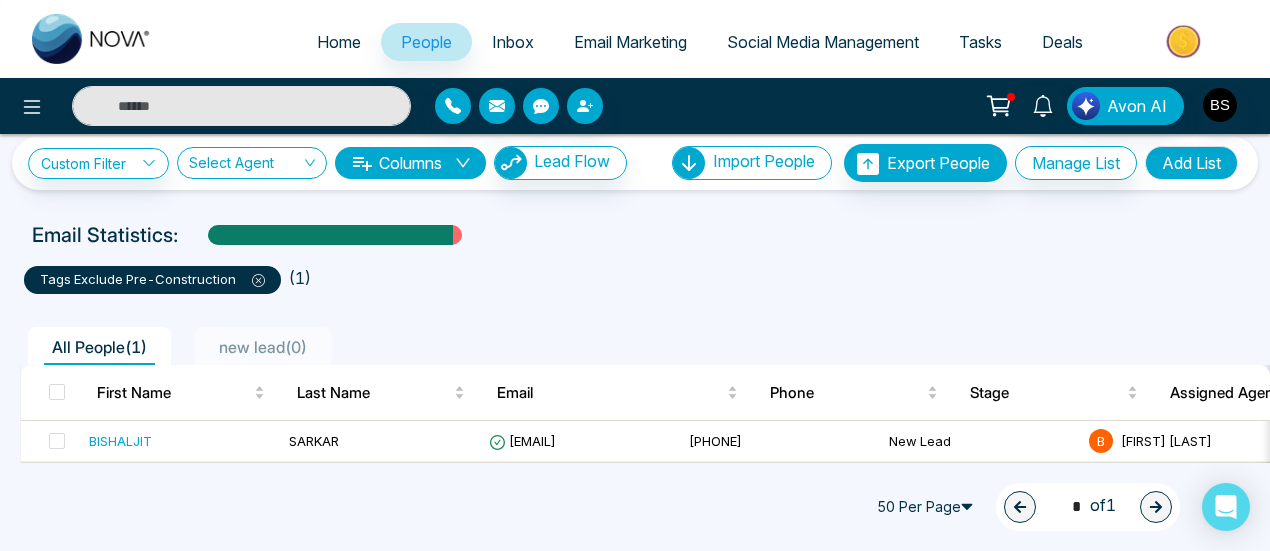 click at bounding box center (250, 279) 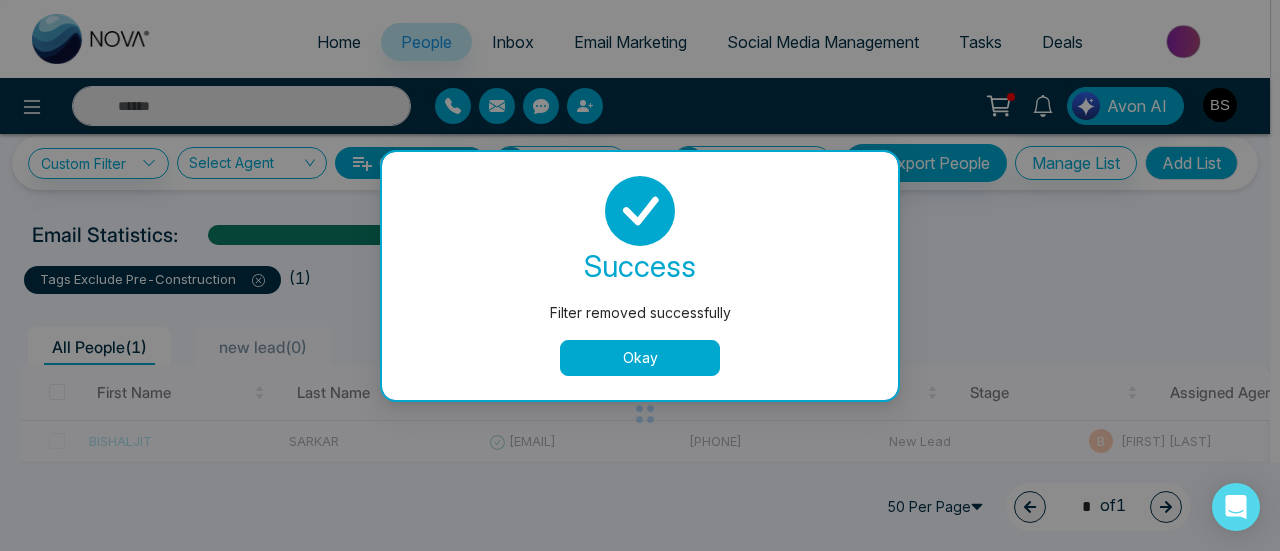 click on "Okay" at bounding box center [640, 358] 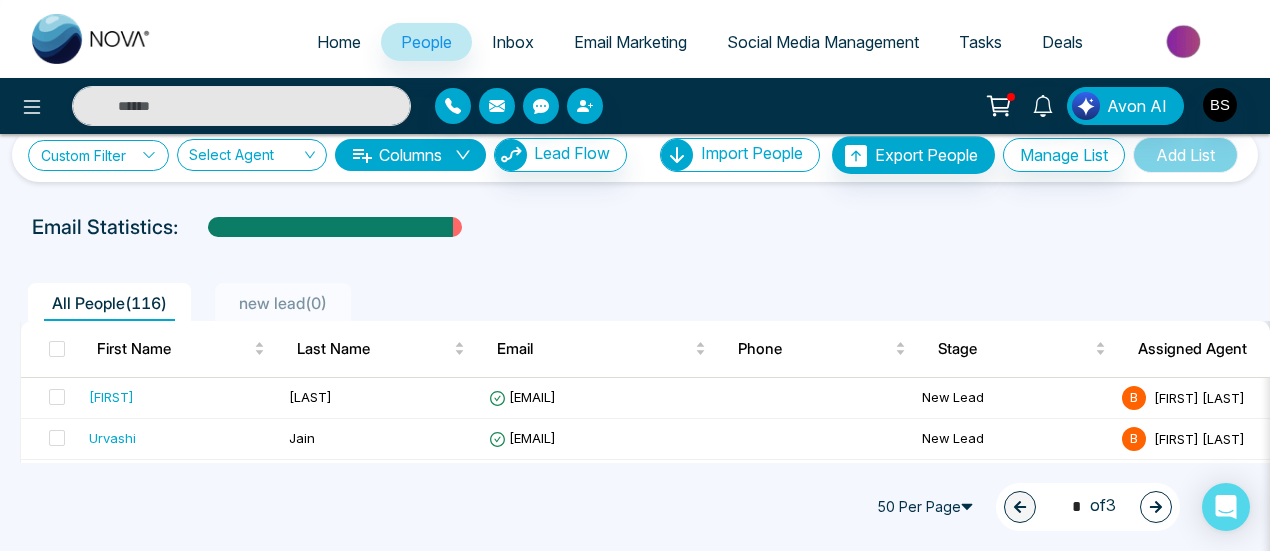 click on "Custom Filter" at bounding box center (98, 155) 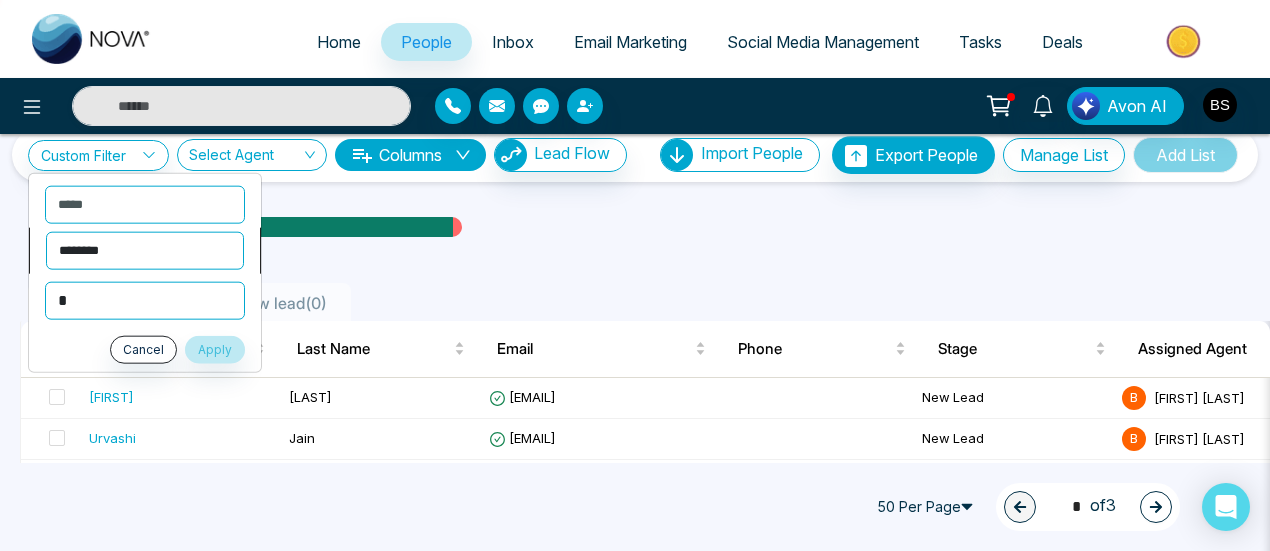 click on "**********" at bounding box center (145, 250) 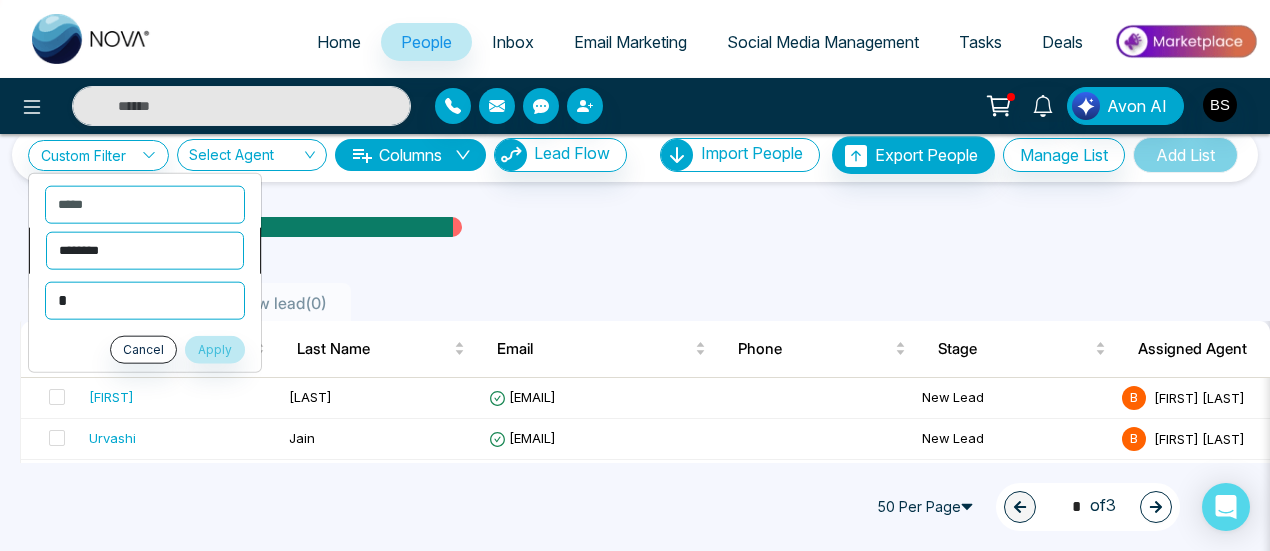select on "**********" 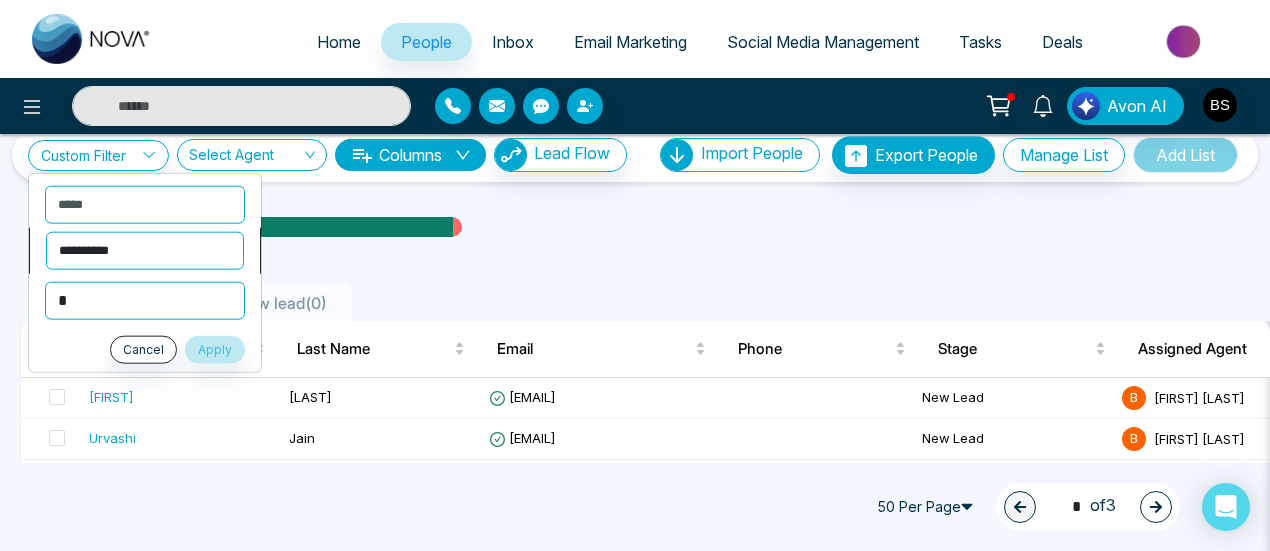 click on "**********" at bounding box center [145, 250] 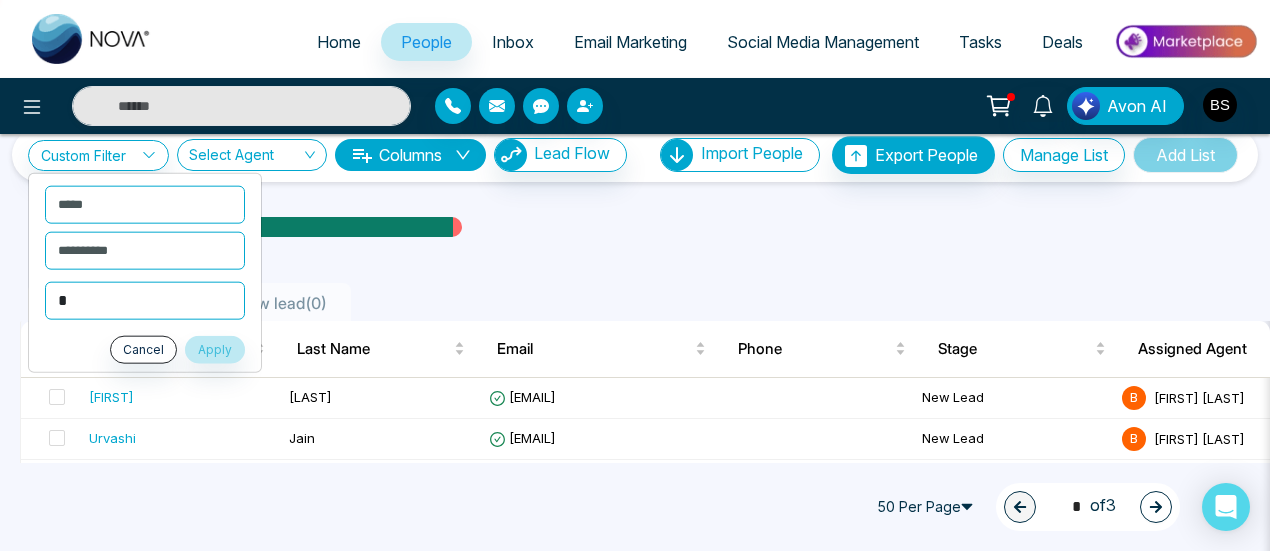 click on "*" at bounding box center (145, 300) 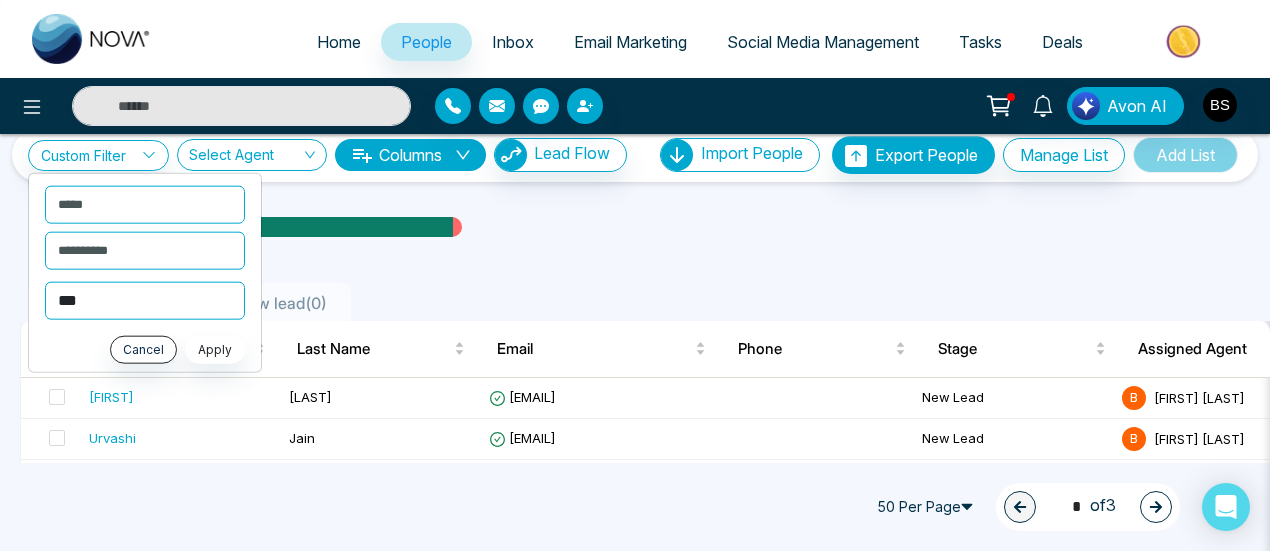 type on "***" 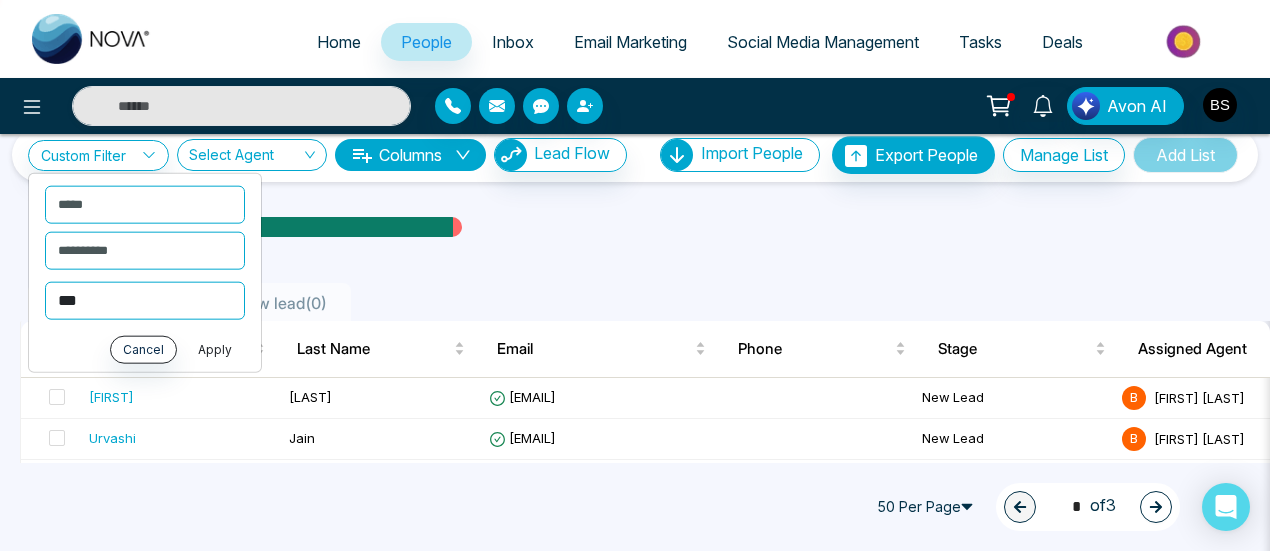 click on "Apply" at bounding box center (215, 349) 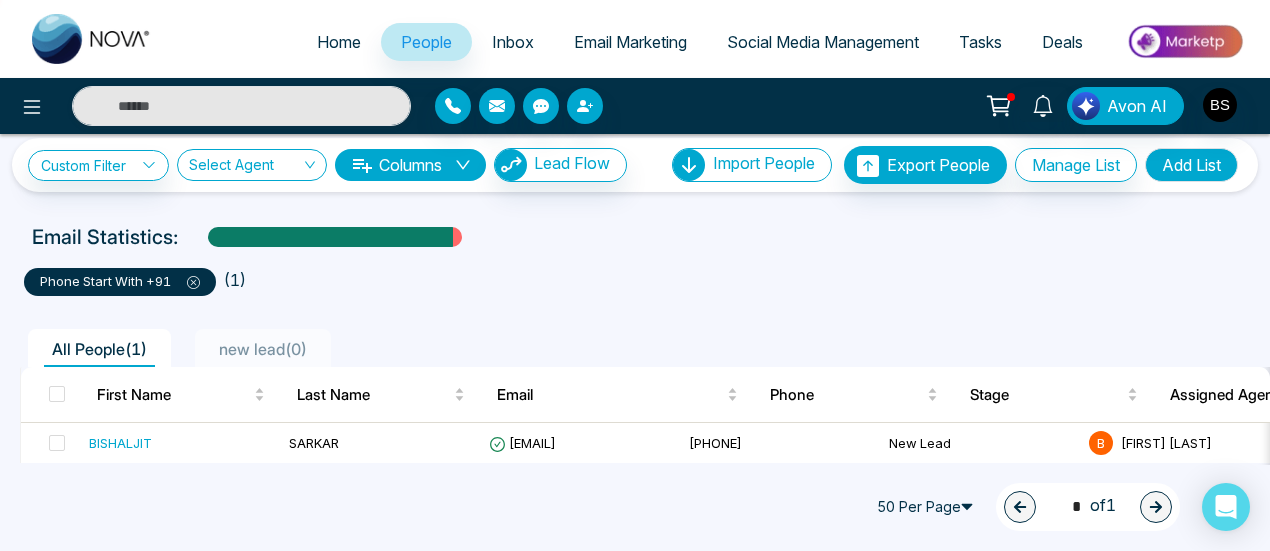 scroll, scrollTop: 26, scrollLeft: 0, axis: vertical 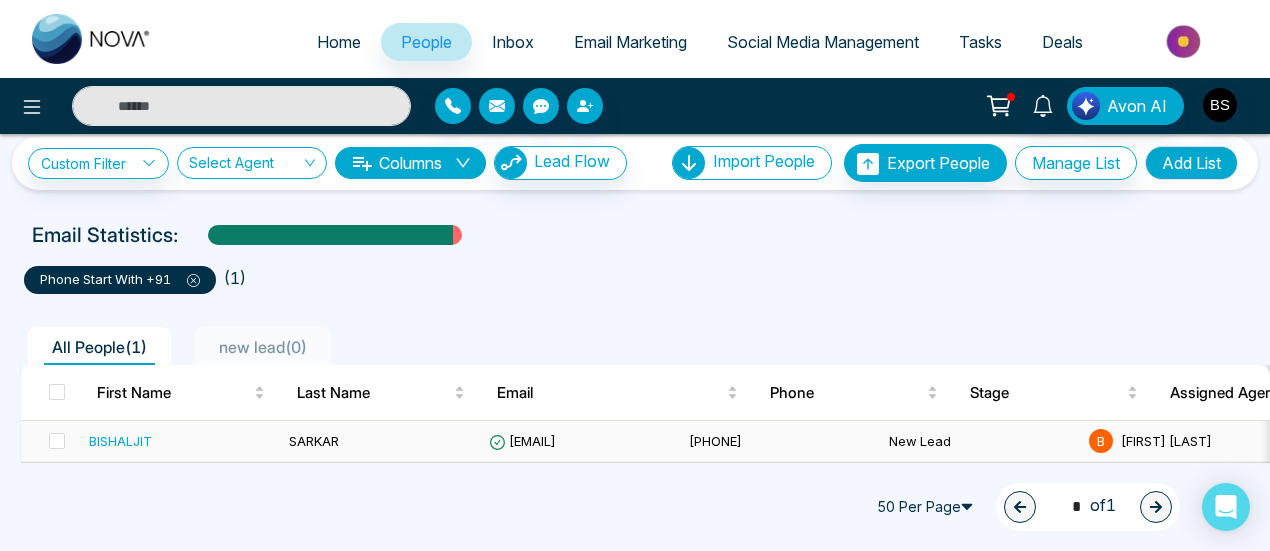 click on "BISHALJIT" at bounding box center [120, 441] 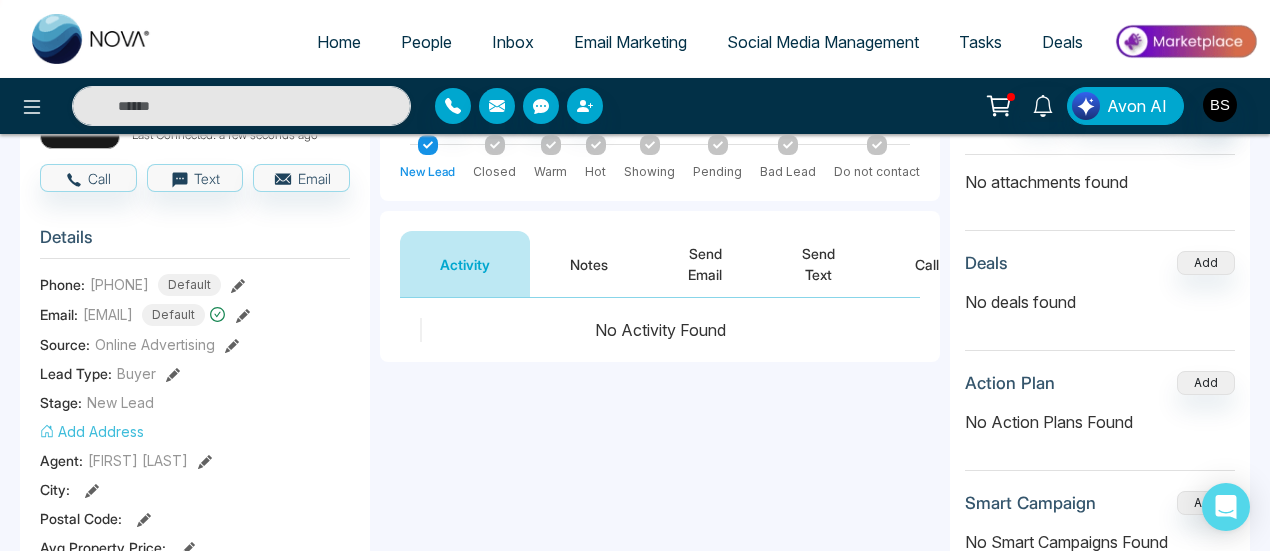 scroll, scrollTop: 200, scrollLeft: 0, axis: vertical 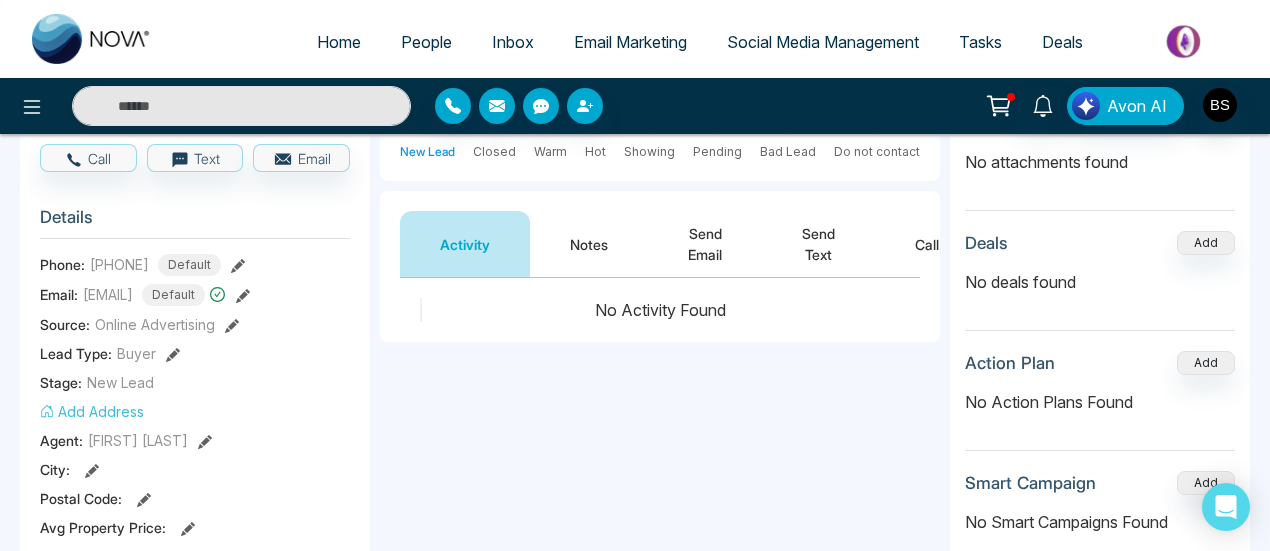click on "Notes" at bounding box center (589, 244) 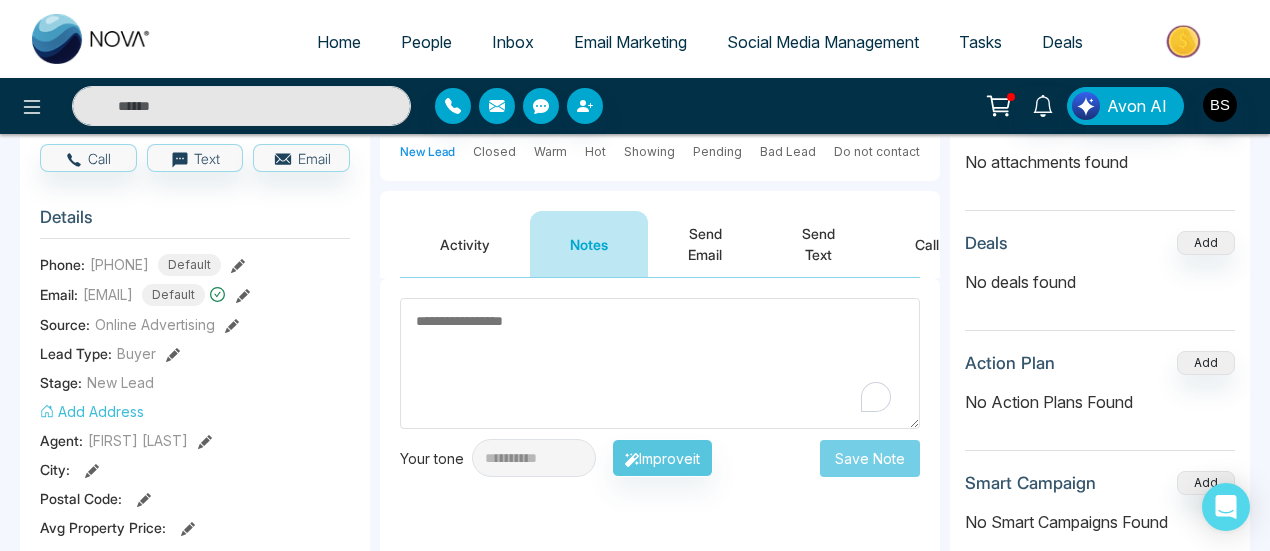 click on "Send Email" at bounding box center [705, 244] 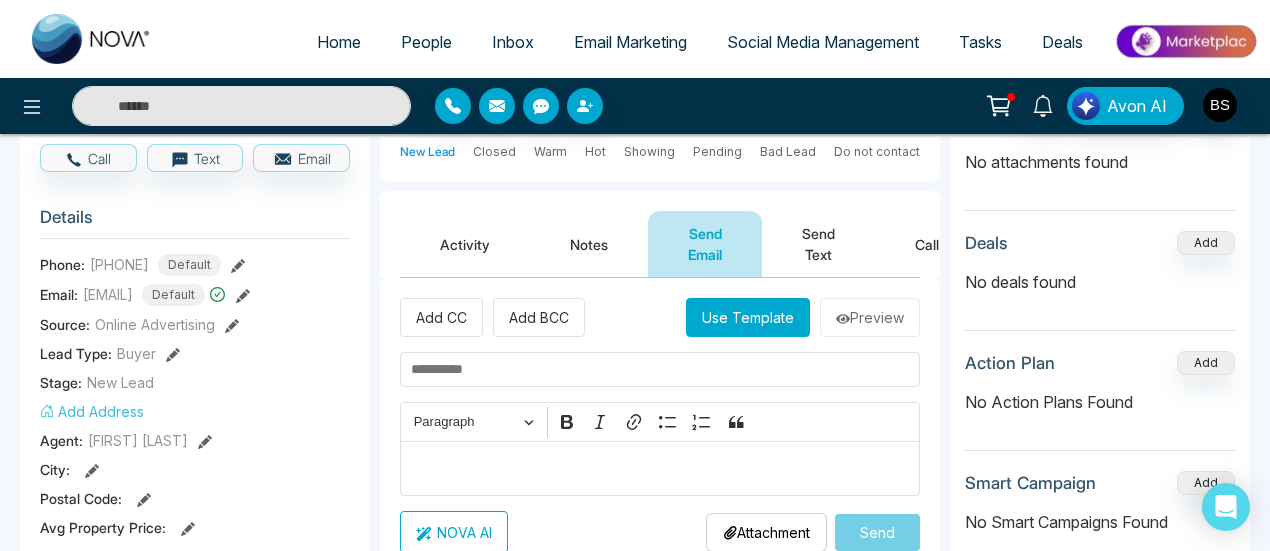 click on "Notes" at bounding box center (589, 244) 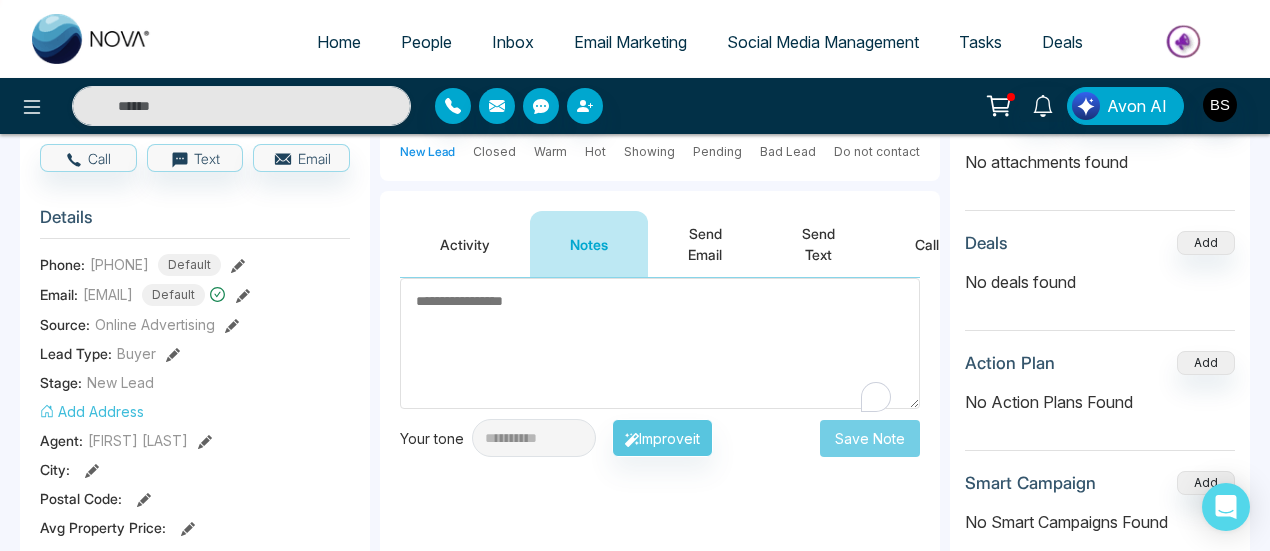 scroll, scrollTop: 0, scrollLeft: 0, axis: both 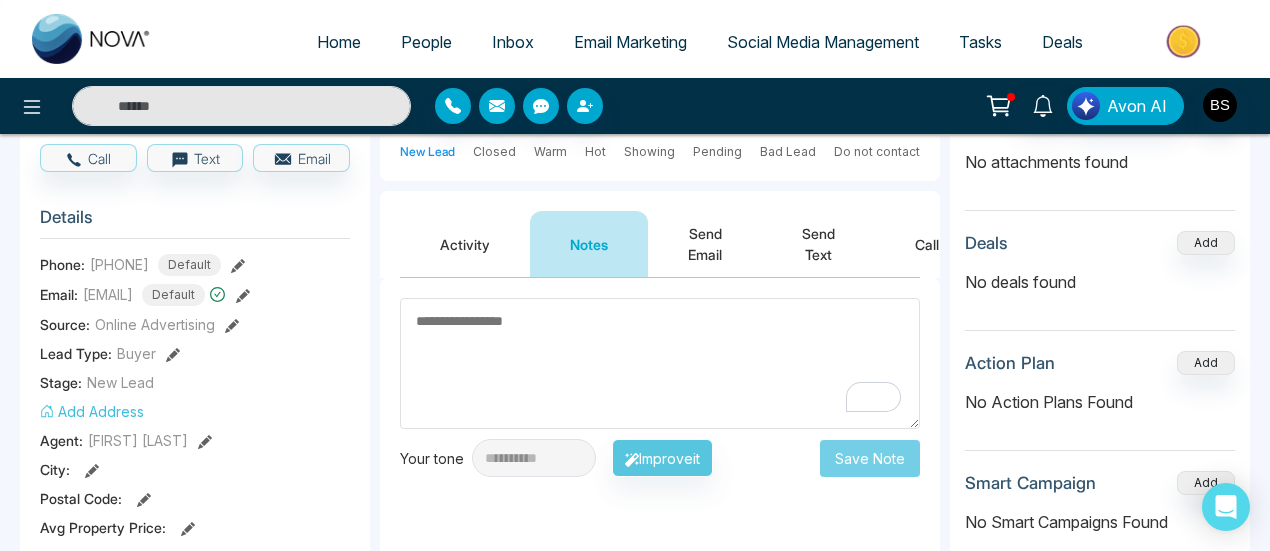 click on "Send Email" at bounding box center (705, 244) 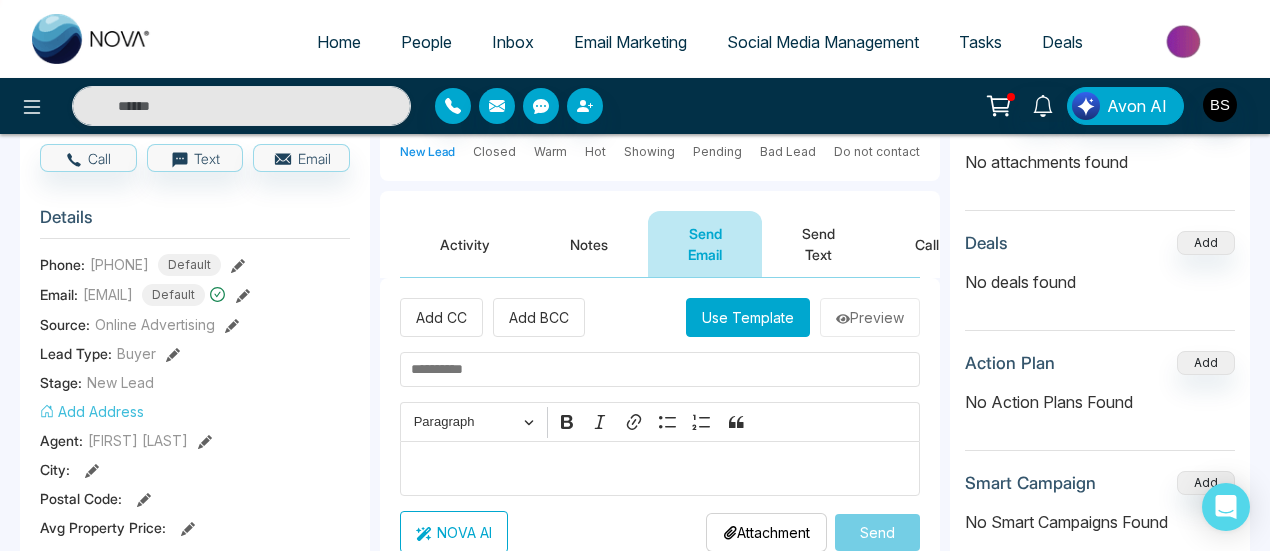 click on "Call" at bounding box center (927, 244) 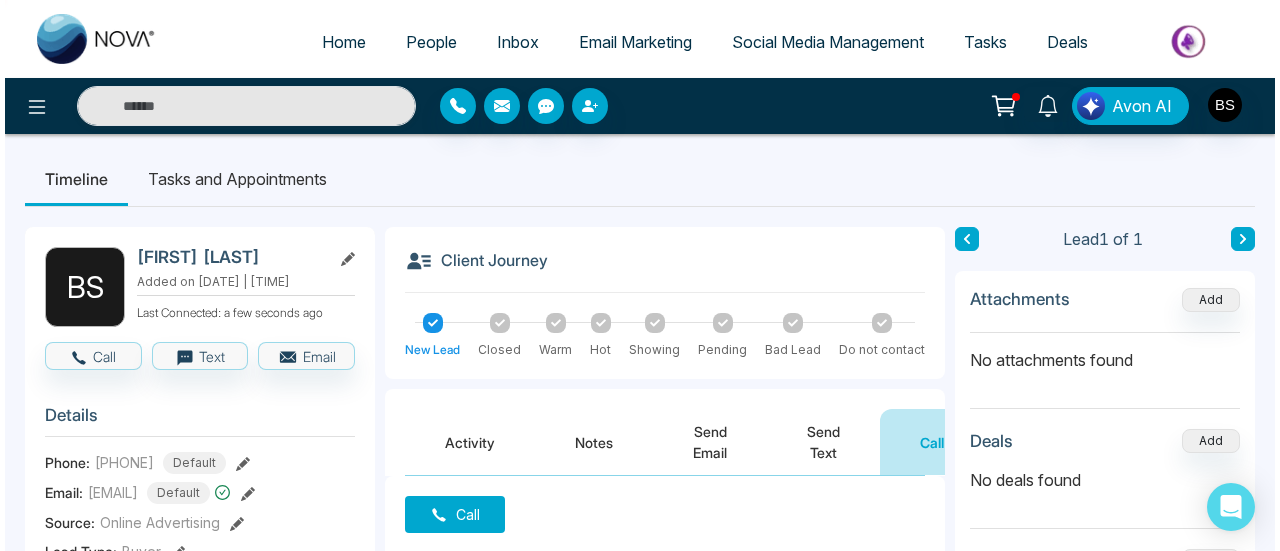 scroll, scrollTop: 0, scrollLeft: 0, axis: both 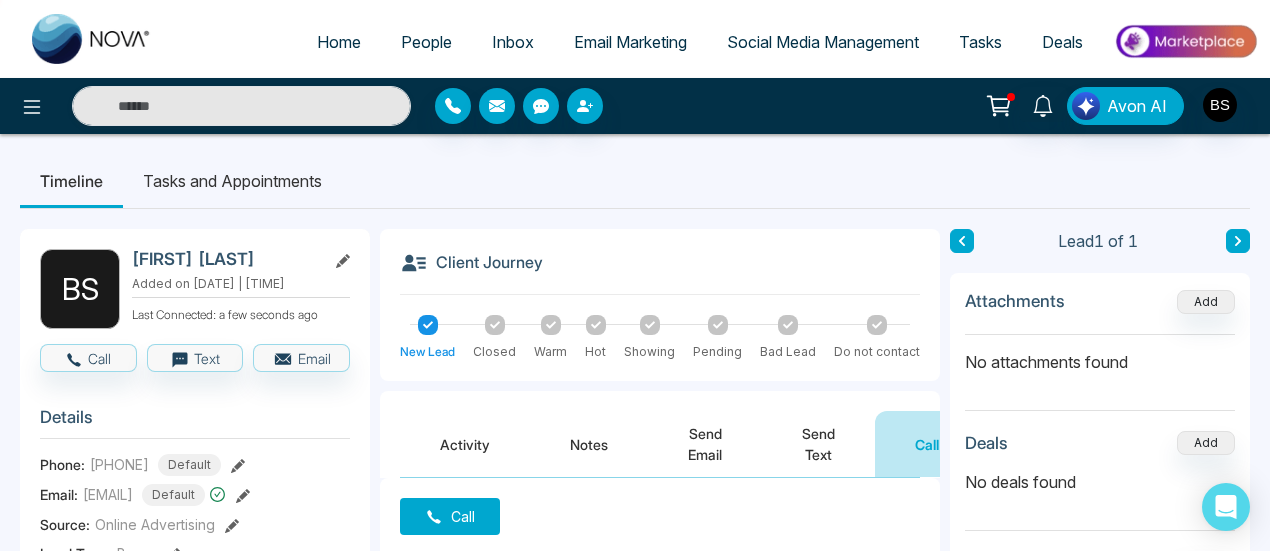 click on "Tasks and Appointments" at bounding box center [232, 181] 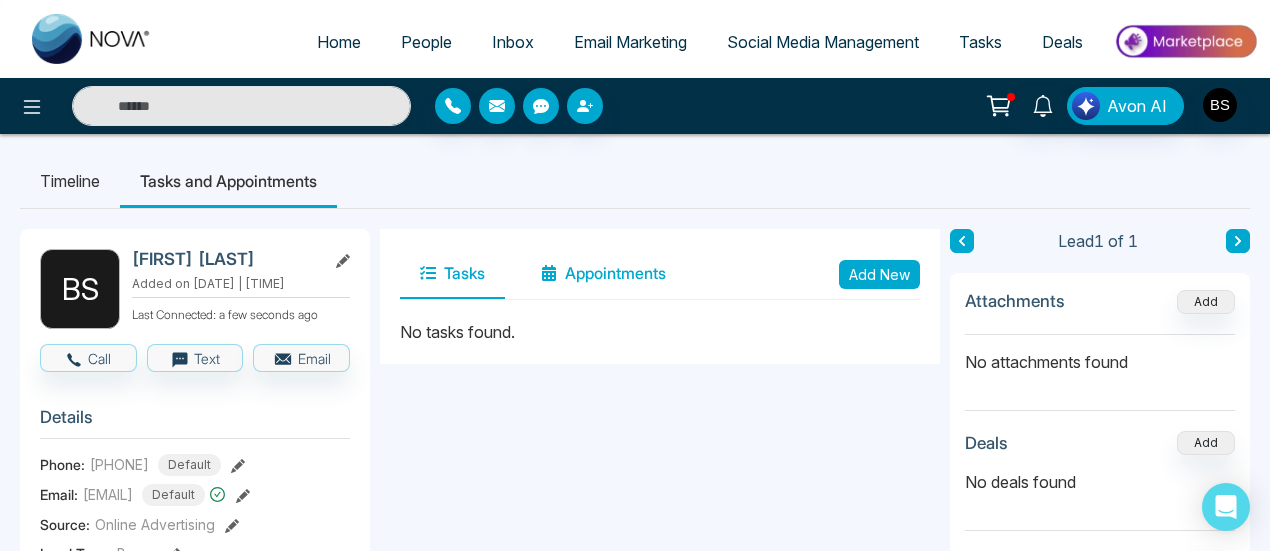 click on "Appointments" at bounding box center [603, 274] 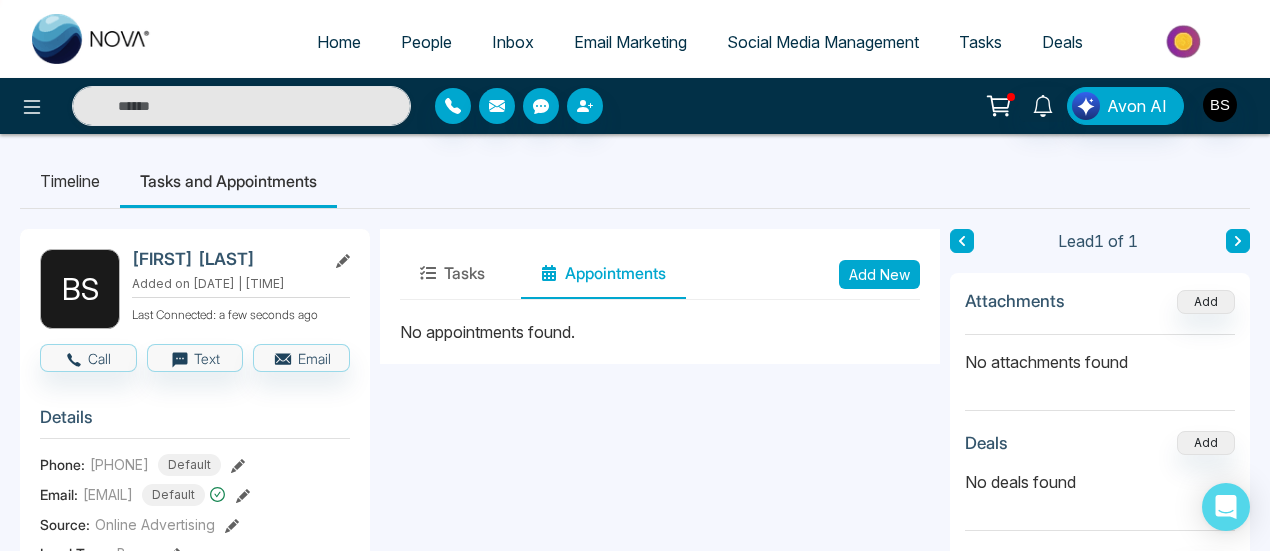 click on "Add New" at bounding box center (879, 274) 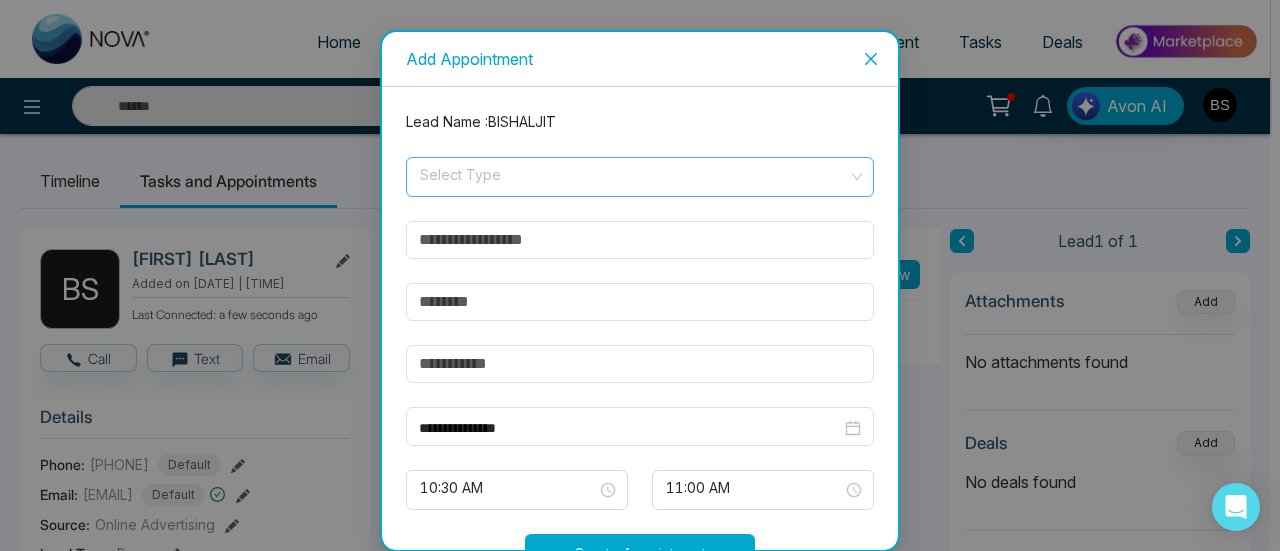 click at bounding box center [633, 173] 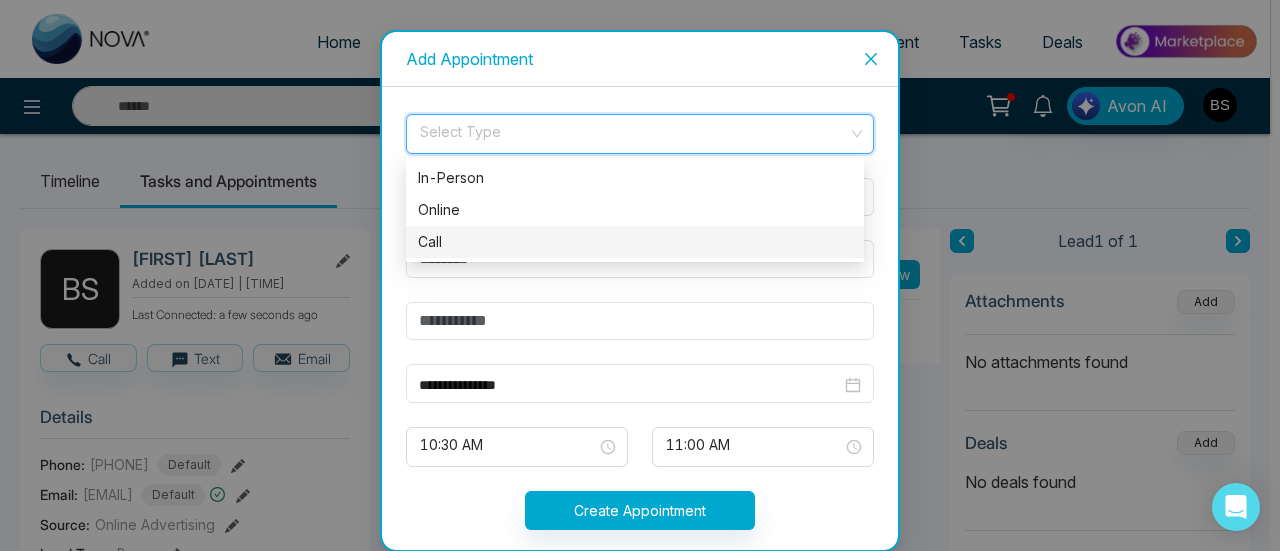 scroll, scrollTop: 66, scrollLeft: 0, axis: vertical 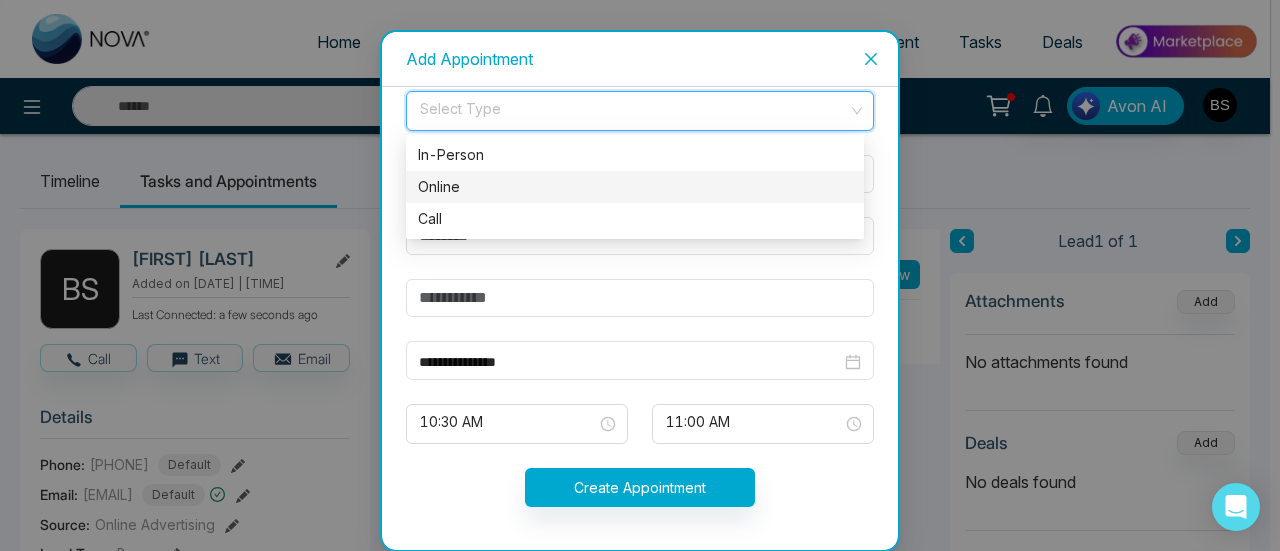 click on "Online" at bounding box center (635, 187) 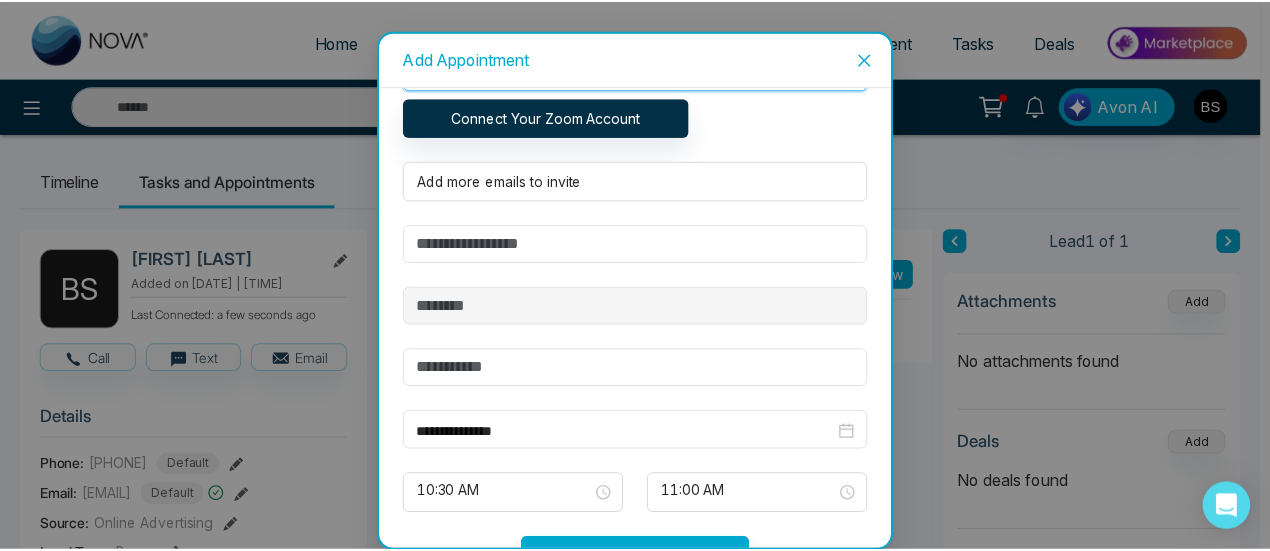 scroll, scrollTop: 76, scrollLeft: 0, axis: vertical 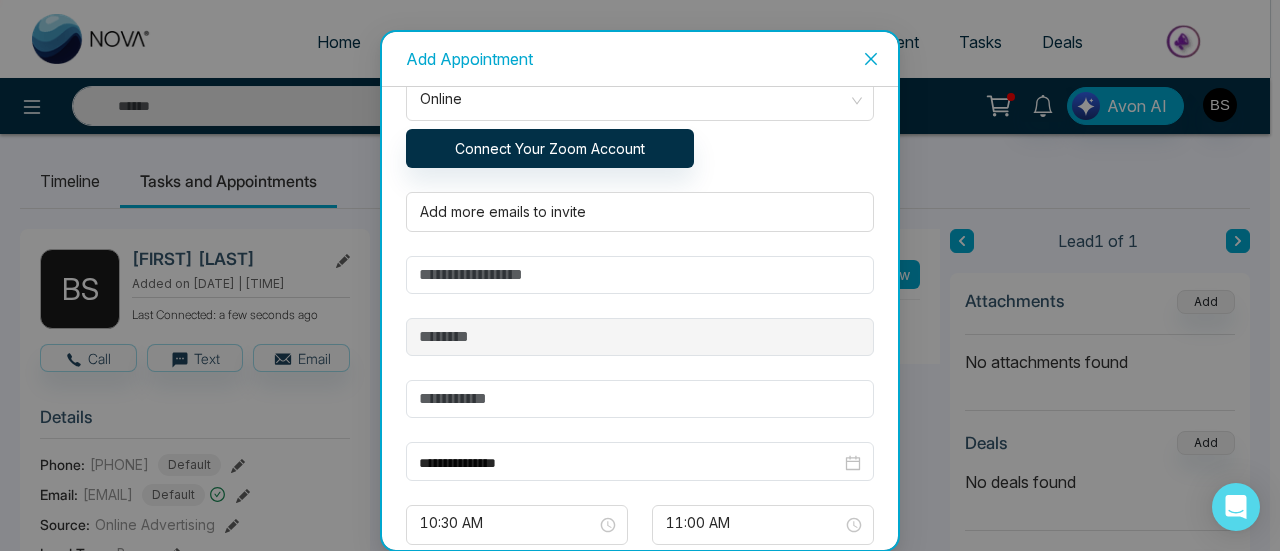 click at bounding box center (871, 59) 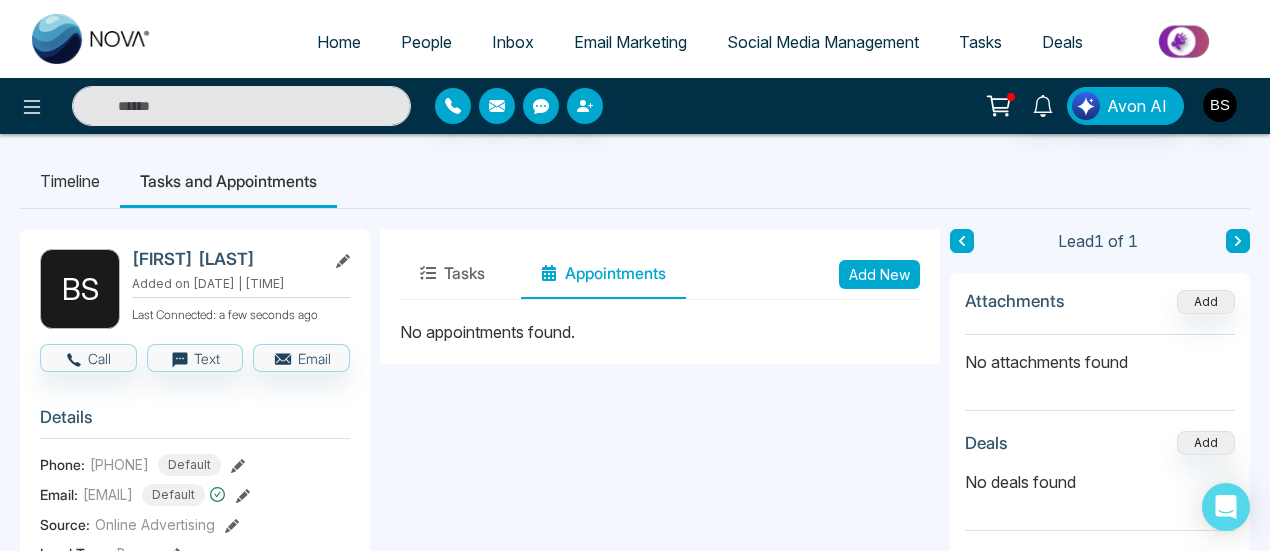 click on "Timeline" at bounding box center [70, 181] 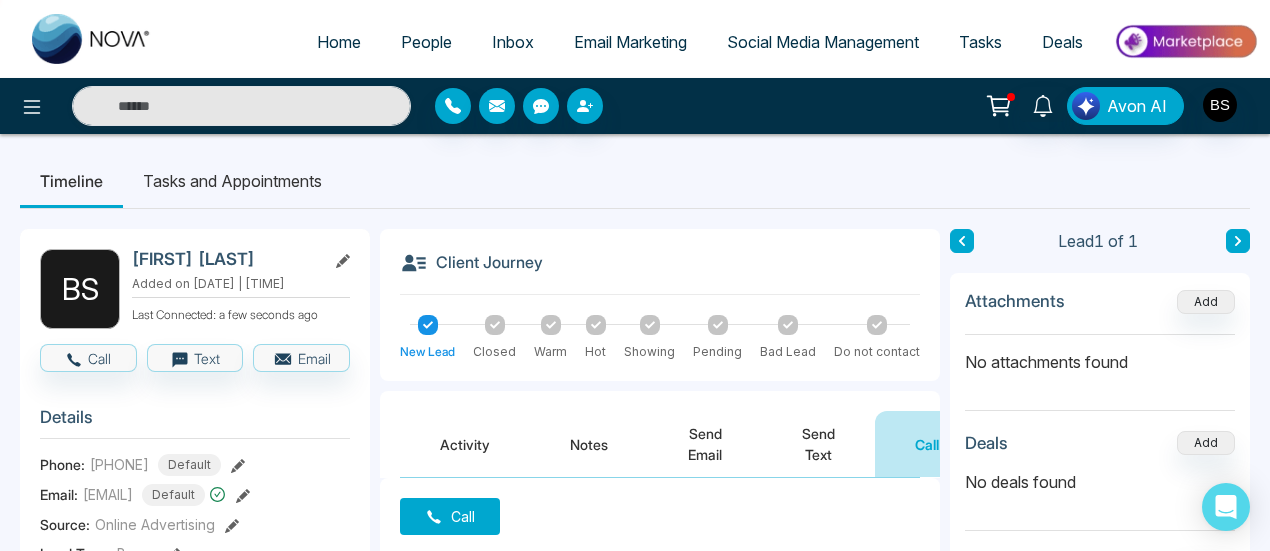 click on "Home" at bounding box center [339, 42] 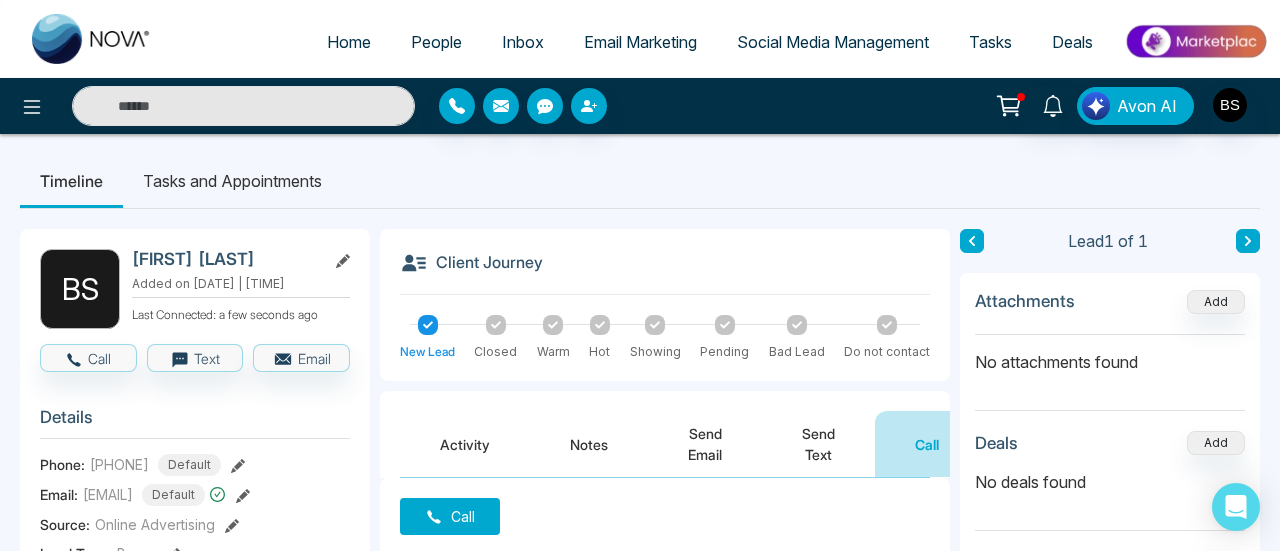 select on "*" 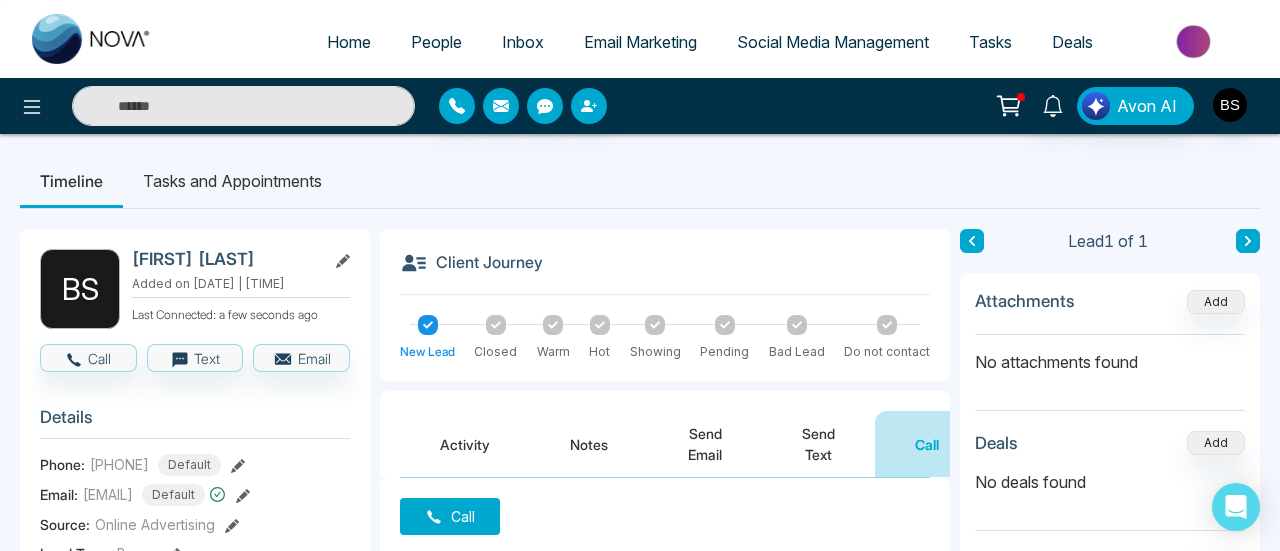 select on "*" 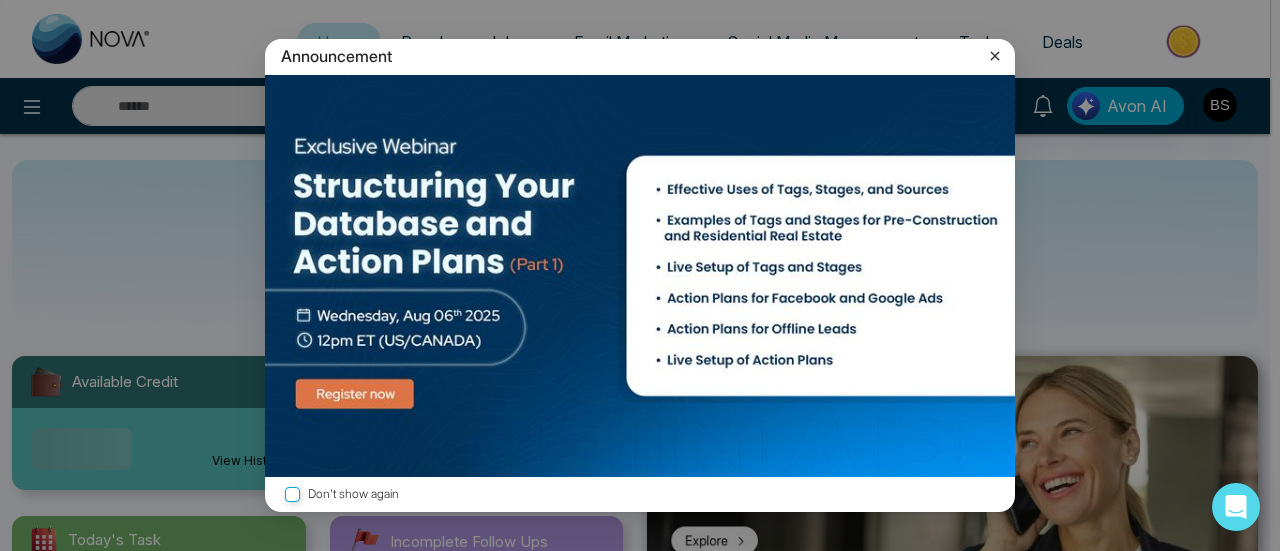 click on "Announcement" at bounding box center (640, 56) 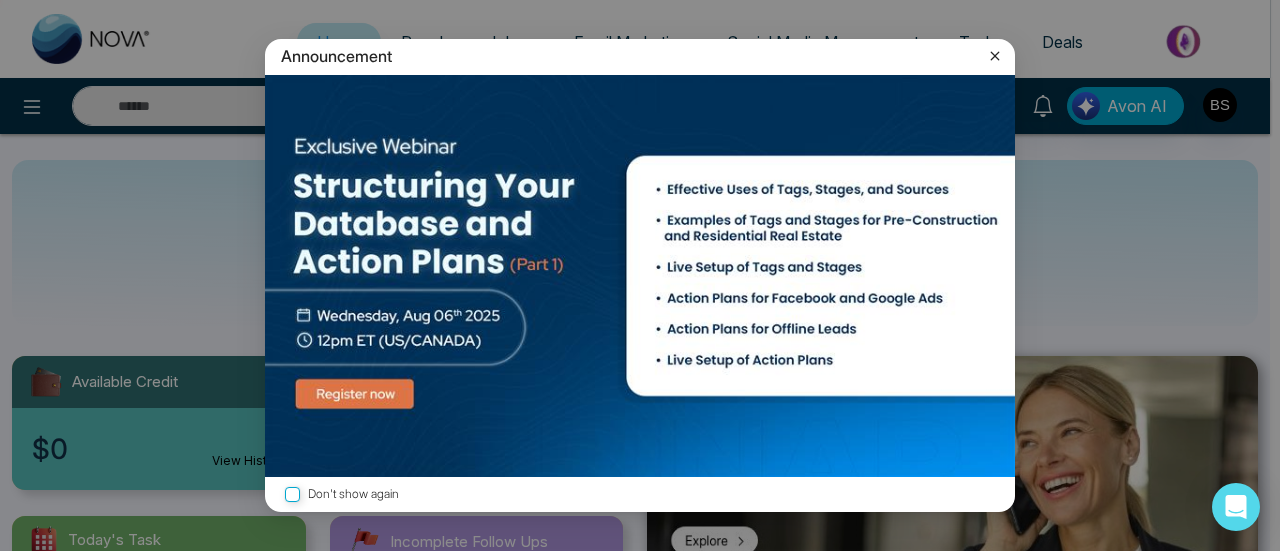 click 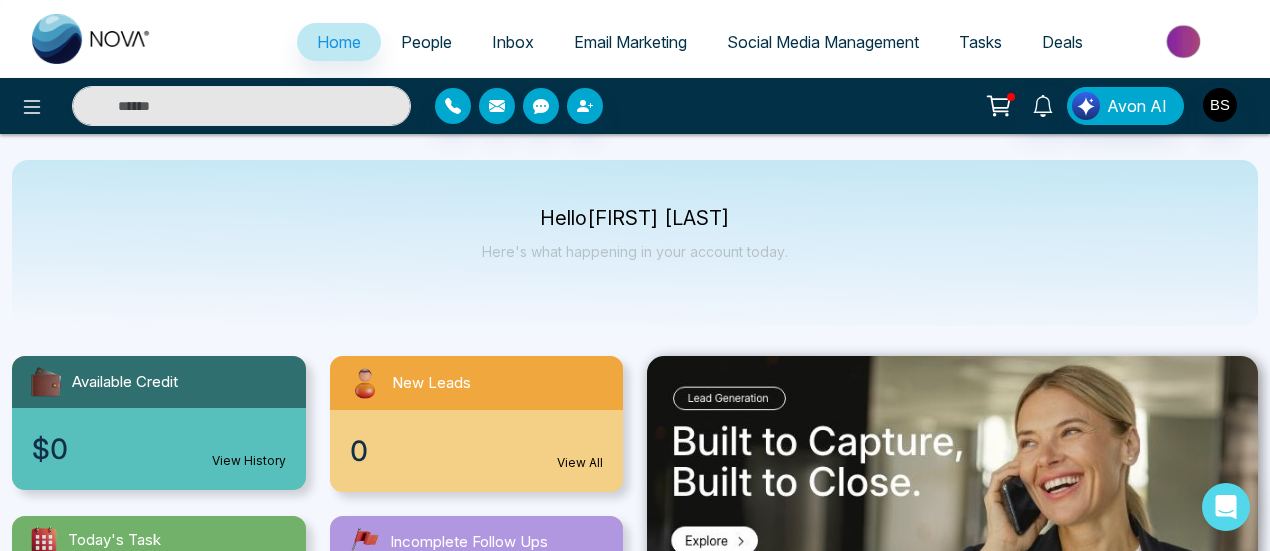 click on "People" at bounding box center [426, 42] 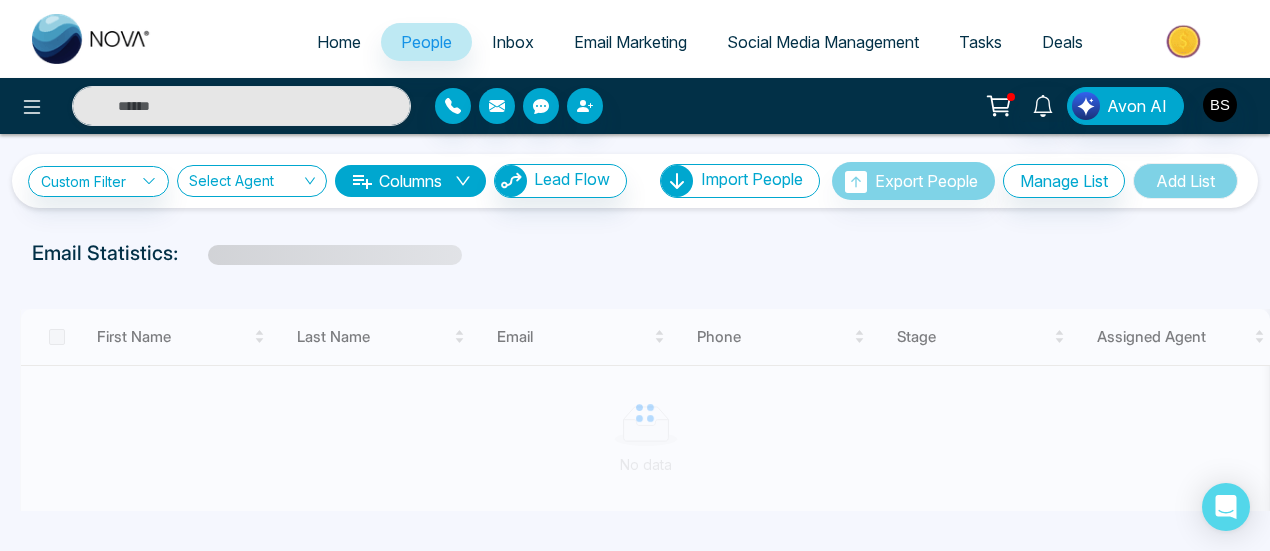 scroll, scrollTop: 62, scrollLeft: 0, axis: vertical 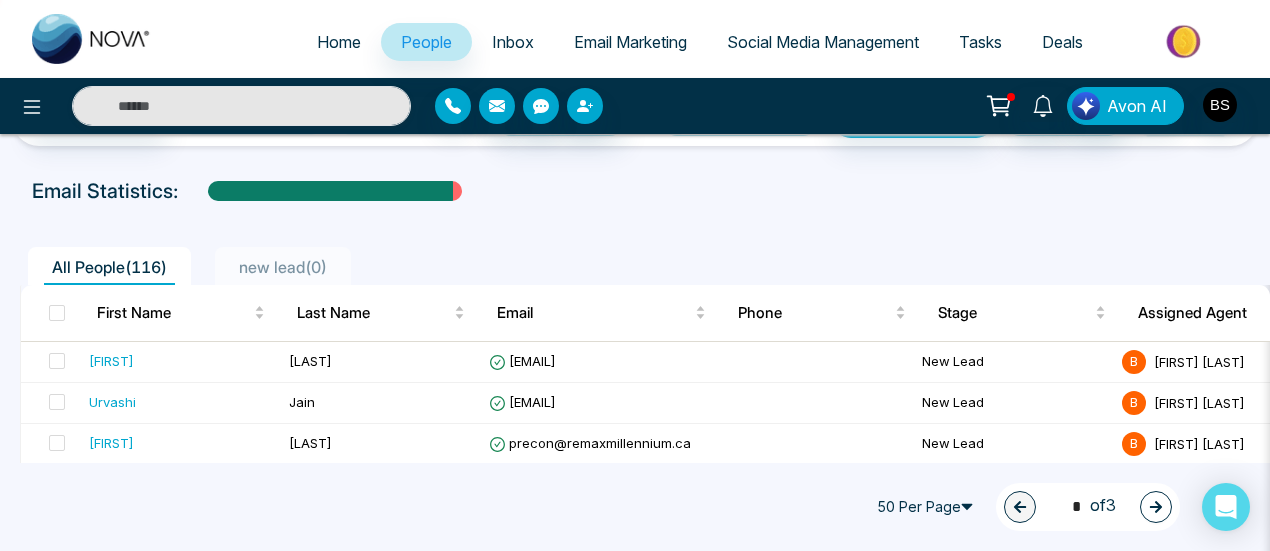 click on "new lead  ( 0 )" at bounding box center [283, 266] 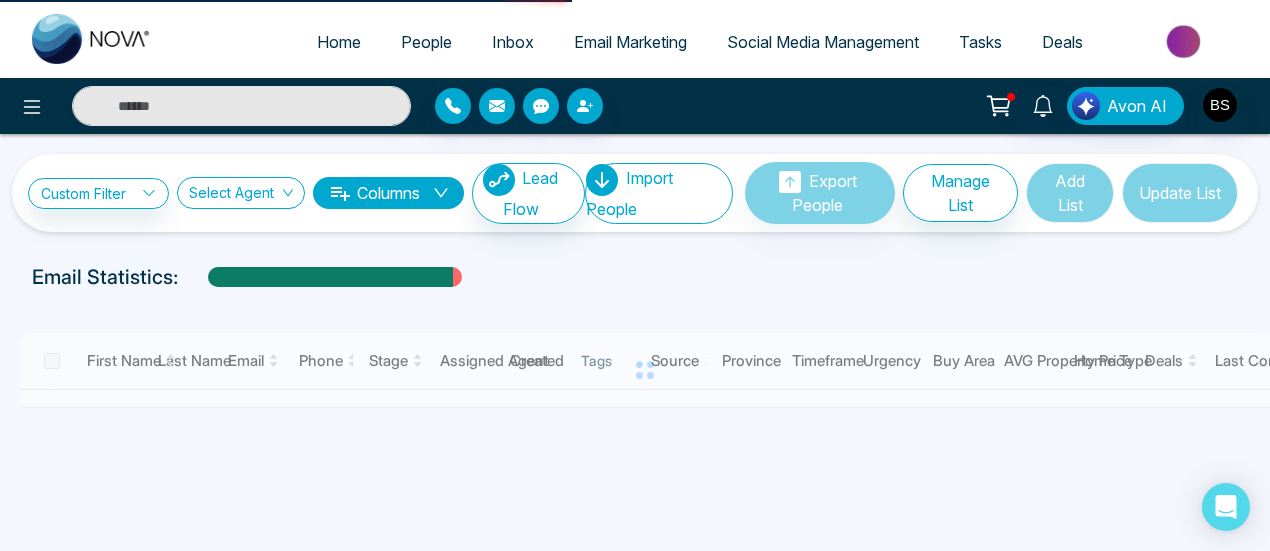 scroll, scrollTop: 0, scrollLeft: 0, axis: both 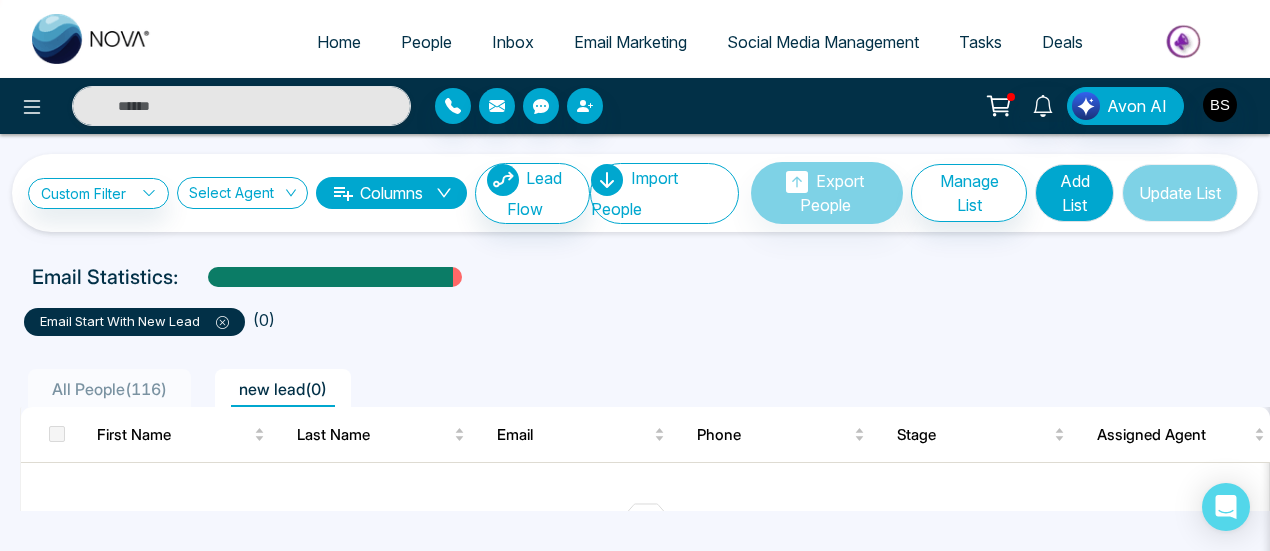 drag, startPoint x: 235, startPoint y: 326, endPoint x: 215, endPoint y: 324, distance: 20.09975 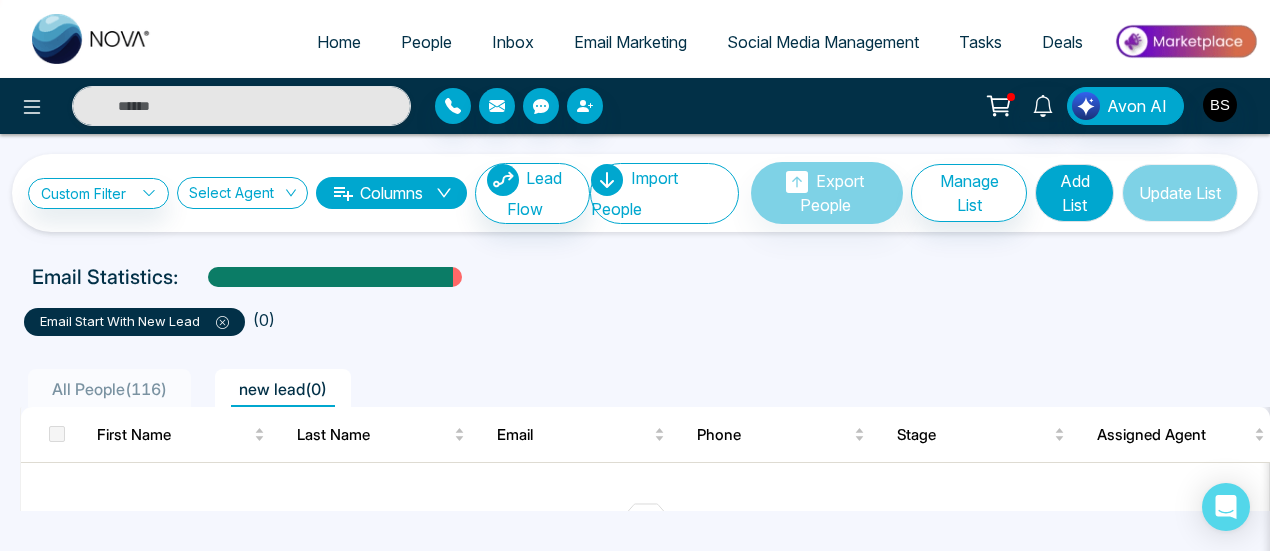 click on "email   start with   new lead" at bounding box center [134, 322] 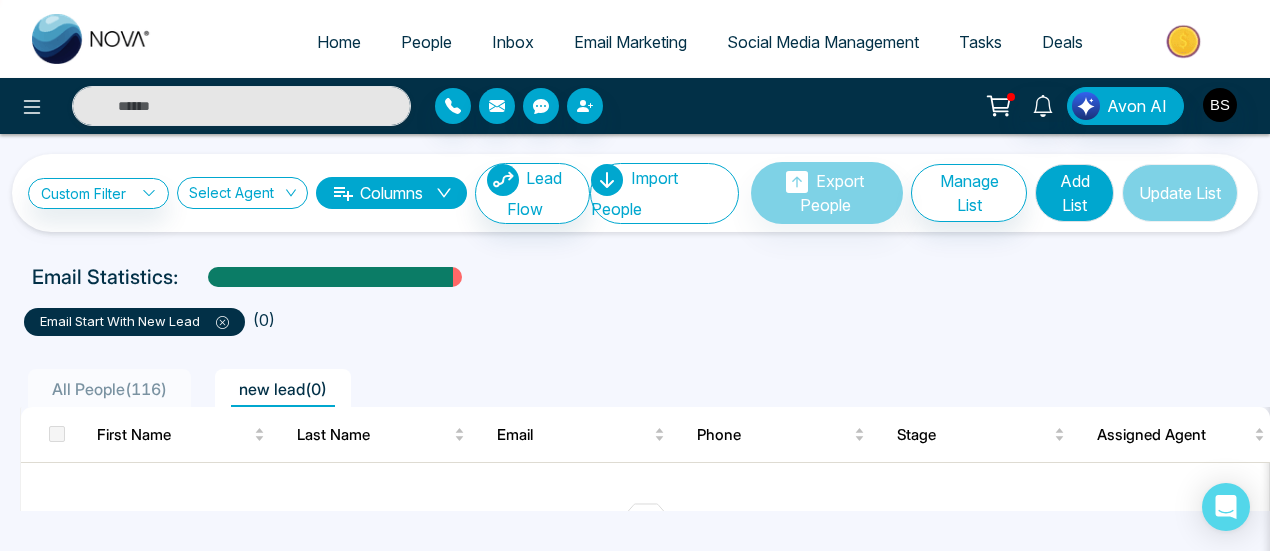 click 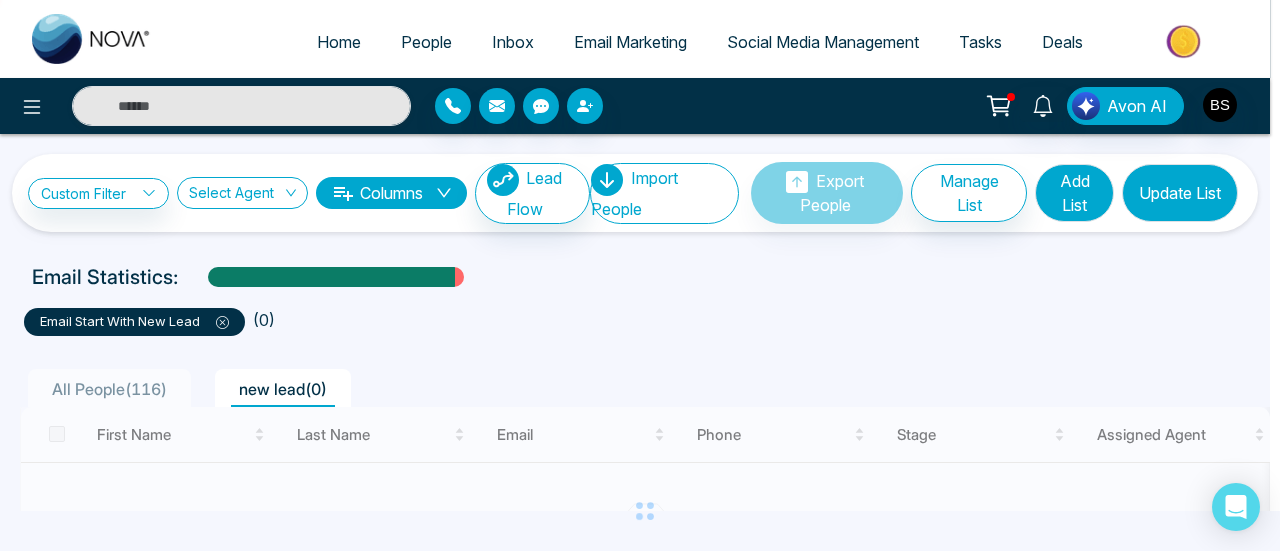 click on "Filter removed successfully success Filter removed successfully   Okay" at bounding box center (640, 275) 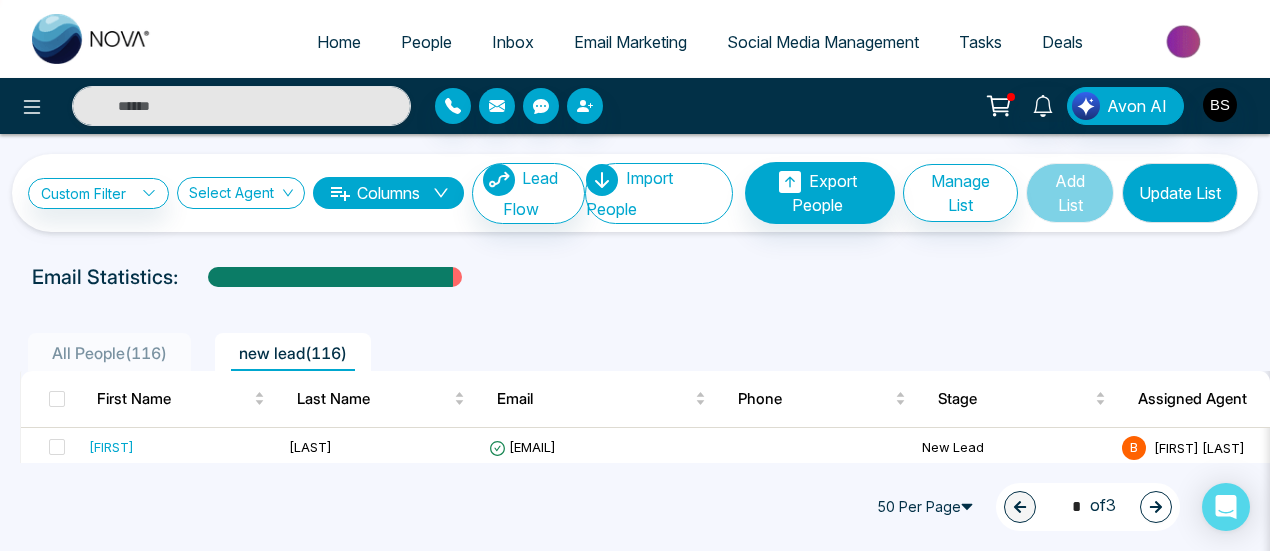 click on "All People  ( 116 )" at bounding box center (109, 353) 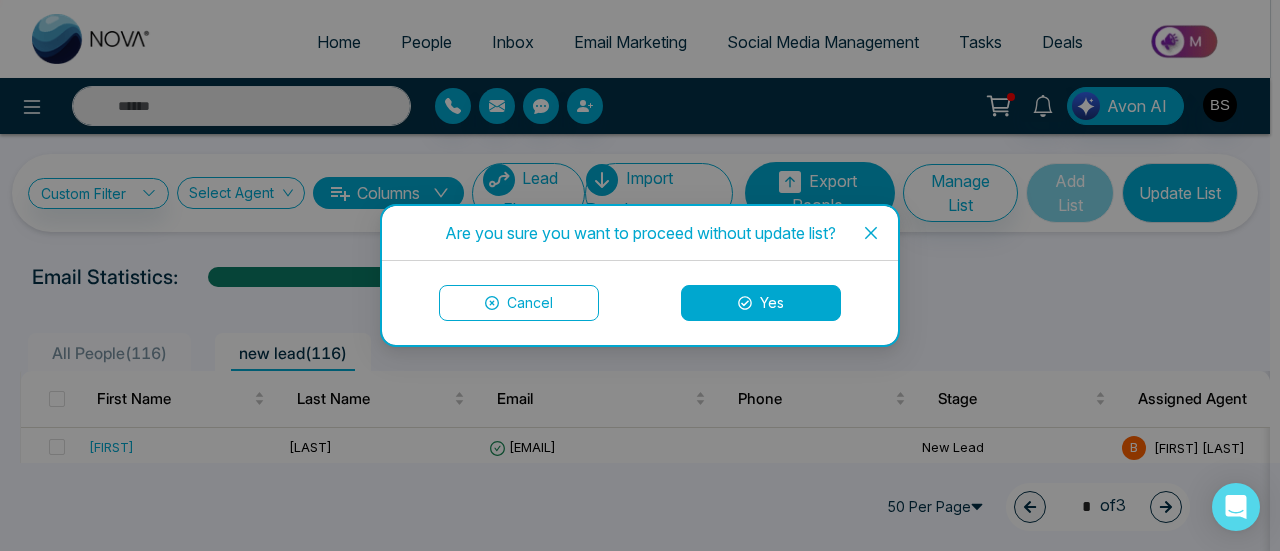 click on "Yes" at bounding box center (761, 303) 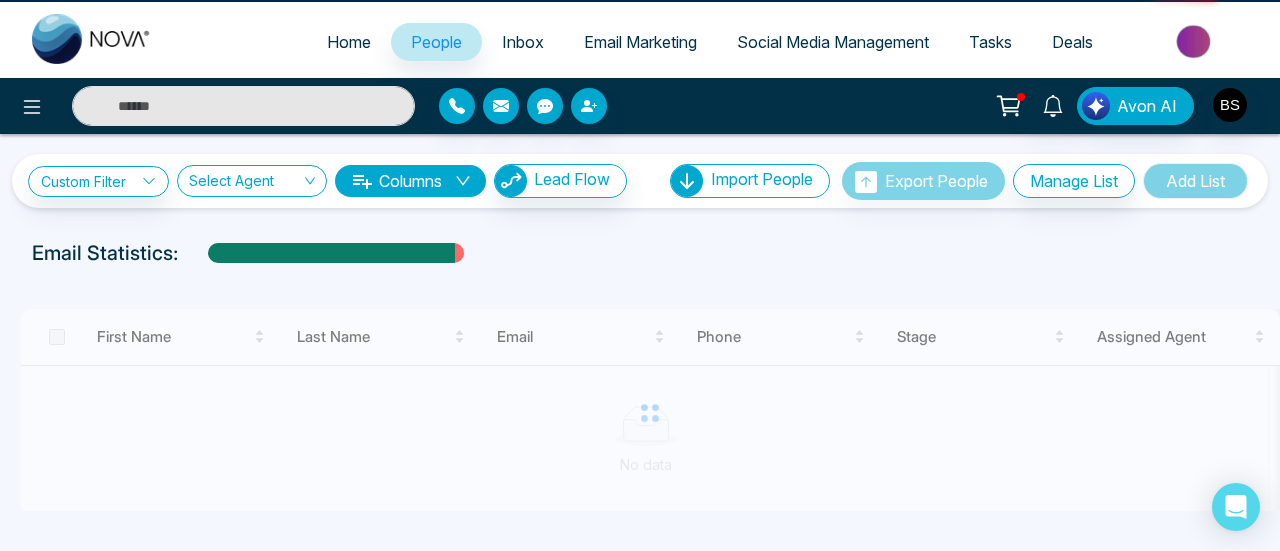 click at bounding box center [650, 413] 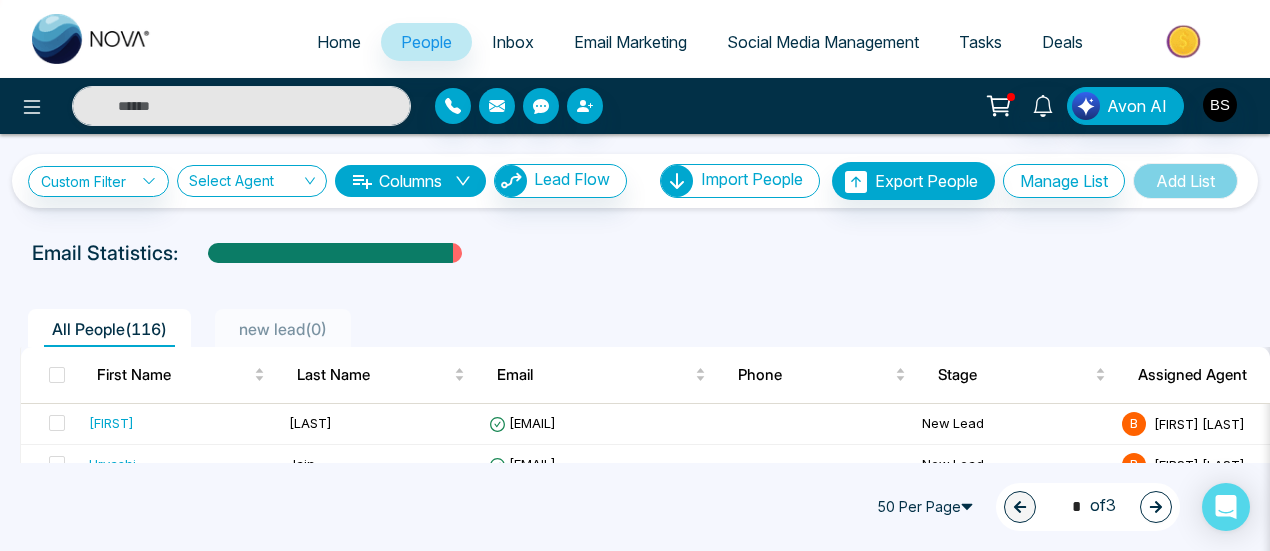 click on "new lead  ( 0 )" at bounding box center [283, 329] 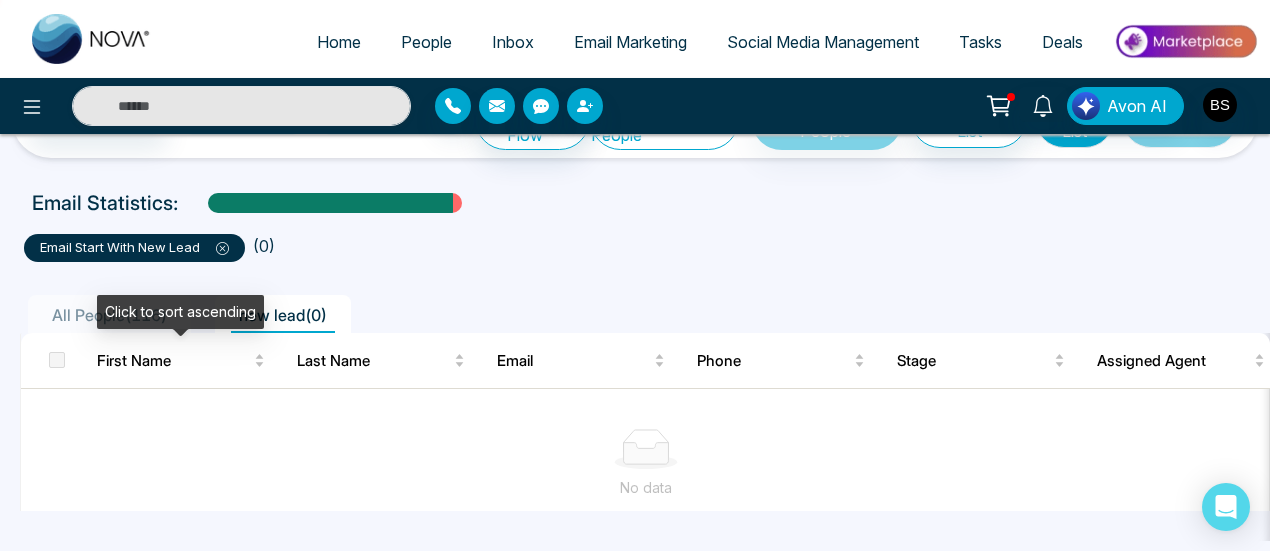 scroll, scrollTop: 0, scrollLeft: 0, axis: both 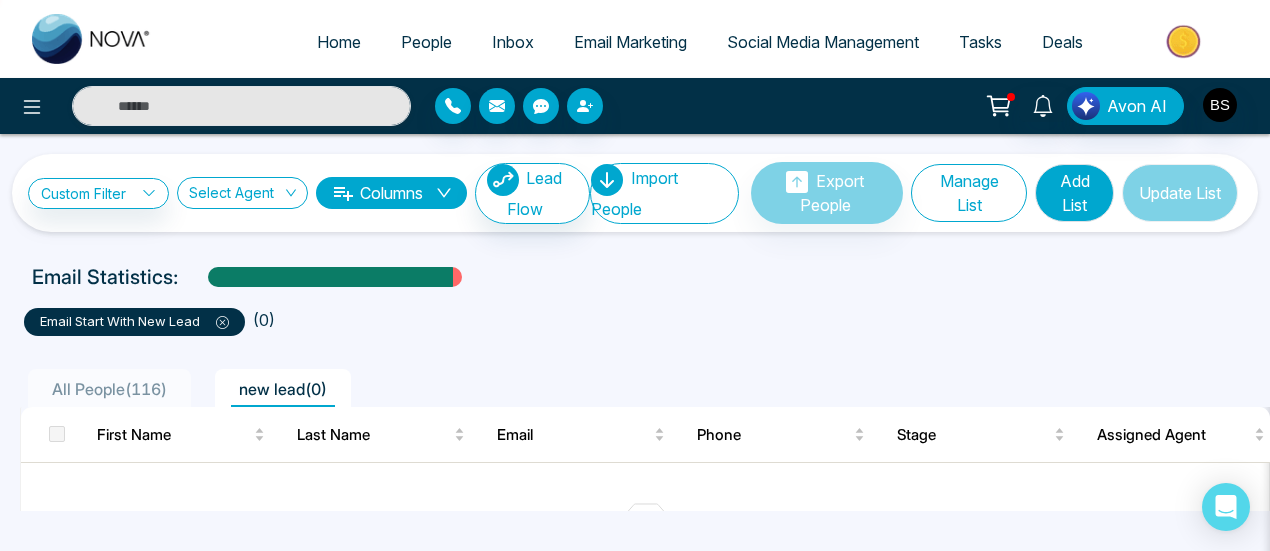 click on "Manage List" at bounding box center (969, 193) 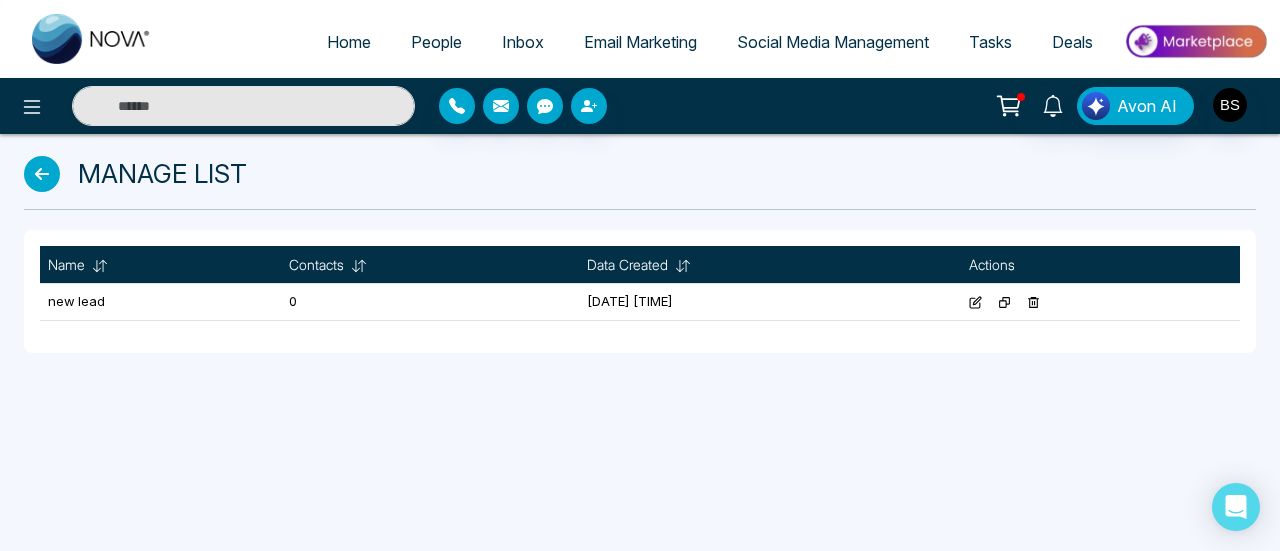 click 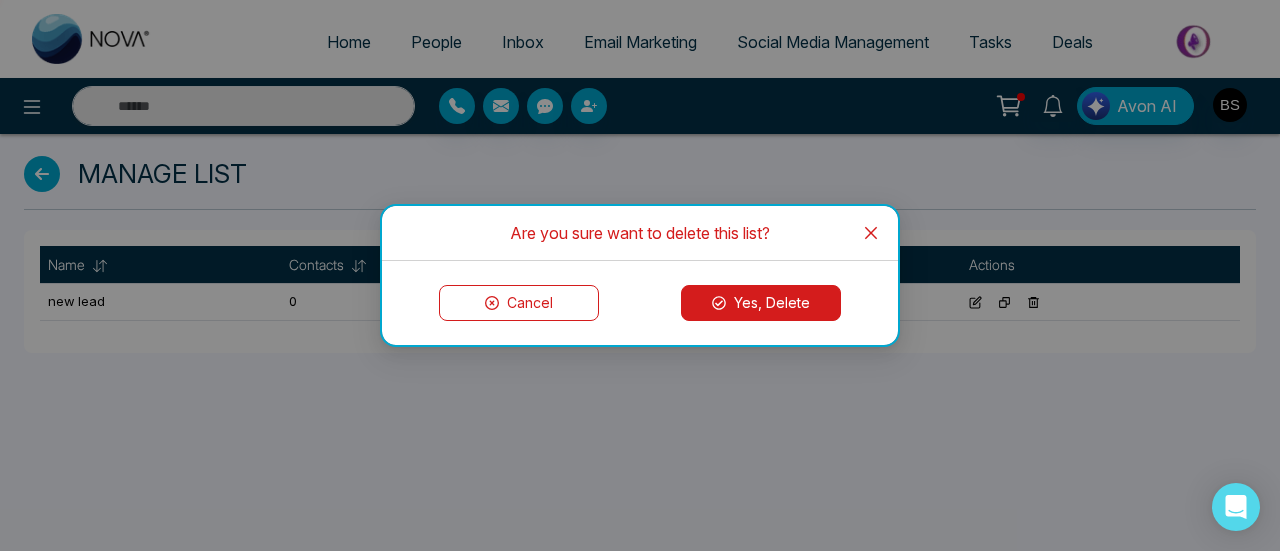 click on "Yes, Delete" at bounding box center (761, 303) 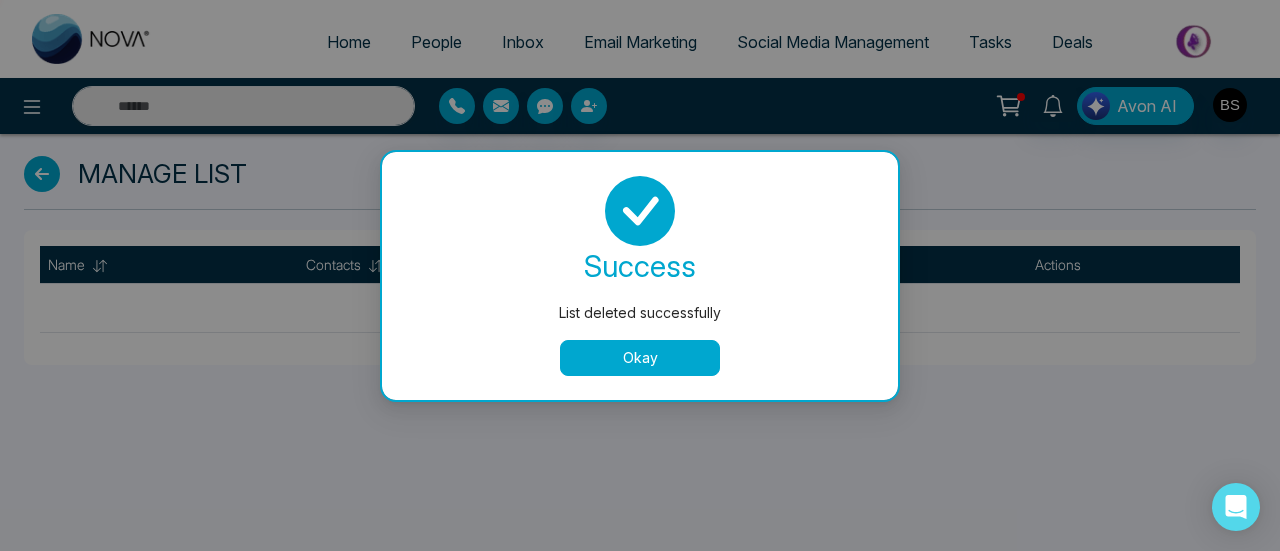 click on "Okay" at bounding box center [640, 358] 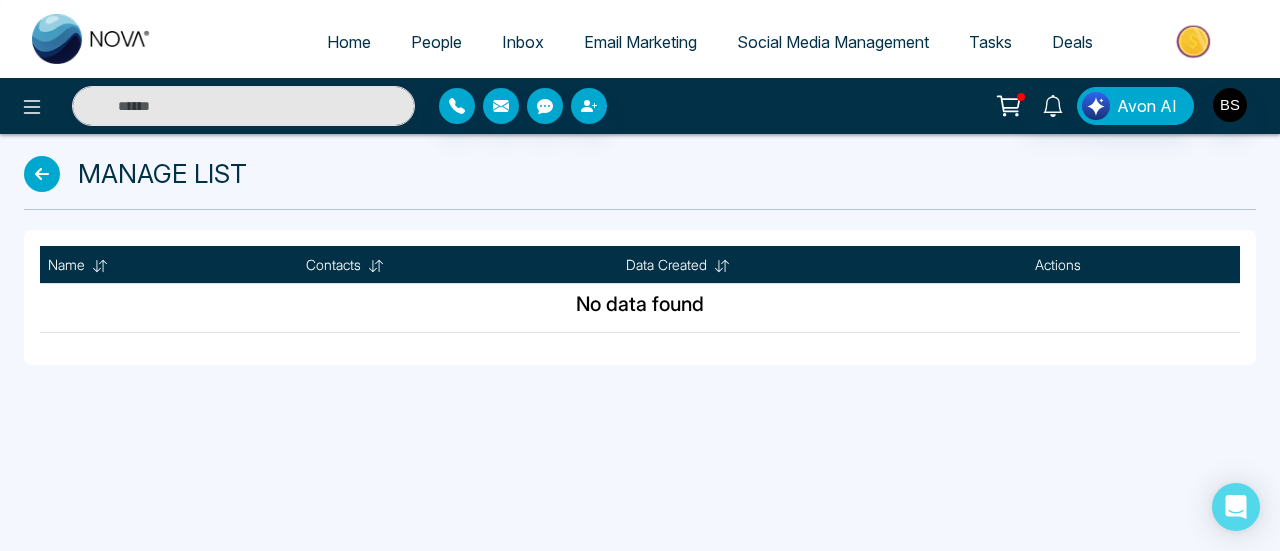 click on "People" at bounding box center (436, 43) 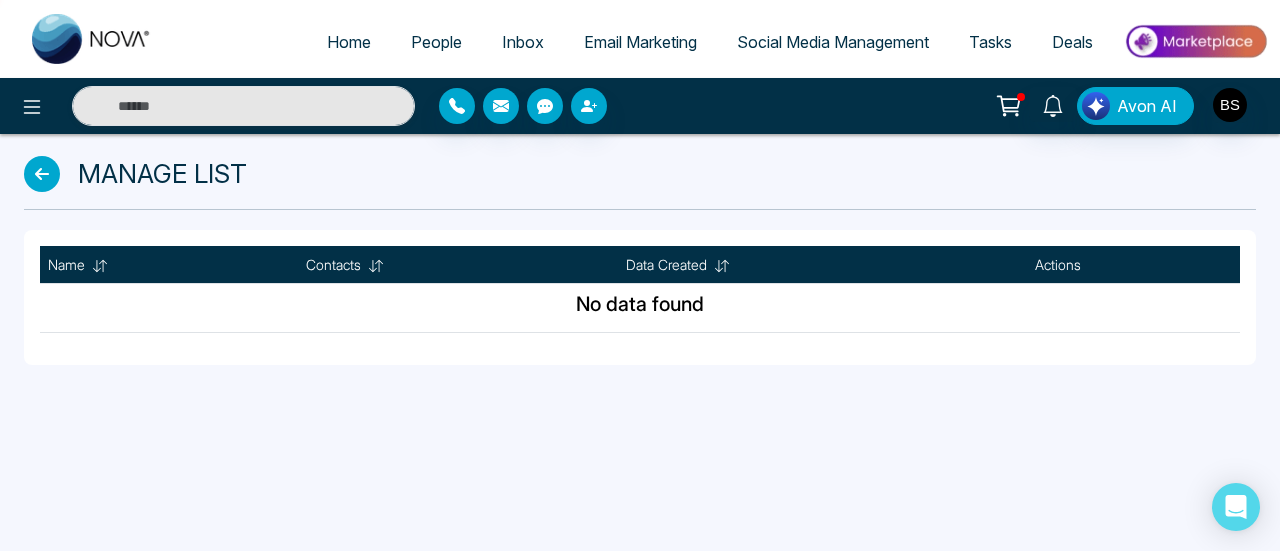 click on "People" at bounding box center (436, 43) 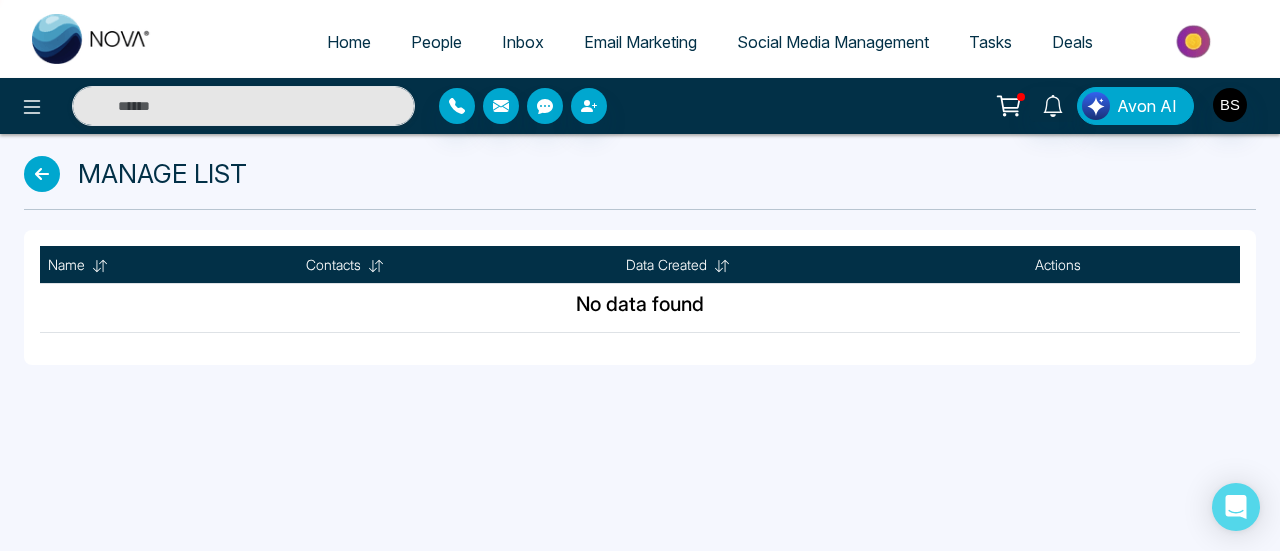 click on "People" at bounding box center (436, 42) 